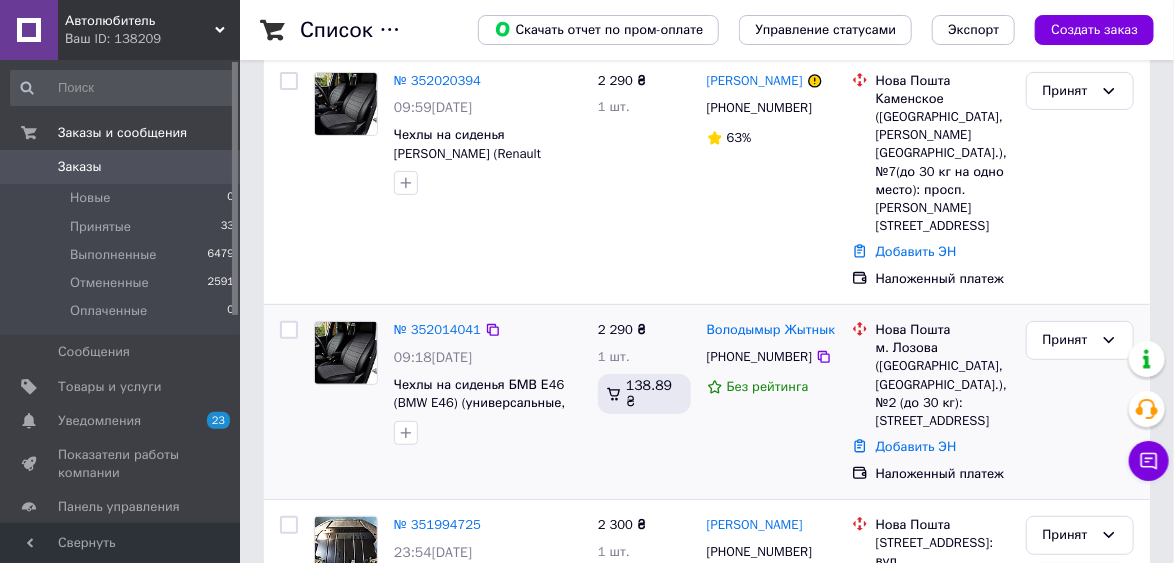 scroll, scrollTop: 160, scrollLeft: 0, axis: vertical 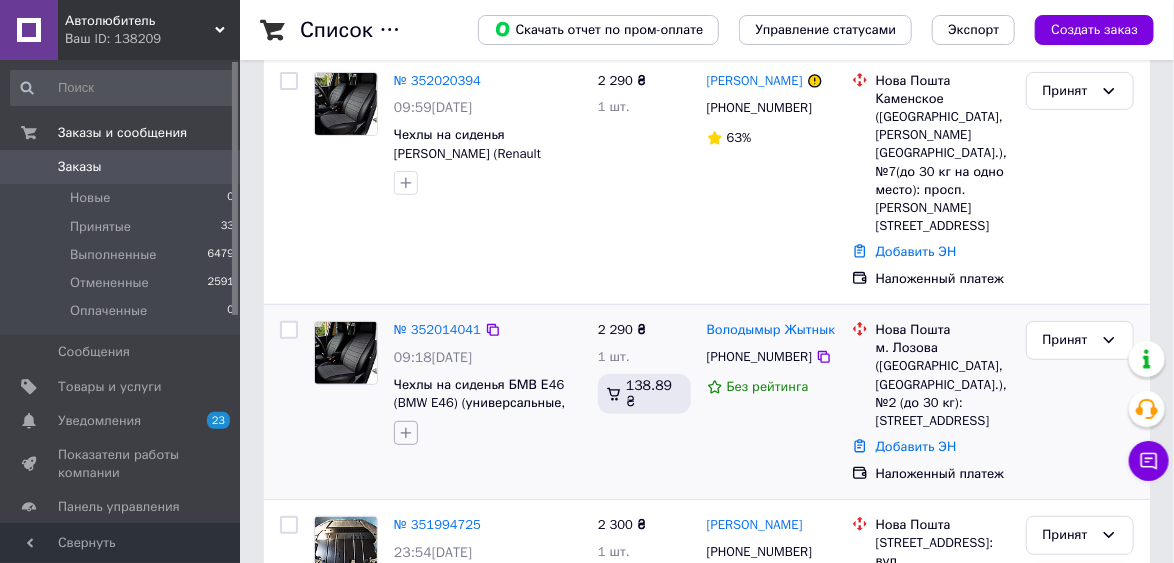 click 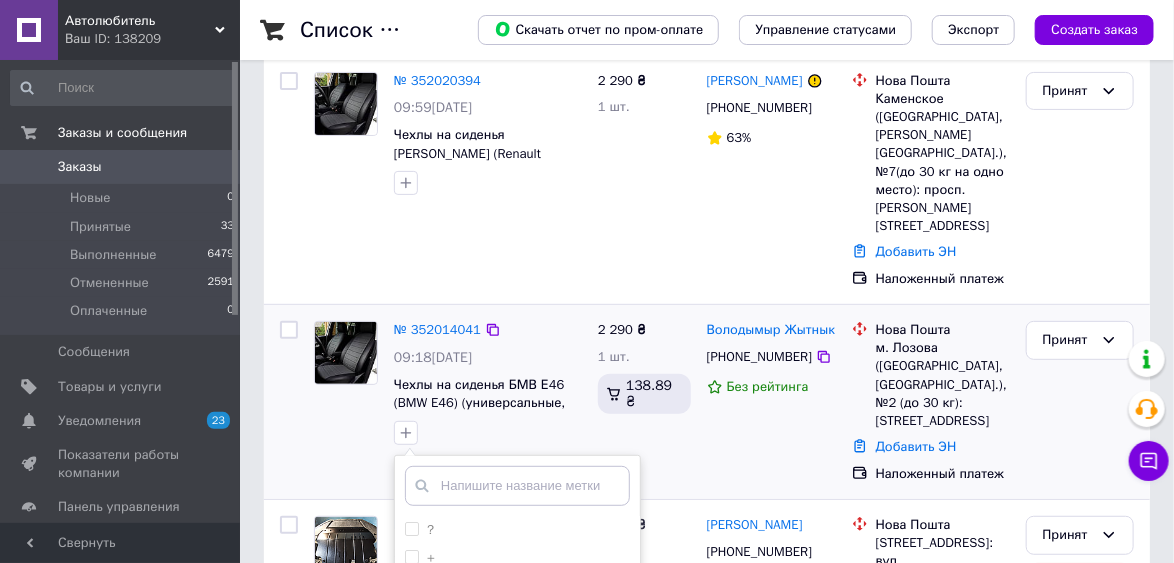 click at bounding box center (517, 486) 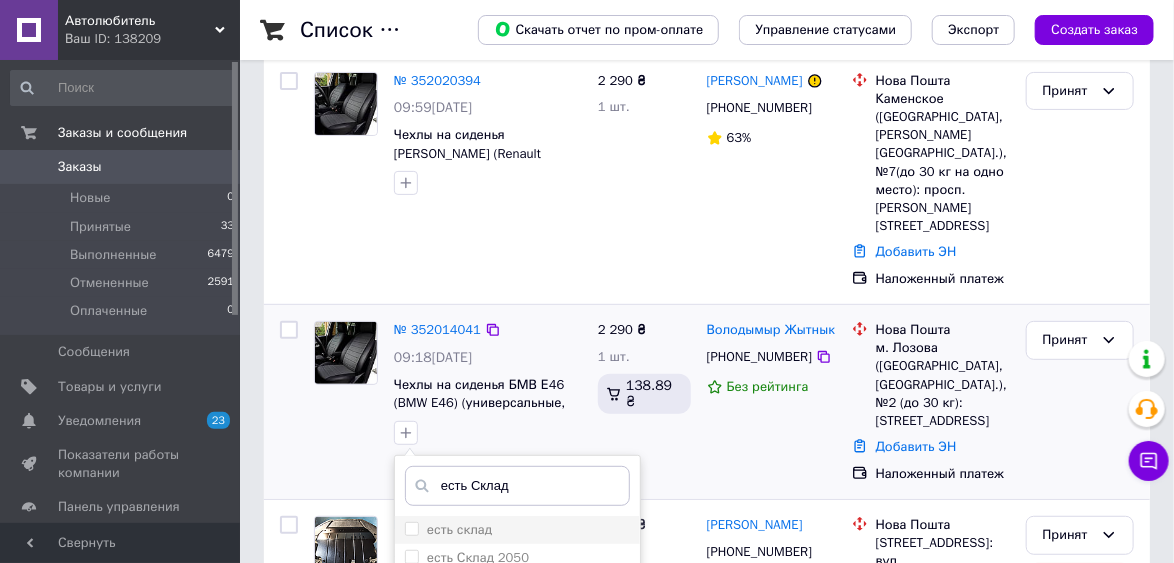 type on "есть Склад" 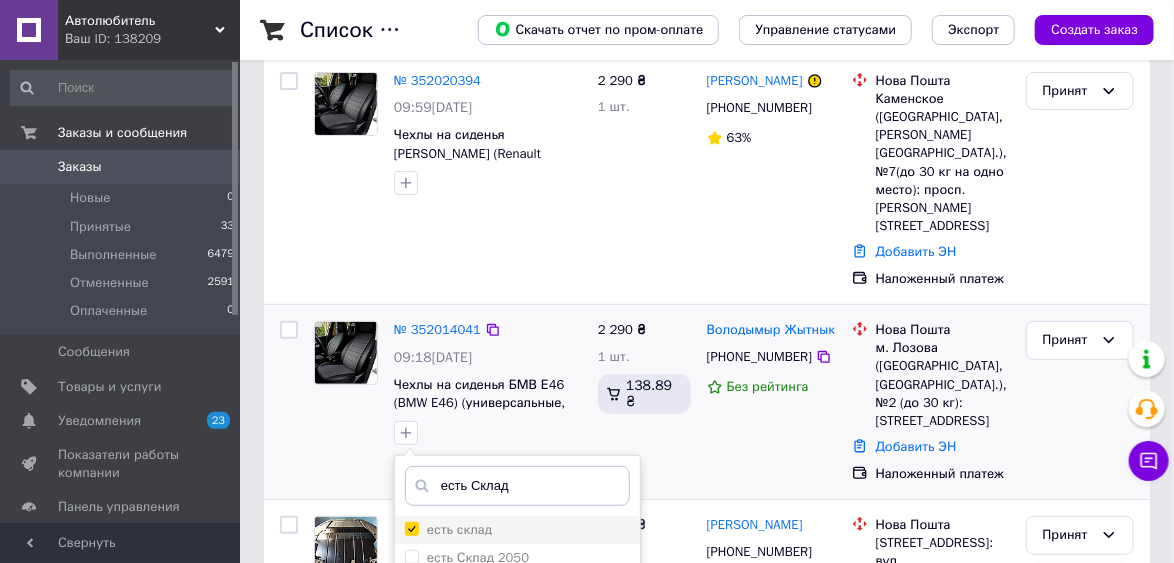 checkbox on "true" 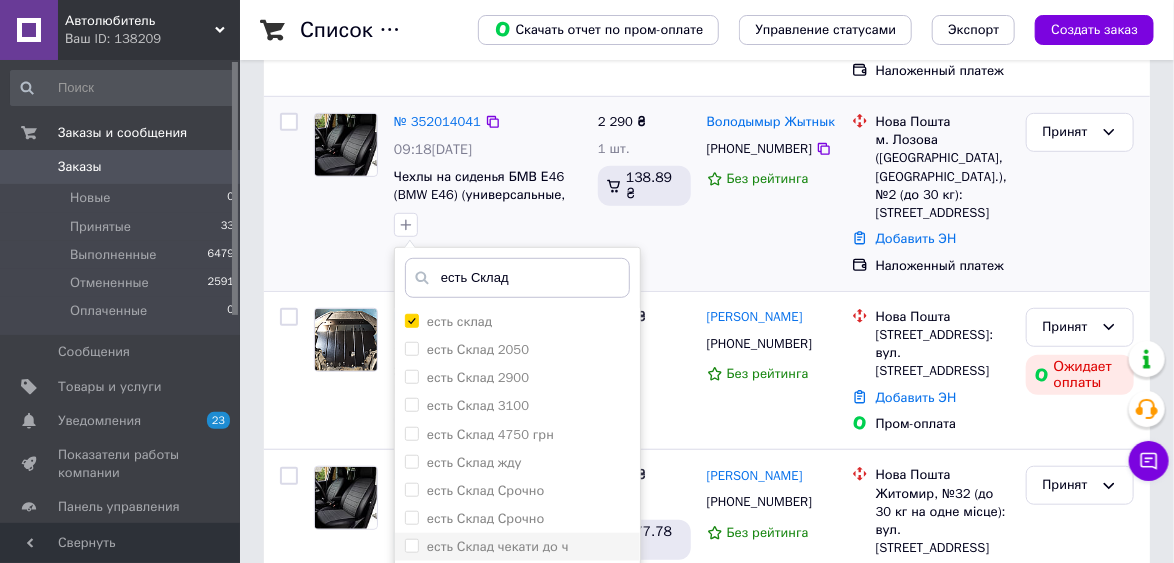scroll, scrollTop: 400, scrollLeft: 0, axis: vertical 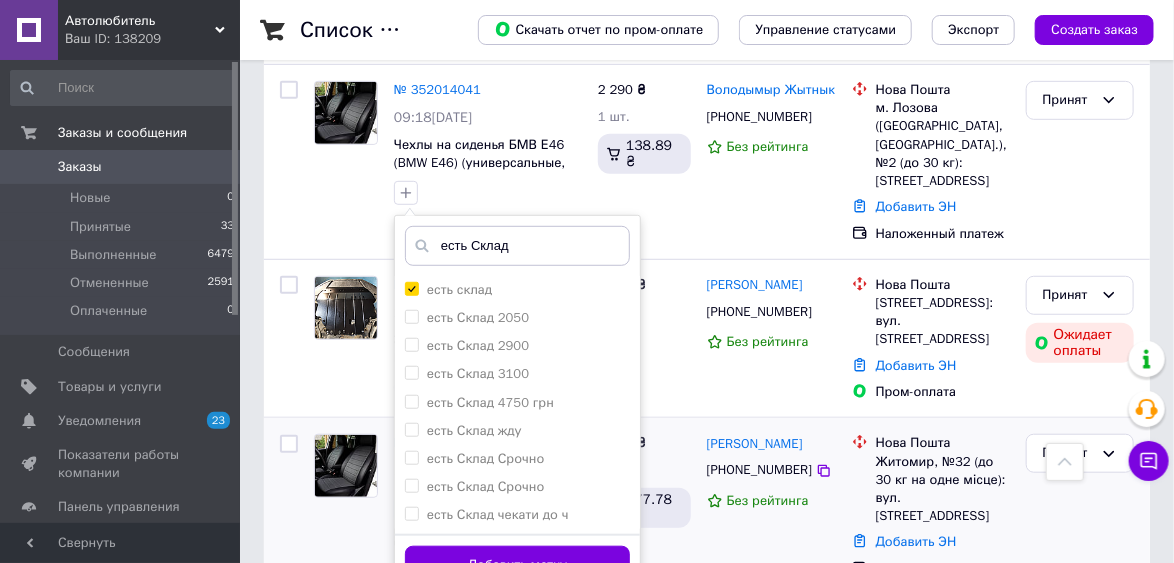 click on "Добавить метку" at bounding box center [517, 565] 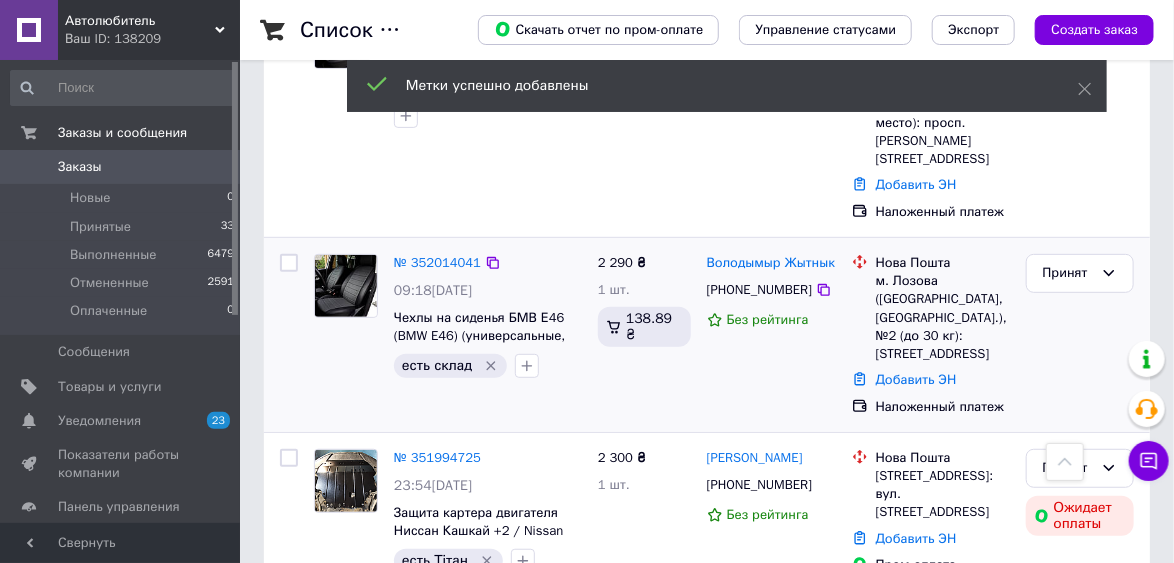 scroll, scrollTop: 160, scrollLeft: 0, axis: vertical 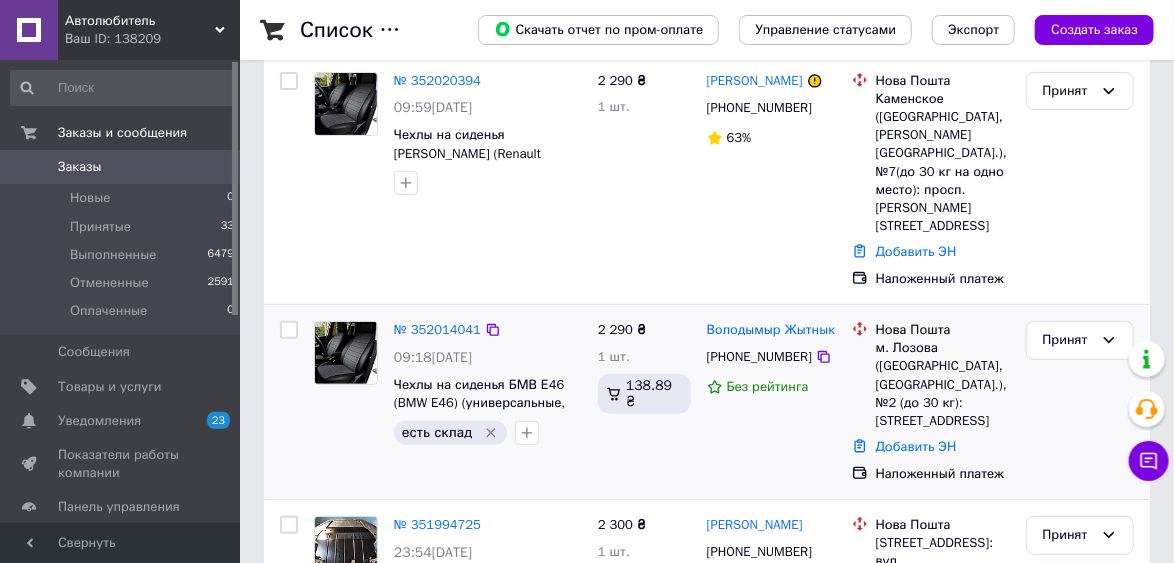 drag, startPoint x: 595, startPoint y: 297, endPoint x: 969, endPoint y: 352, distance: 378.0225 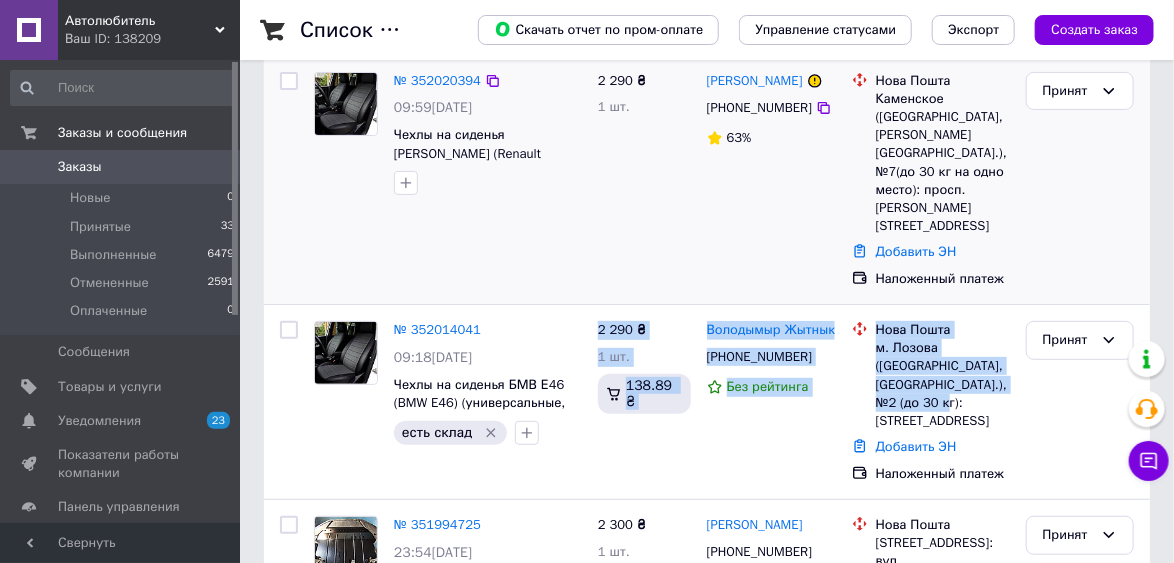 copy on "2 290 ₴ 1 шт. 138.89 ₴ [PERSON_NAME] Жытнык [PHONE_NUMBER] Без рейтинга Нова Пошта м. Лозова ([GEOGRAPHIC_DATA], [GEOGRAPHIC_DATA].), №2 (до 30 кг): в" 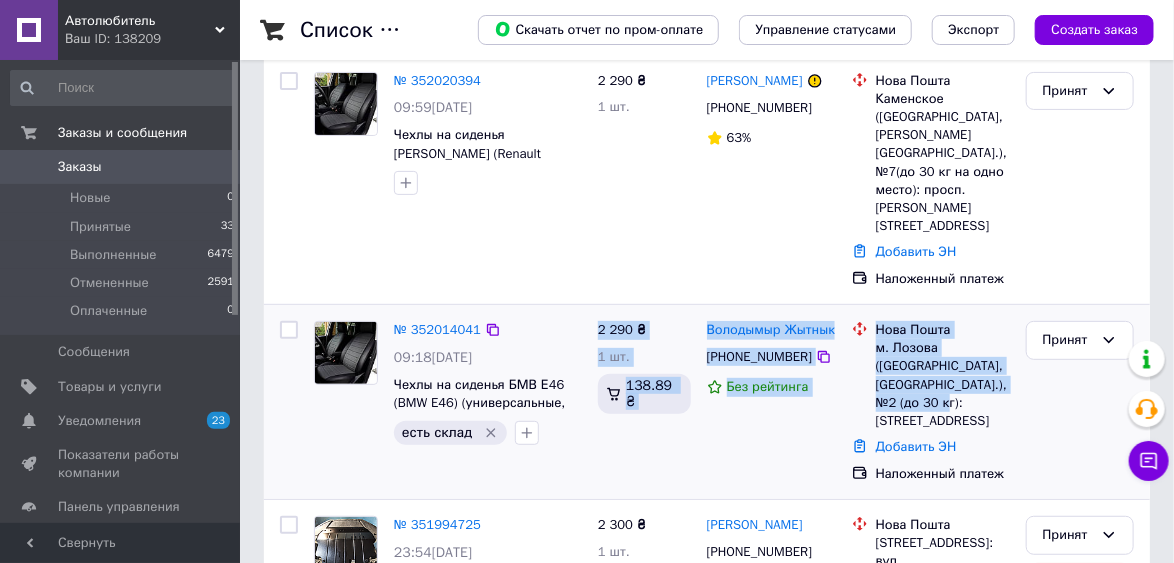 drag, startPoint x: 591, startPoint y: 394, endPoint x: 614, endPoint y: 388, distance: 23.769728 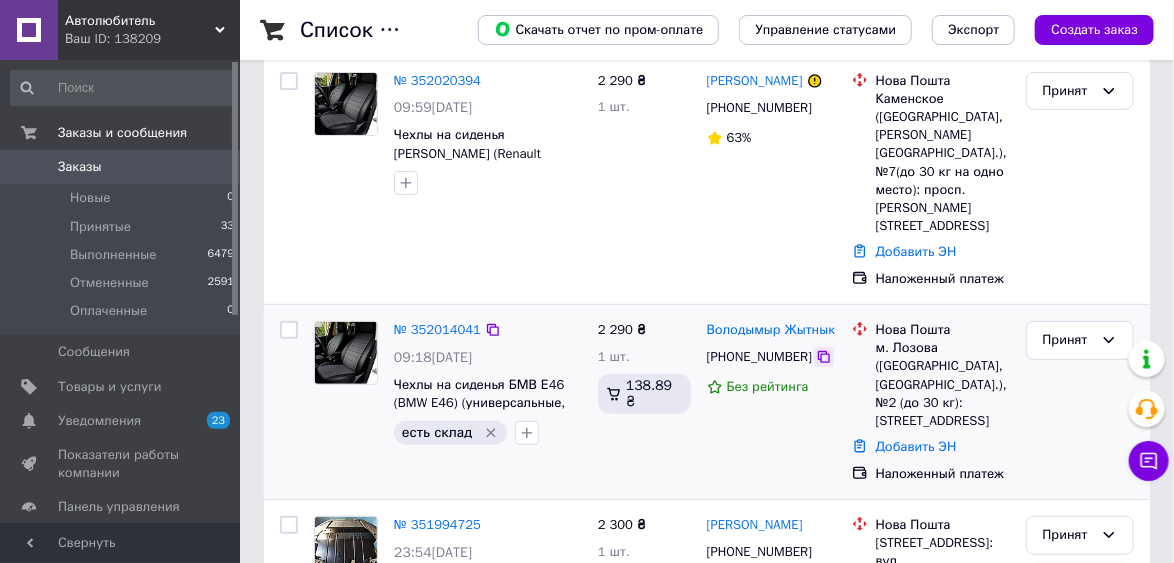 click 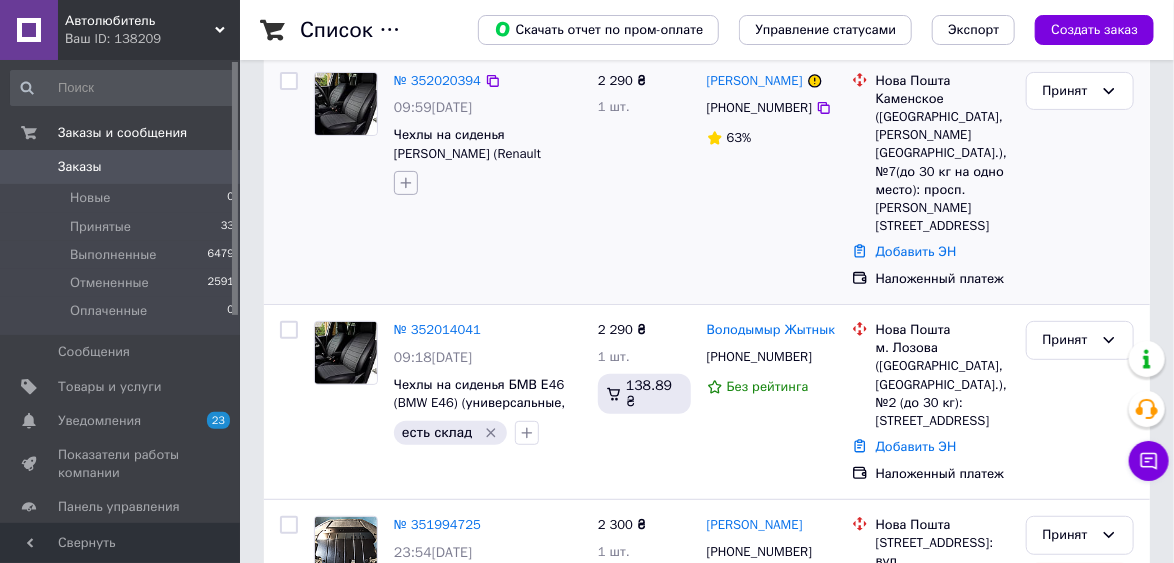 click 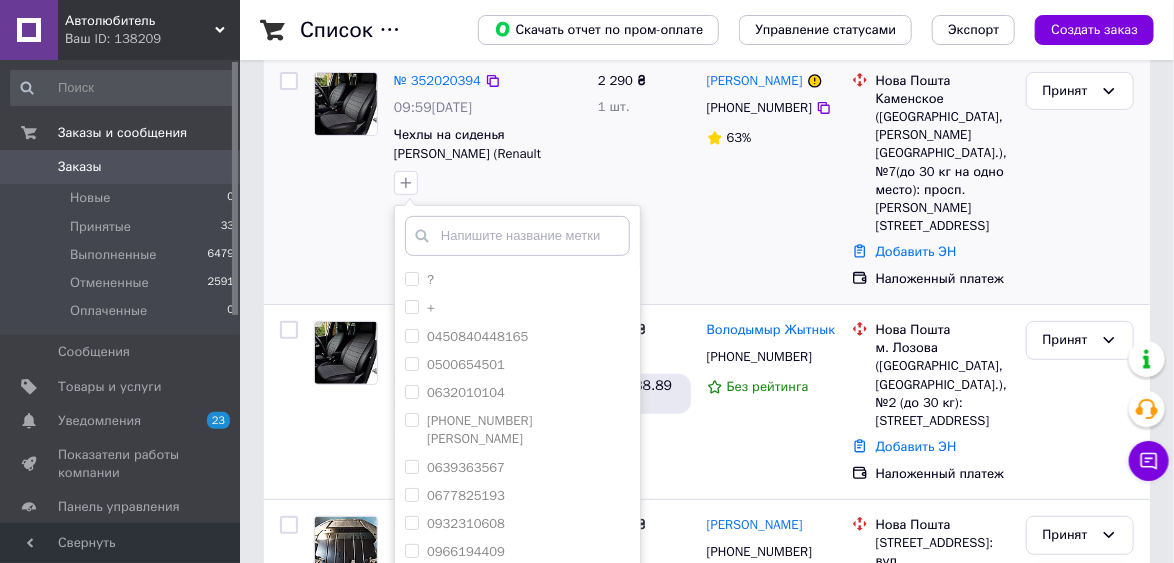 drag, startPoint x: 463, startPoint y: 238, endPoint x: 500, endPoint y: 192, distance: 59.03389 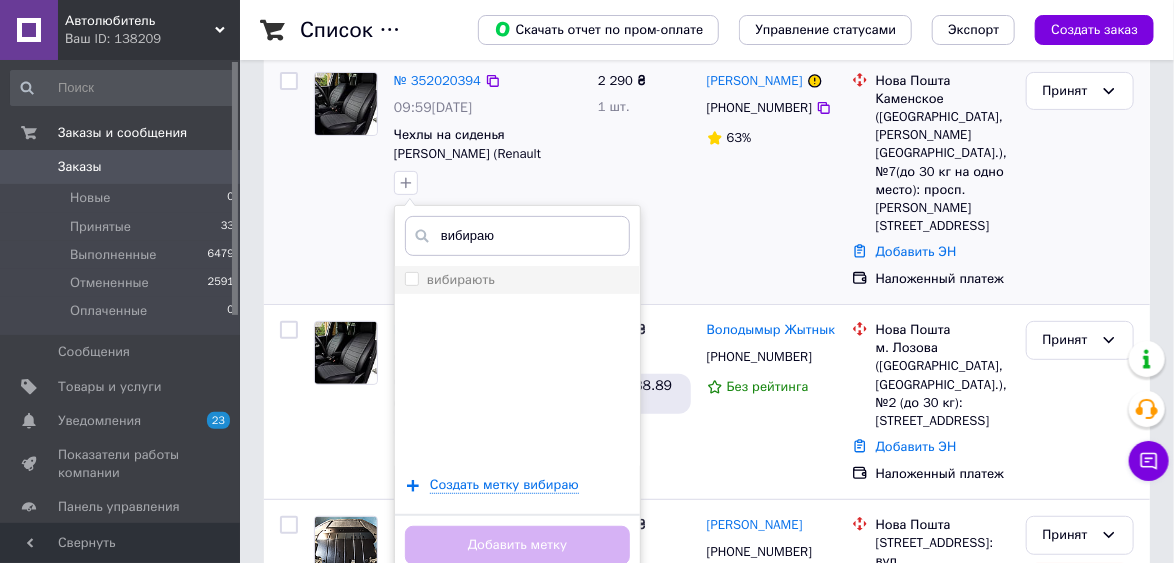 type on "вибираю" 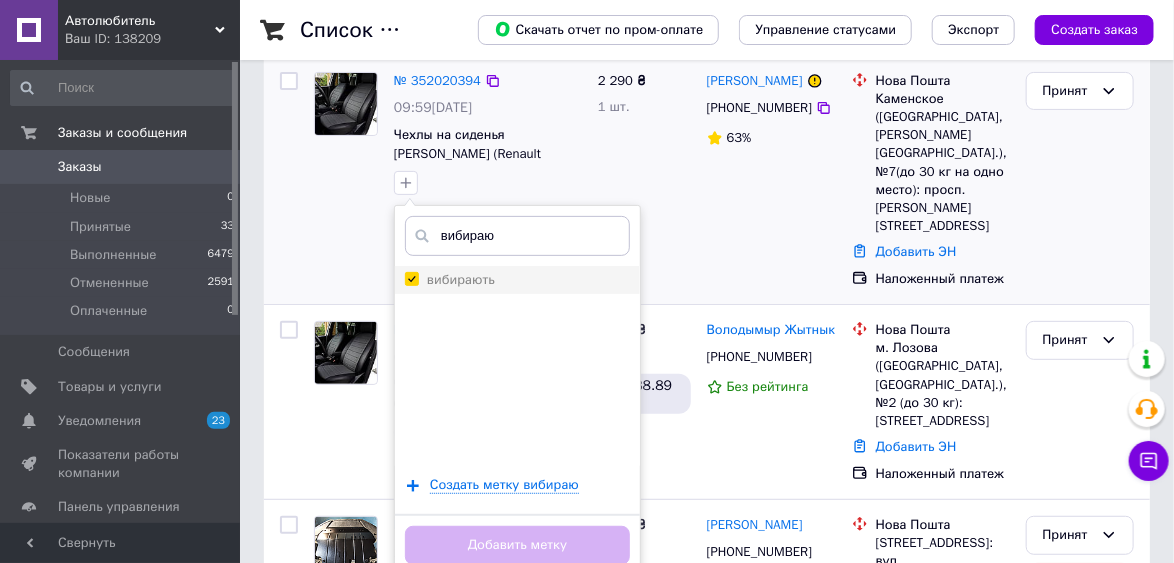 checkbox on "true" 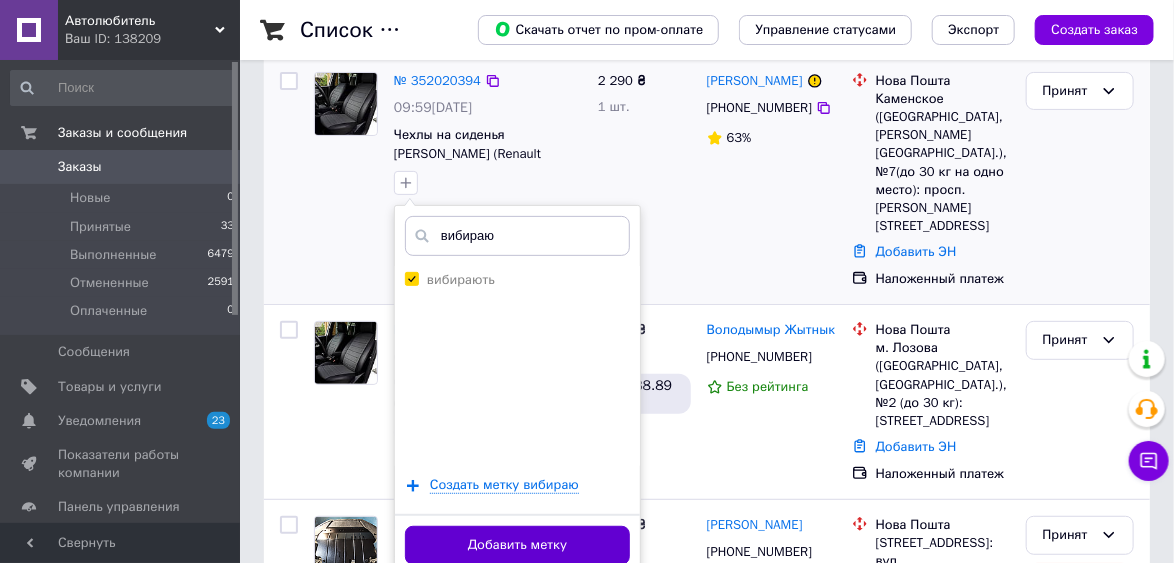 click on "Добавить метку" at bounding box center (517, 545) 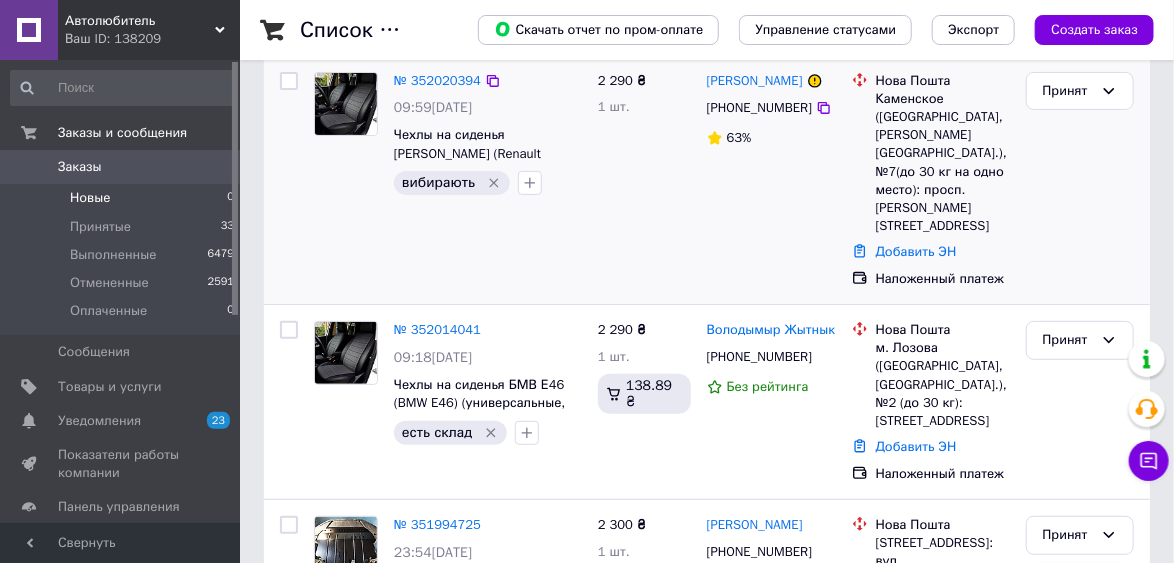 click on "Новые" at bounding box center [90, 198] 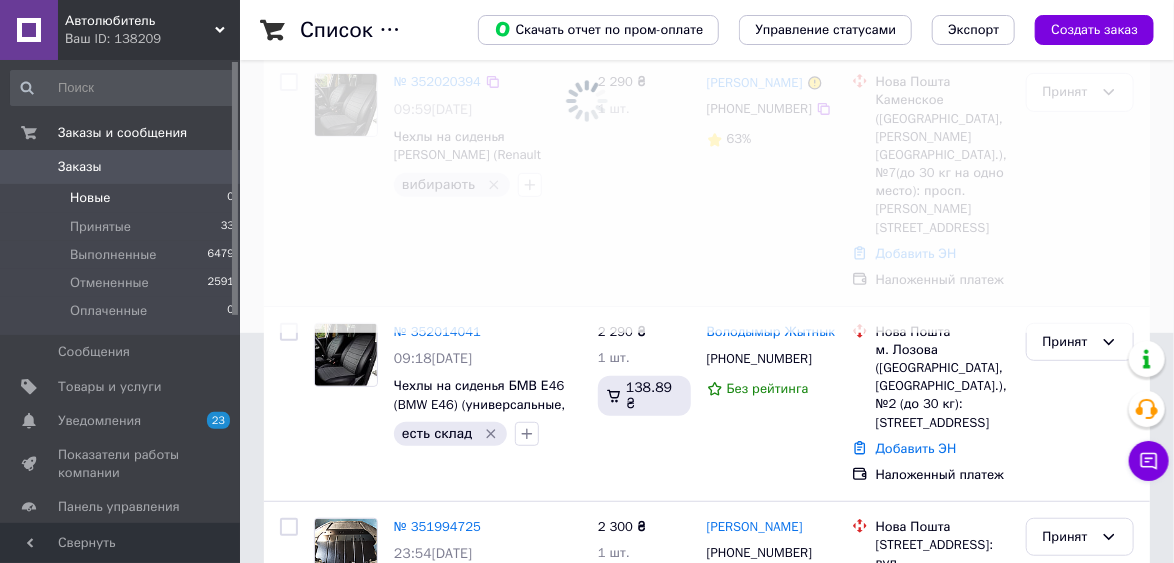 scroll, scrollTop: 0, scrollLeft: 0, axis: both 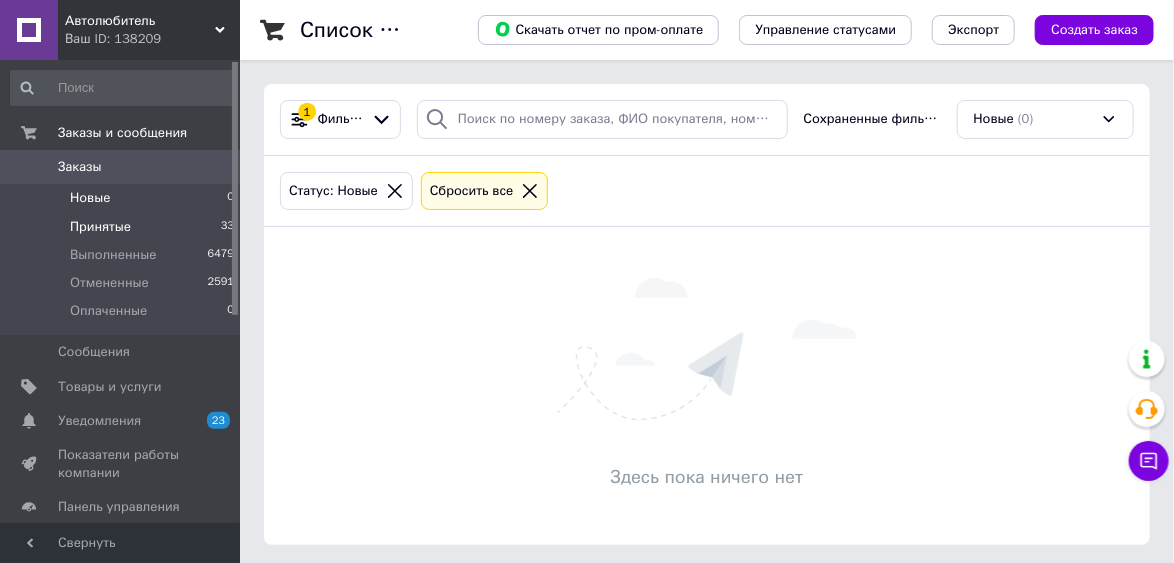 click on "Принятые" at bounding box center (100, 227) 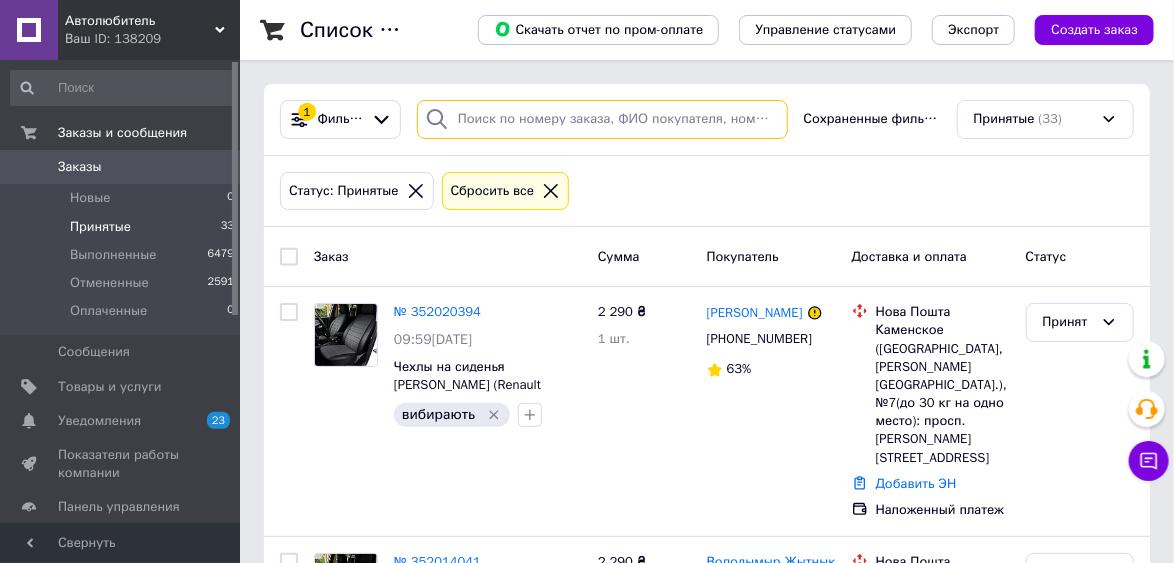 click at bounding box center (602, 119) 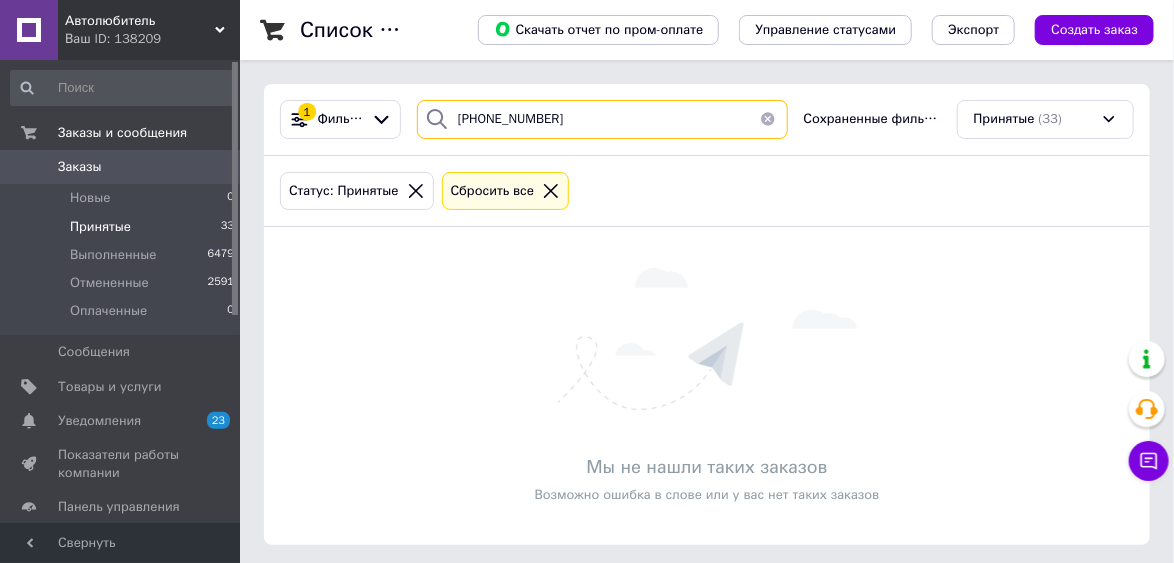 type on "[PHONE_NUMBER]" 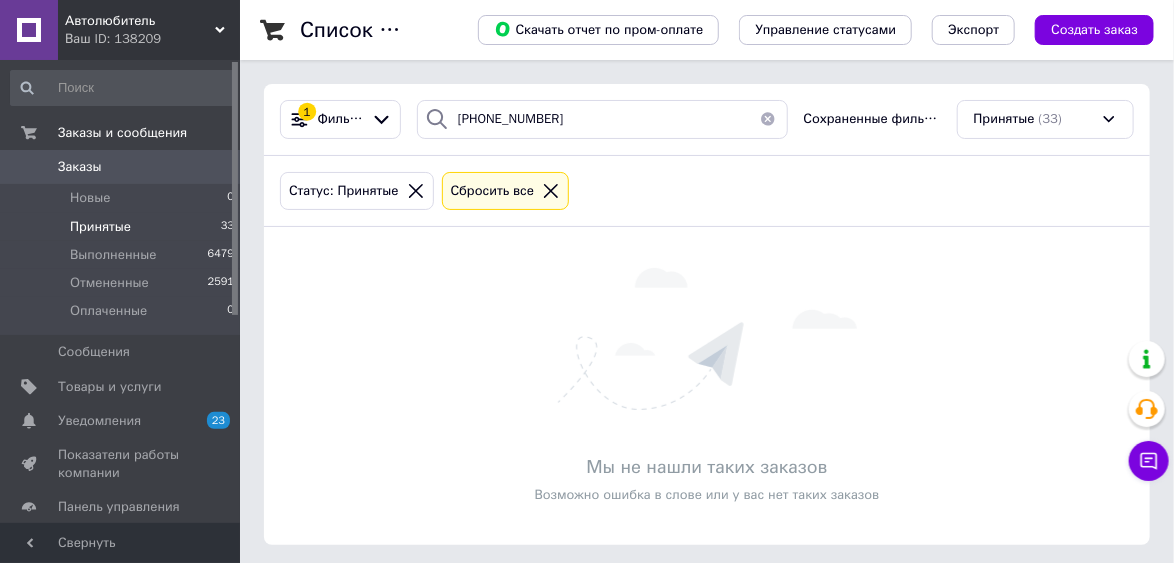 click on "Мы не нашли таких заказов Возможно ошибка в слове или у вас нет таких заказов" at bounding box center (707, 386) 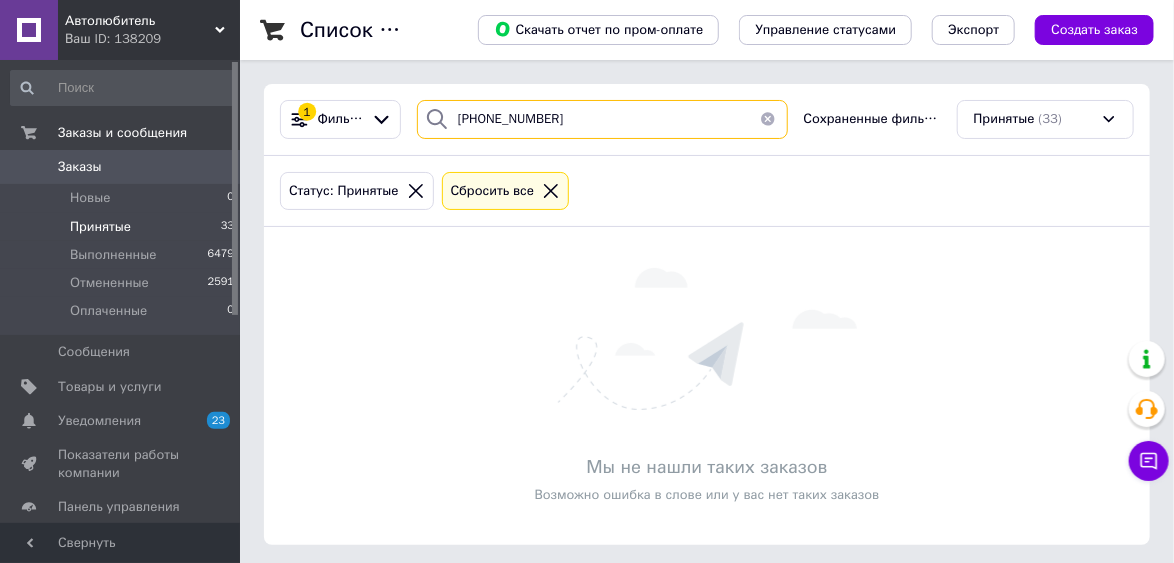 drag, startPoint x: 554, startPoint y: 120, endPoint x: 451, endPoint y: 117, distance: 103.04368 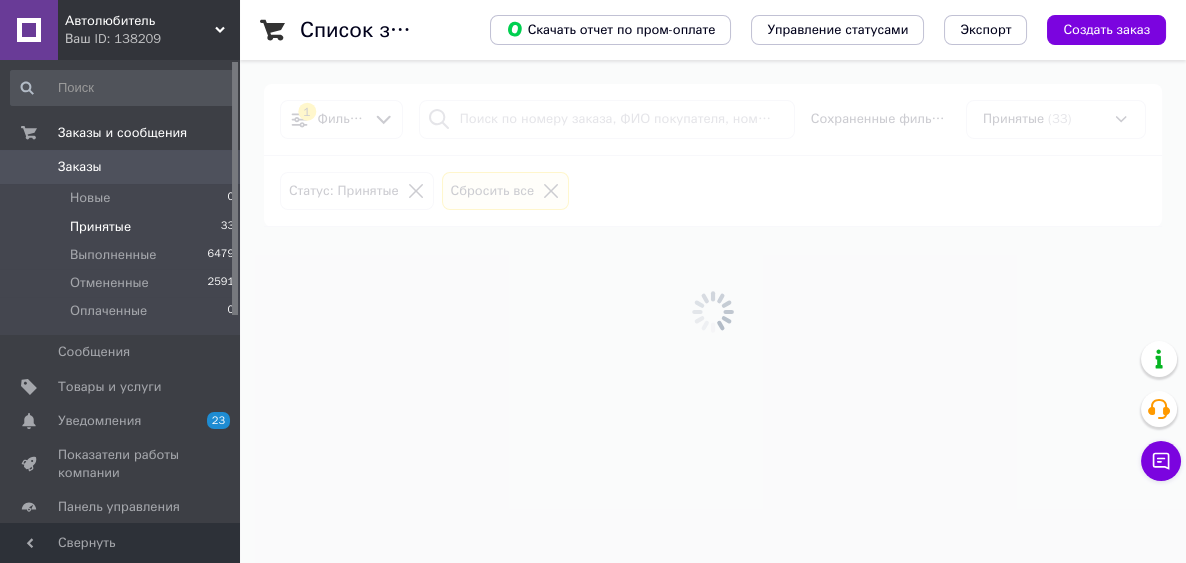 click at bounding box center (713, 311) 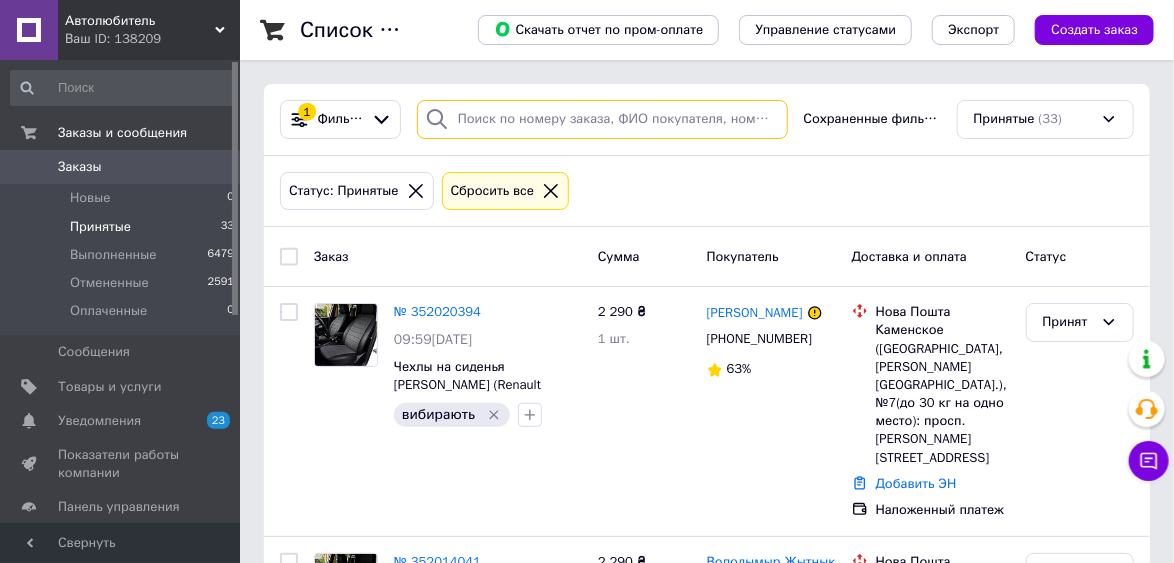 click at bounding box center [602, 119] 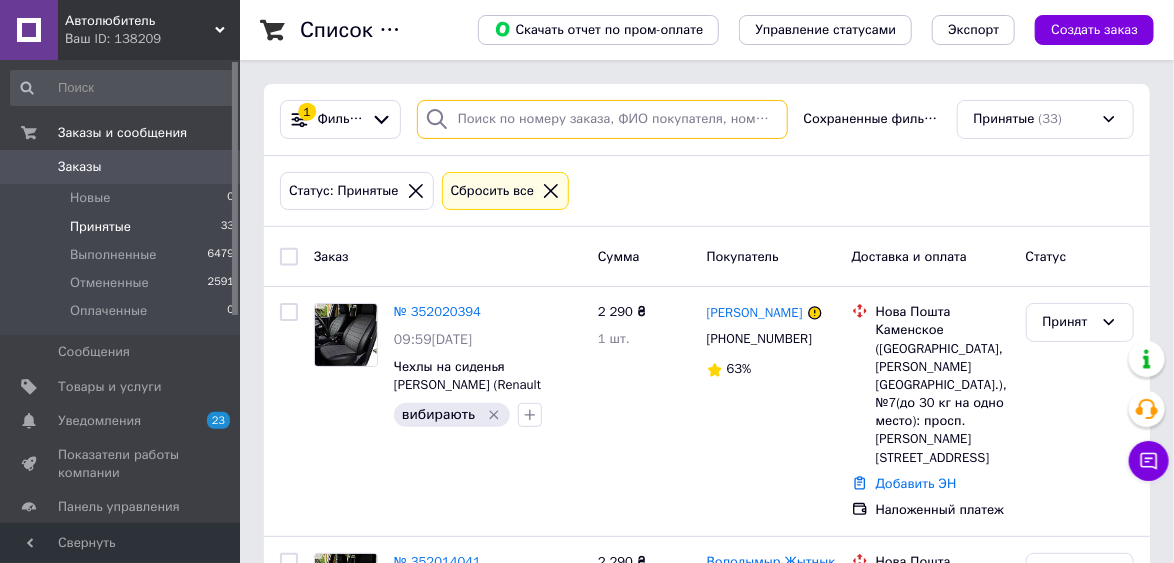 paste on "[PHONE_NUMBER]" 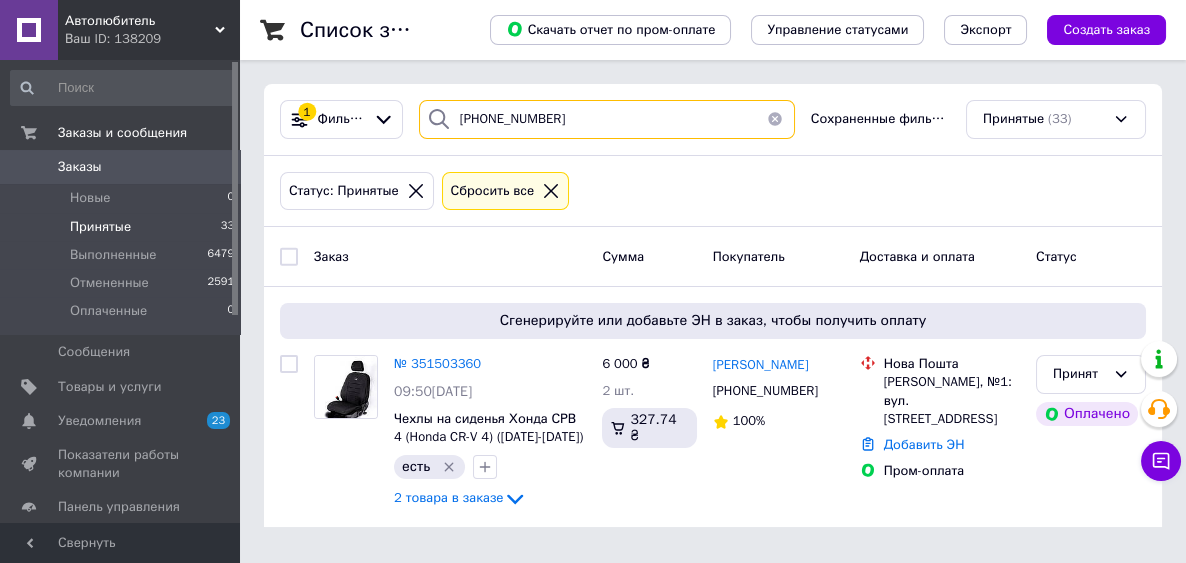 type on "[PHONE_NUMBER]" 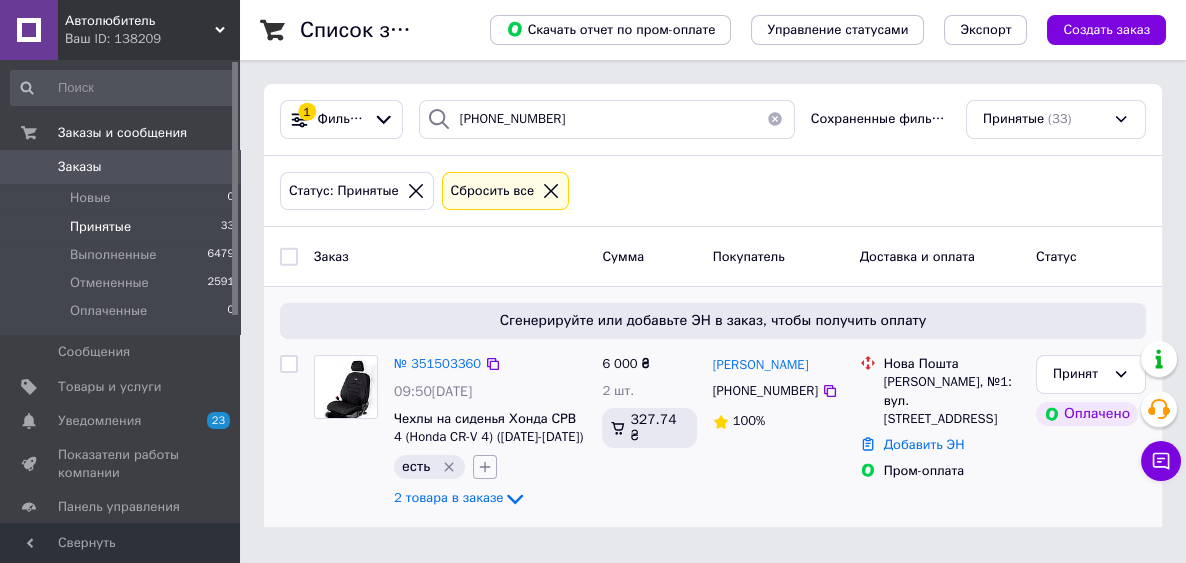click 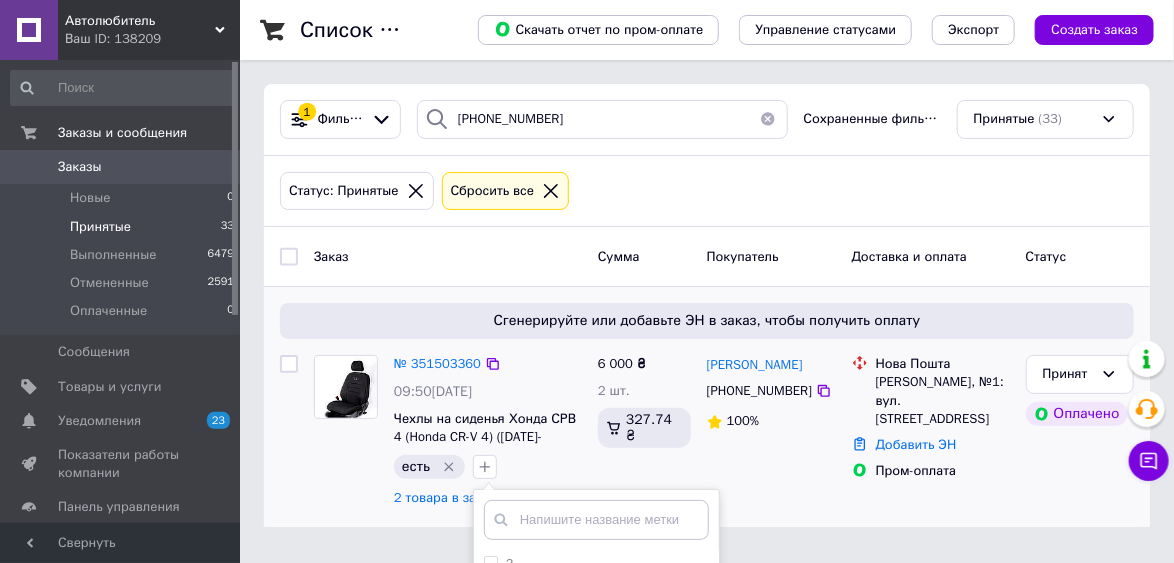 click at bounding box center [596, 520] 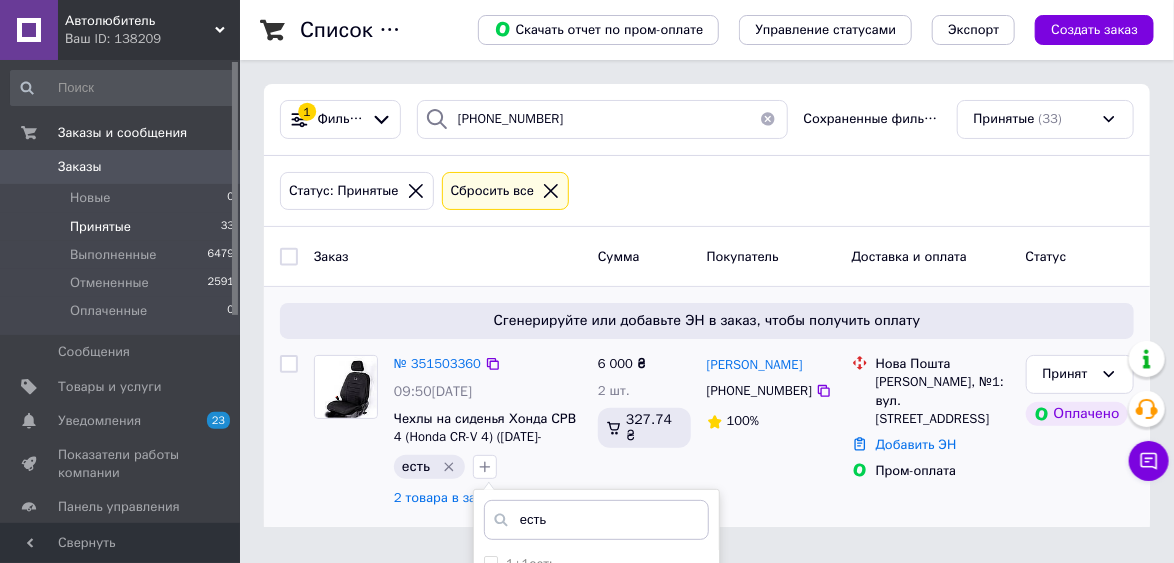 scroll, scrollTop: 240, scrollLeft: 0, axis: vertical 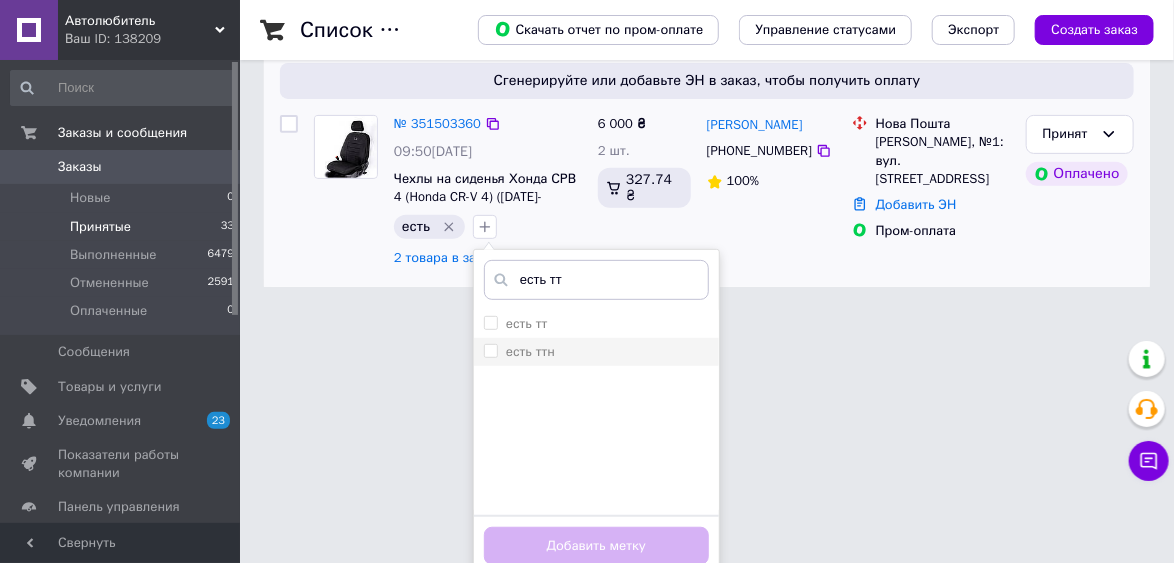 type on "есть тт" 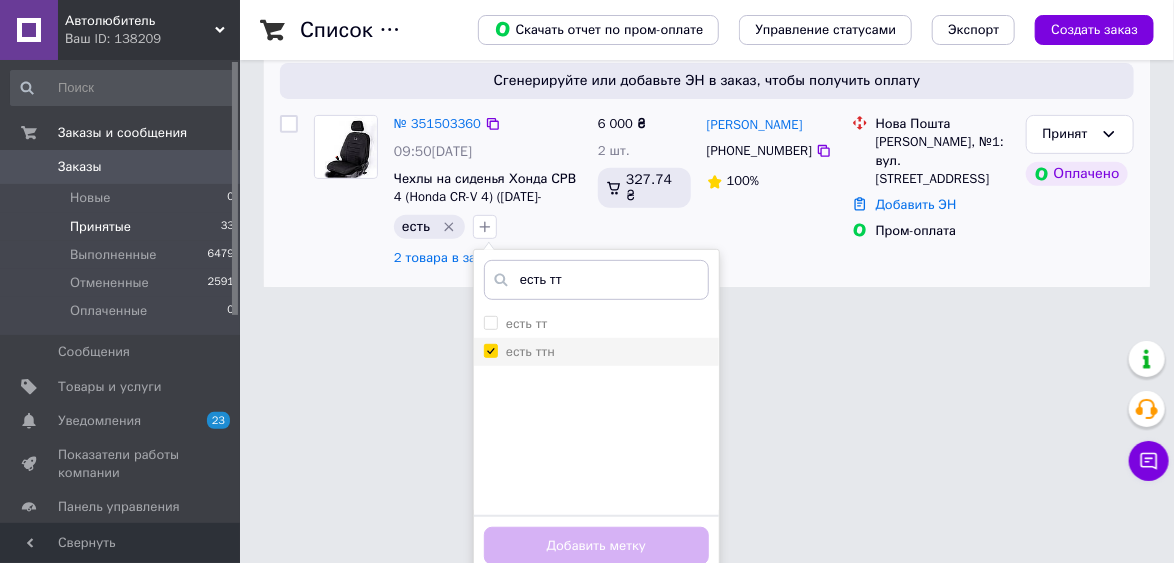 checkbox on "true" 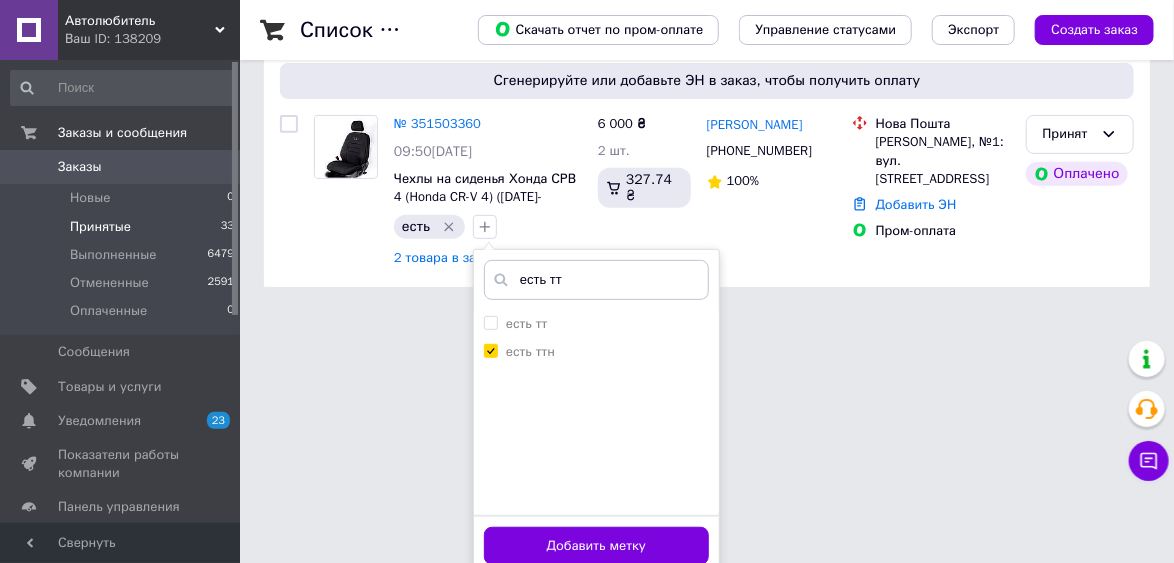 click on "Добавить метку" at bounding box center (596, 546) 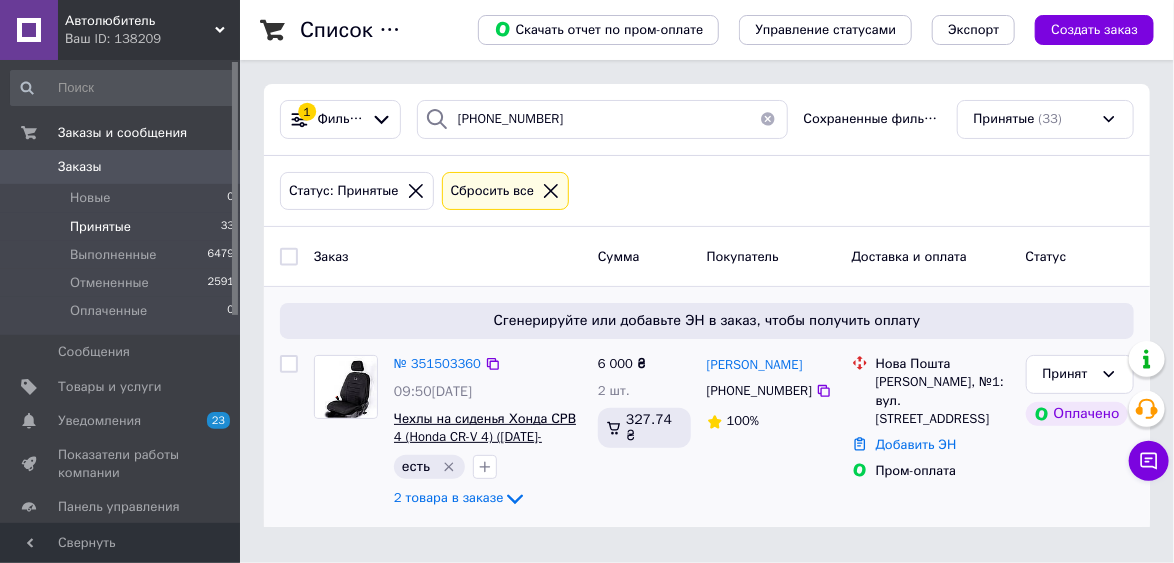 scroll, scrollTop: 0, scrollLeft: 0, axis: both 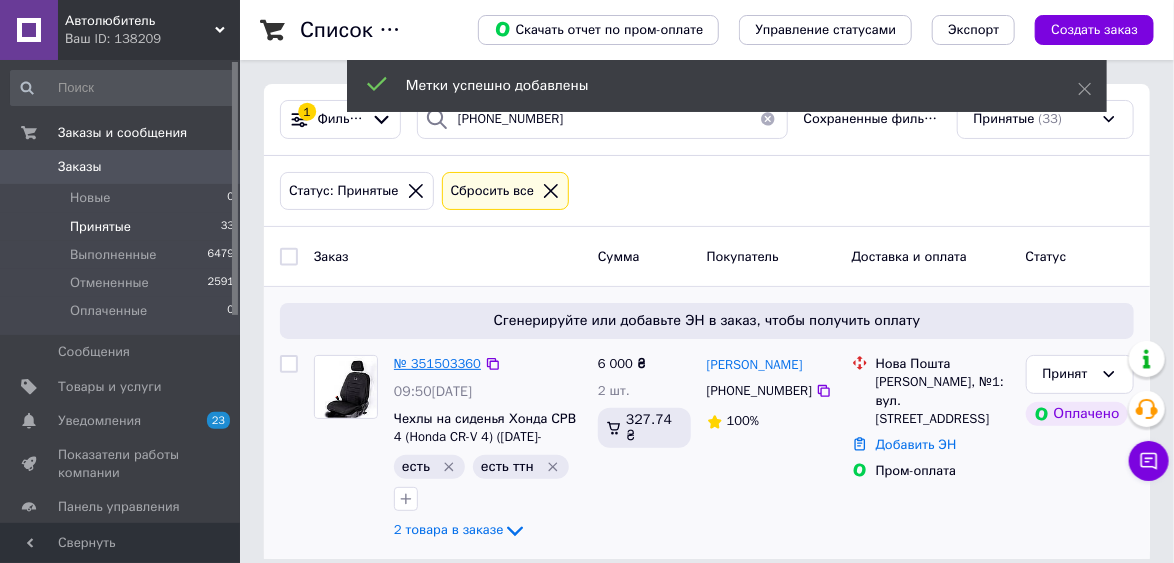 click on "№ 351503360" at bounding box center [437, 363] 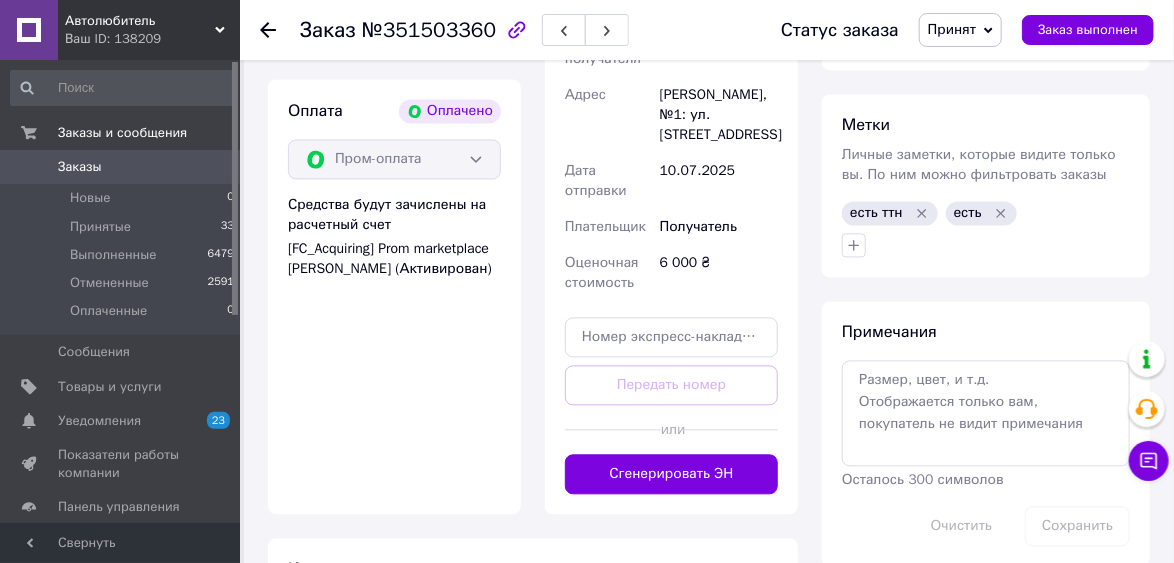 scroll, scrollTop: 1520, scrollLeft: 0, axis: vertical 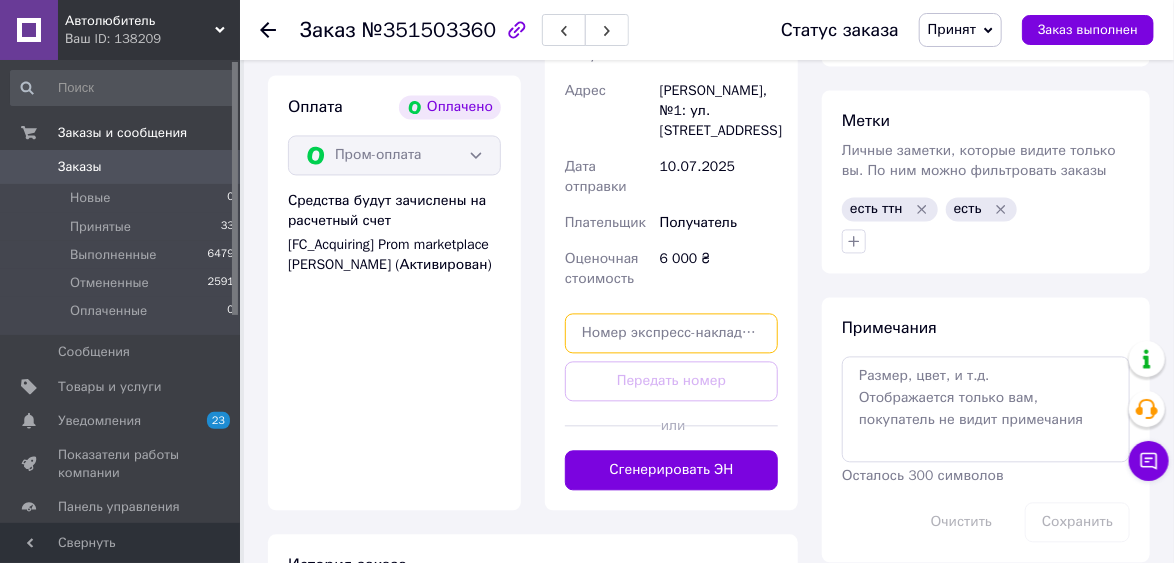 click at bounding box center [671, 333] 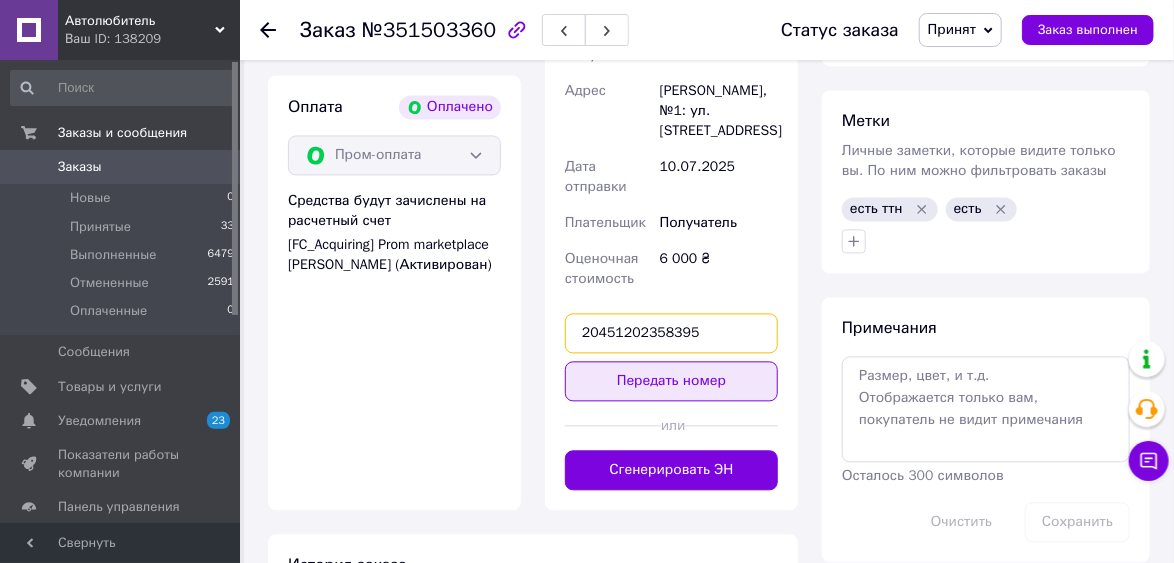 type on "20451202358395" 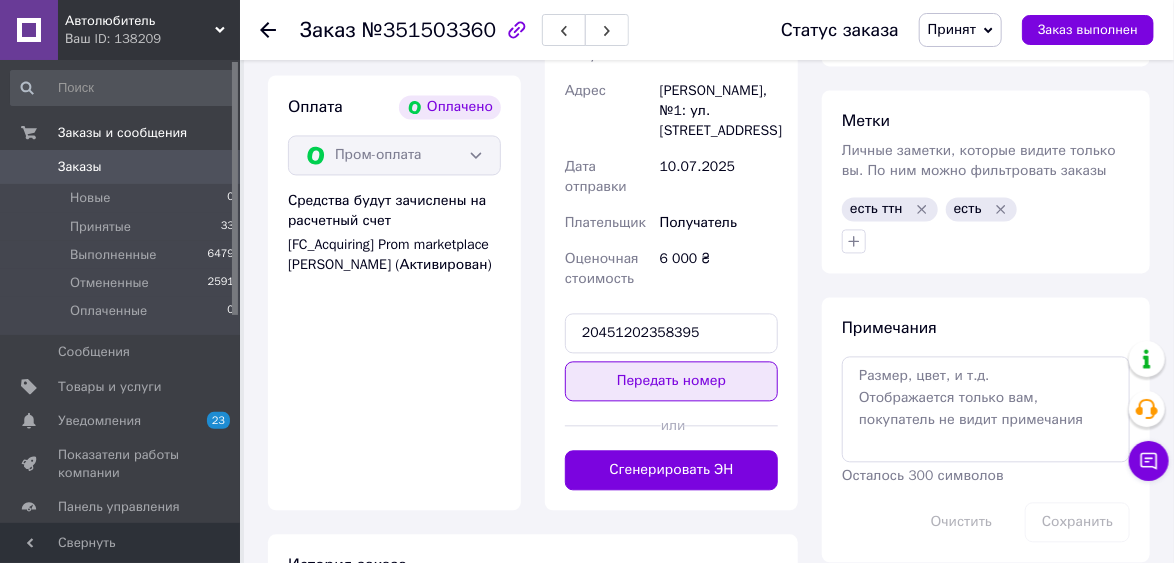 click on "Передать номер" at bounding box center (671, 381) 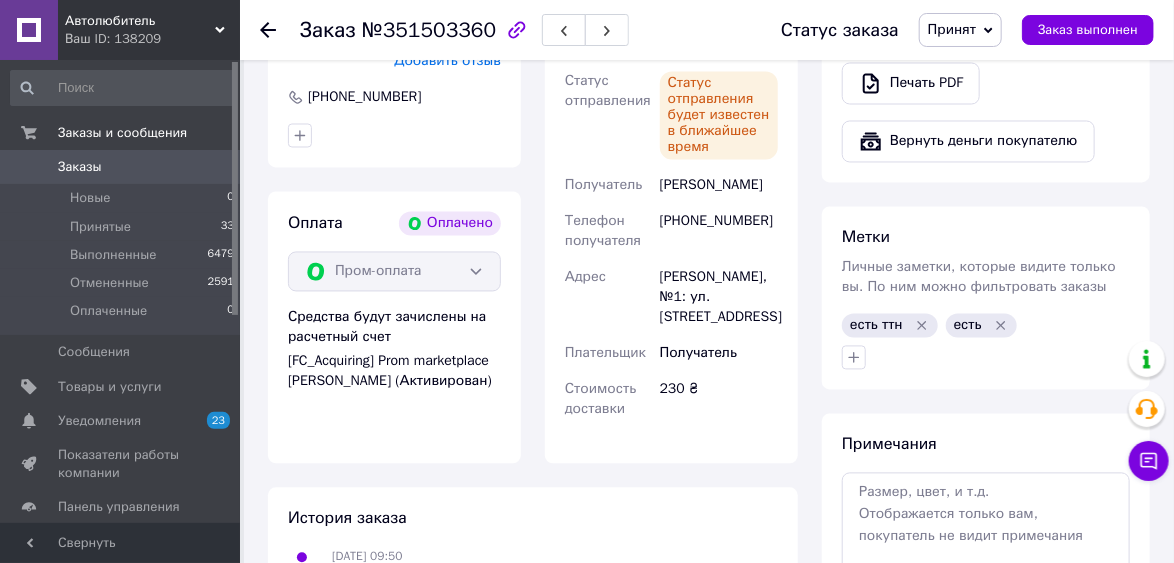 scroll, scrollTop: 1200, scrollLeft: 0, axis: vertical 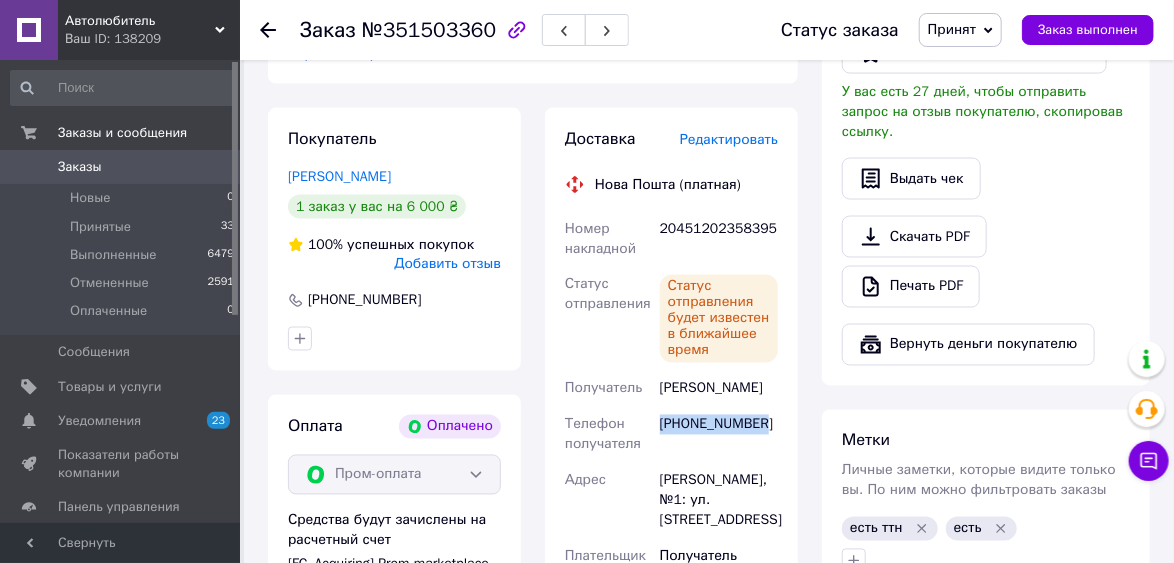 drag, startPoint x: 769, startPoint y: 387, endPoint x: 664, endPoint y: 380, distance: 105.23308 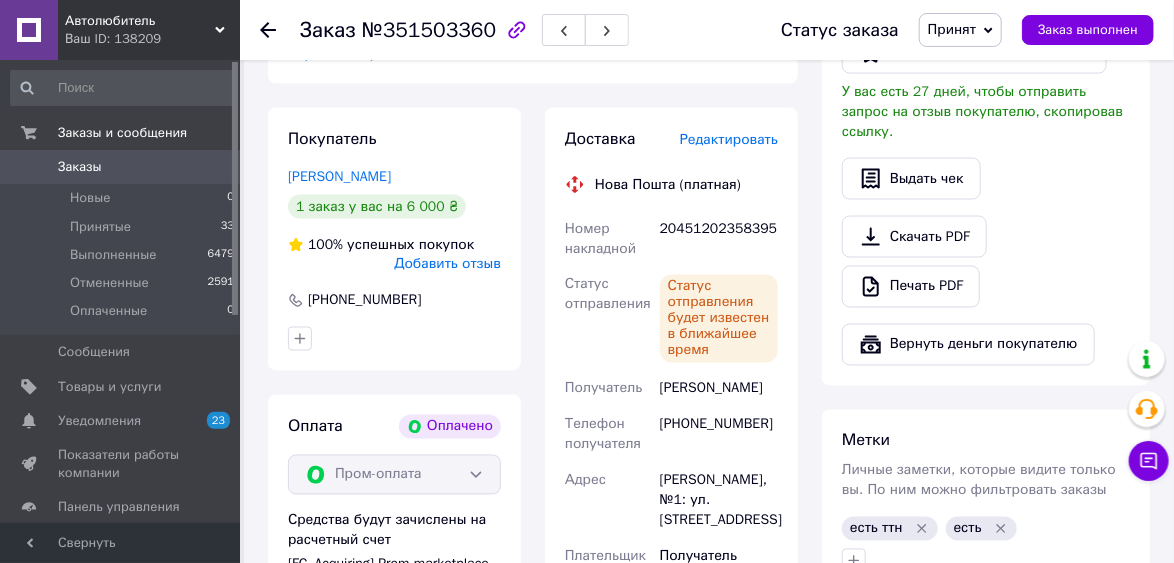 click on "Скачать PDF   Печать PDF" at bounding box center (986, 262) 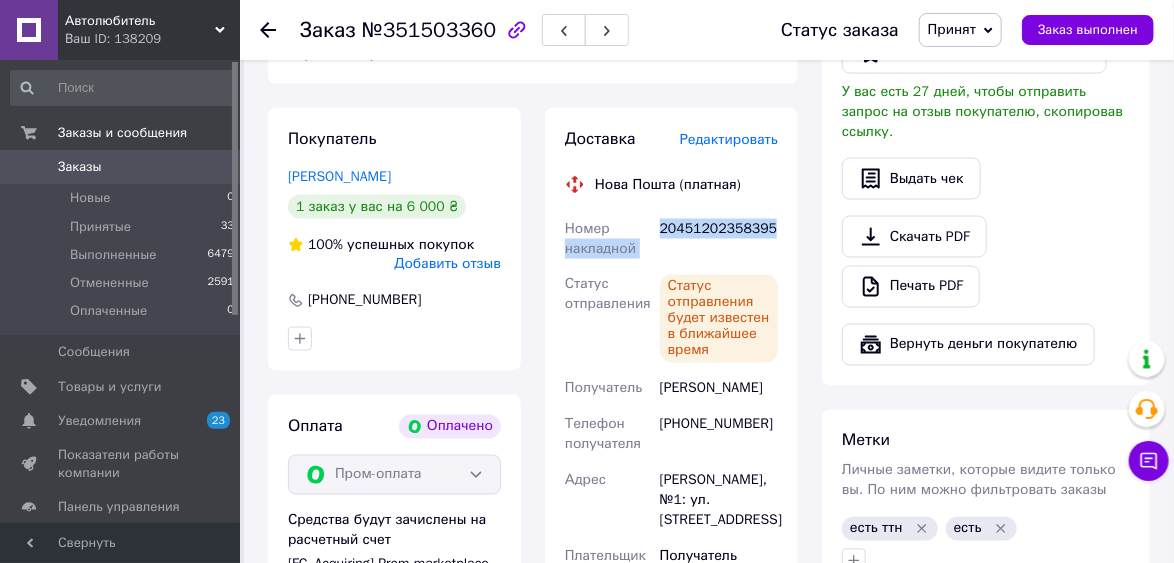 drag, startPoint x: 767, startPoint y: 192, endPoint x: 653, endPoint y: 188, distance: 114.07015 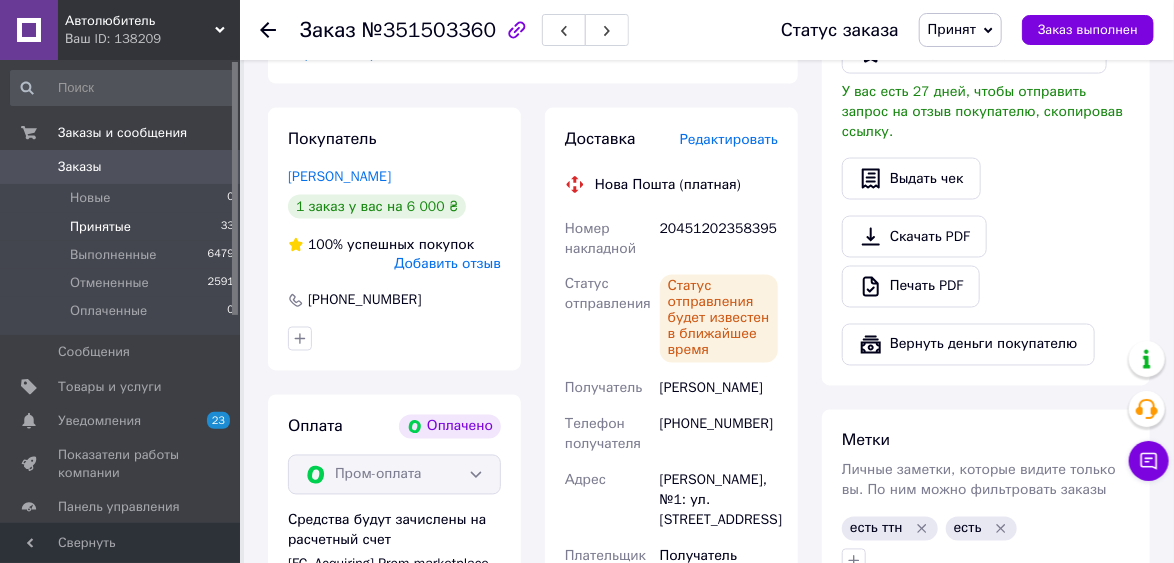 click on "Принятые" at bounding box center [100, 227] 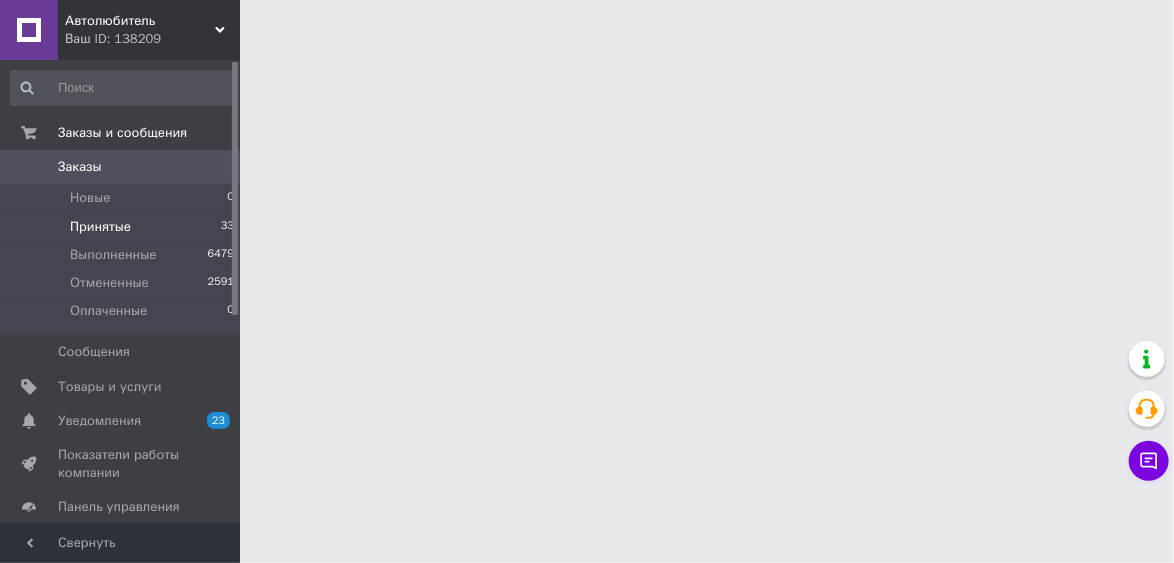 scroll, scrollTop: 0, scrollLeft: 0, axis: both 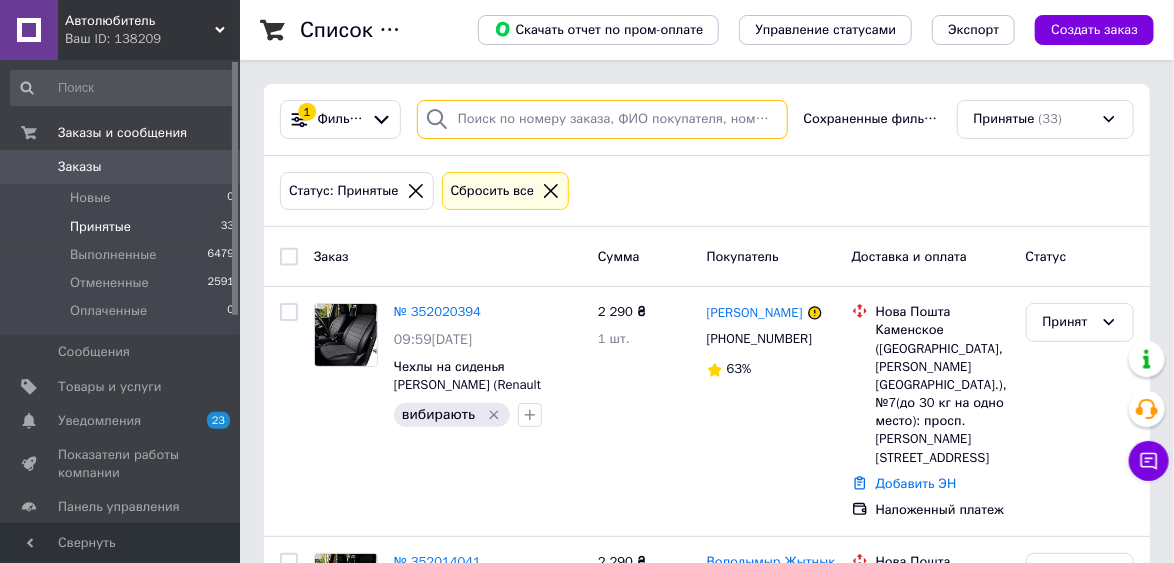 click at bounding box center (602, 119) 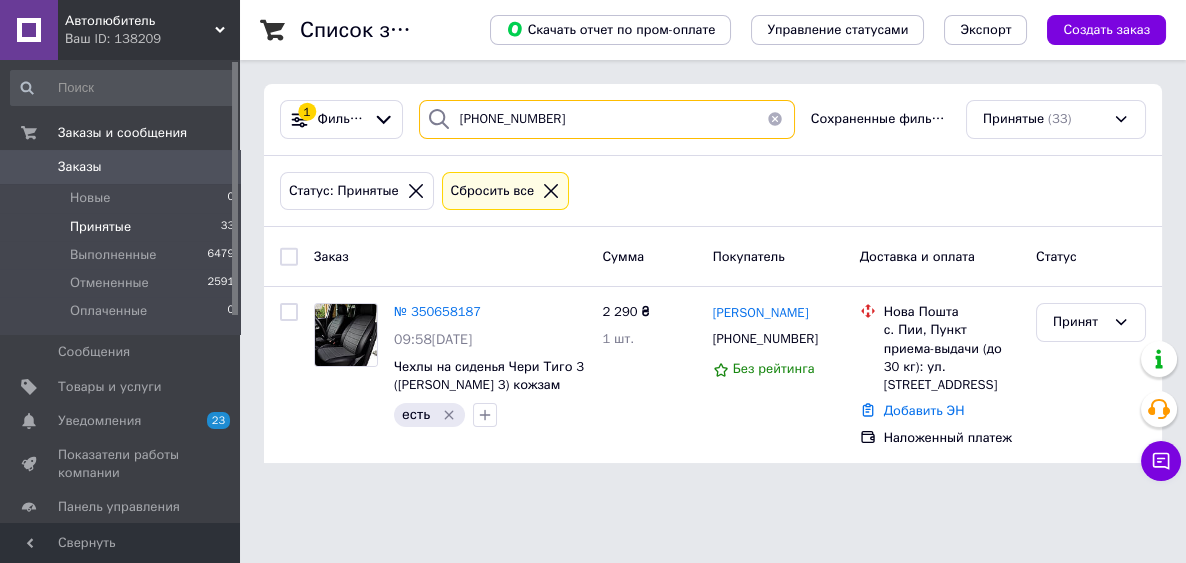 type on "[PHONE_NUMBER]" 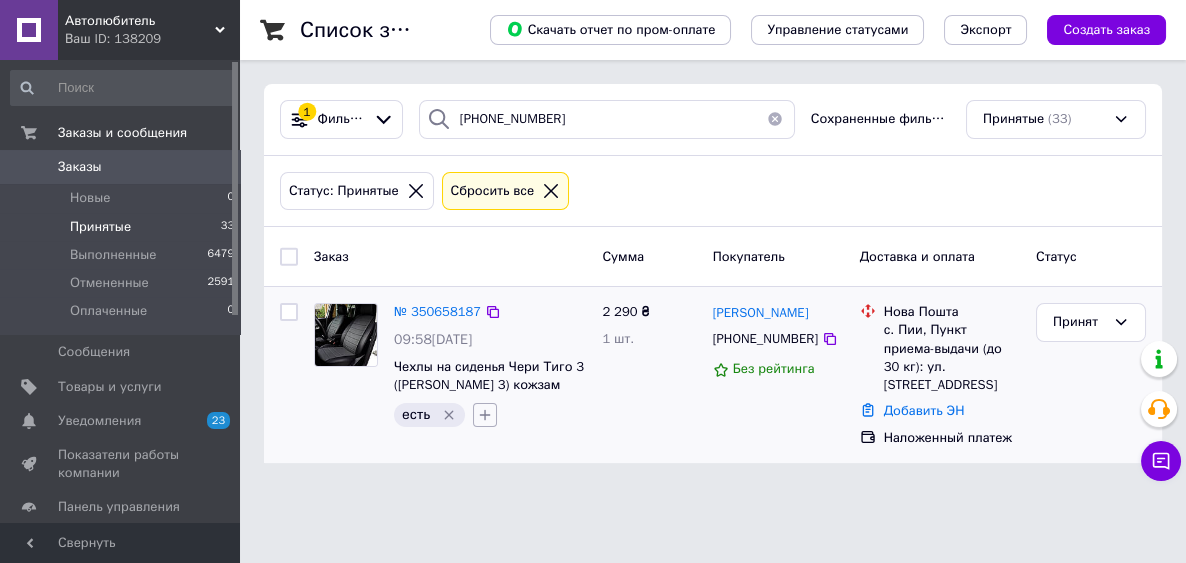 click 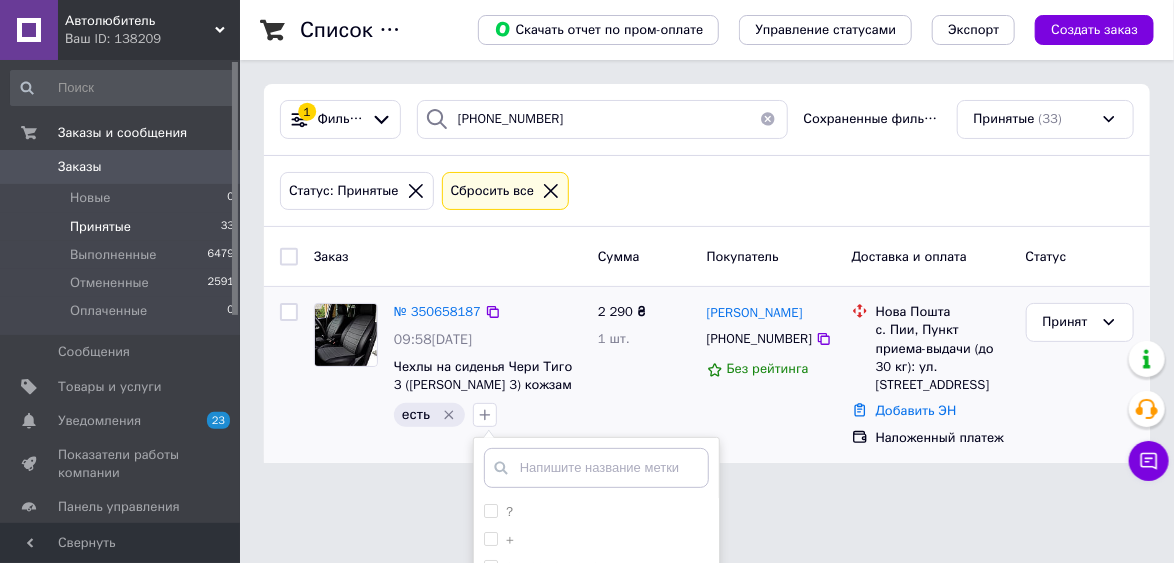 click at bounding box center [596, 468] 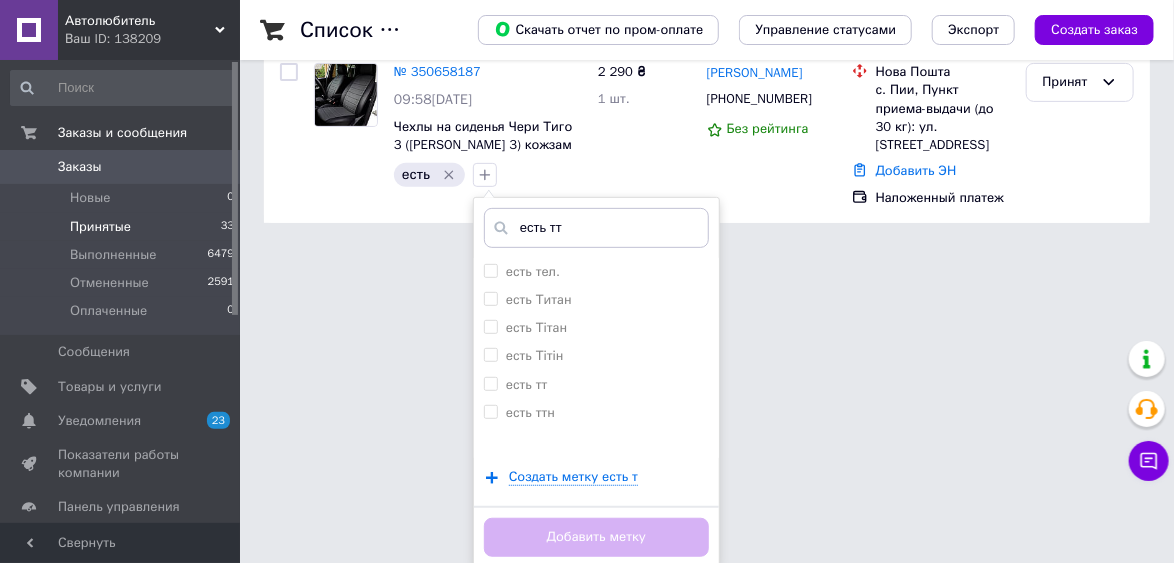 scroll, scrollTop: 197, scrollLeft: 0, axis: vertical 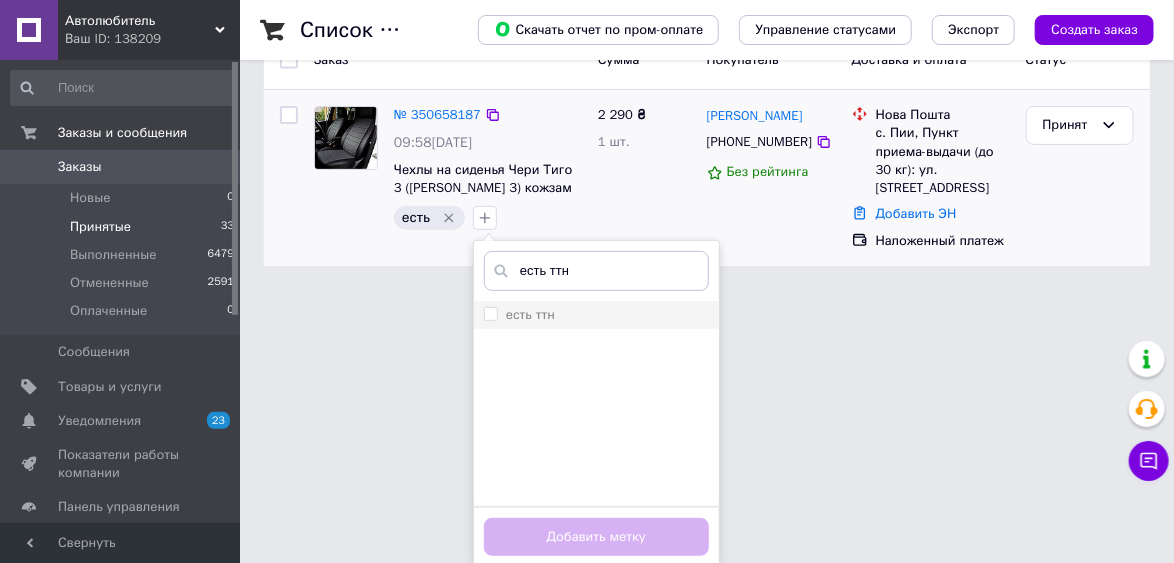 type on "есть ттн" 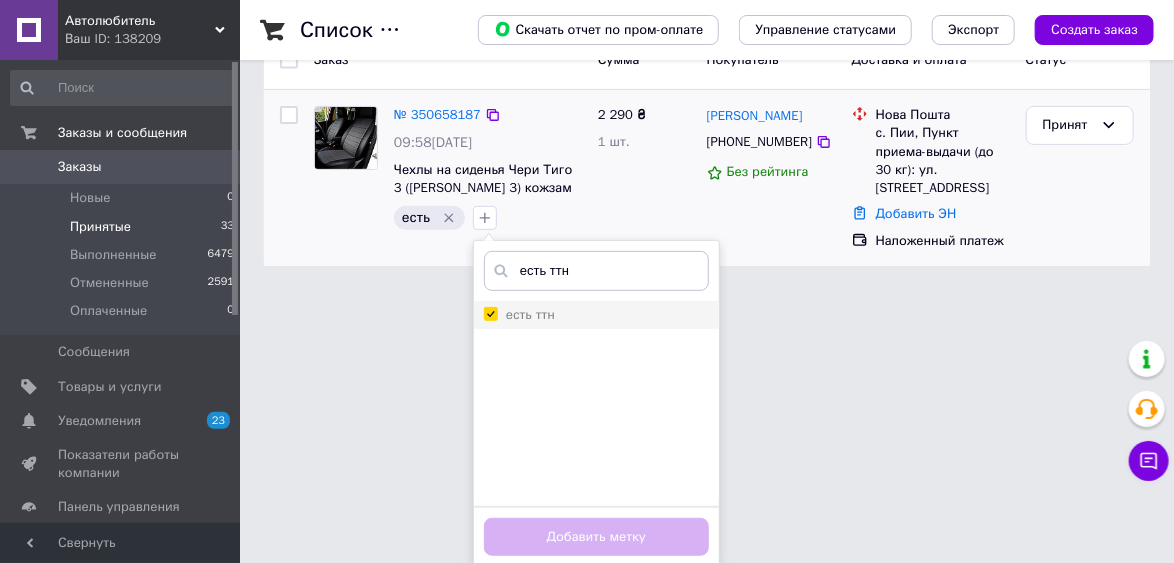 checkbox on "true" 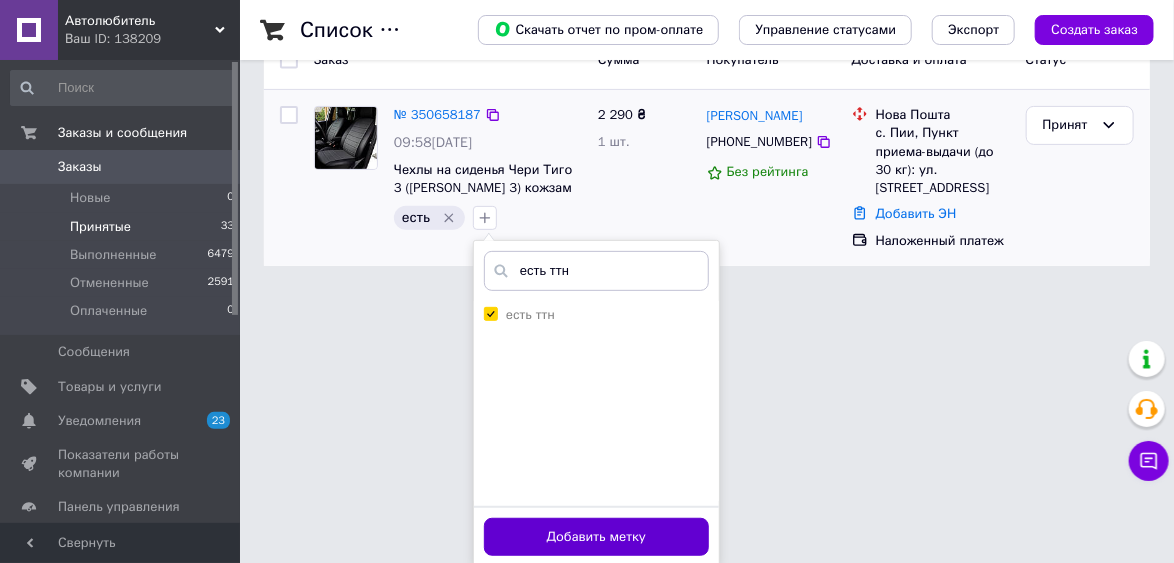 click on "Добавить метку" at bounding box center [596, 537] 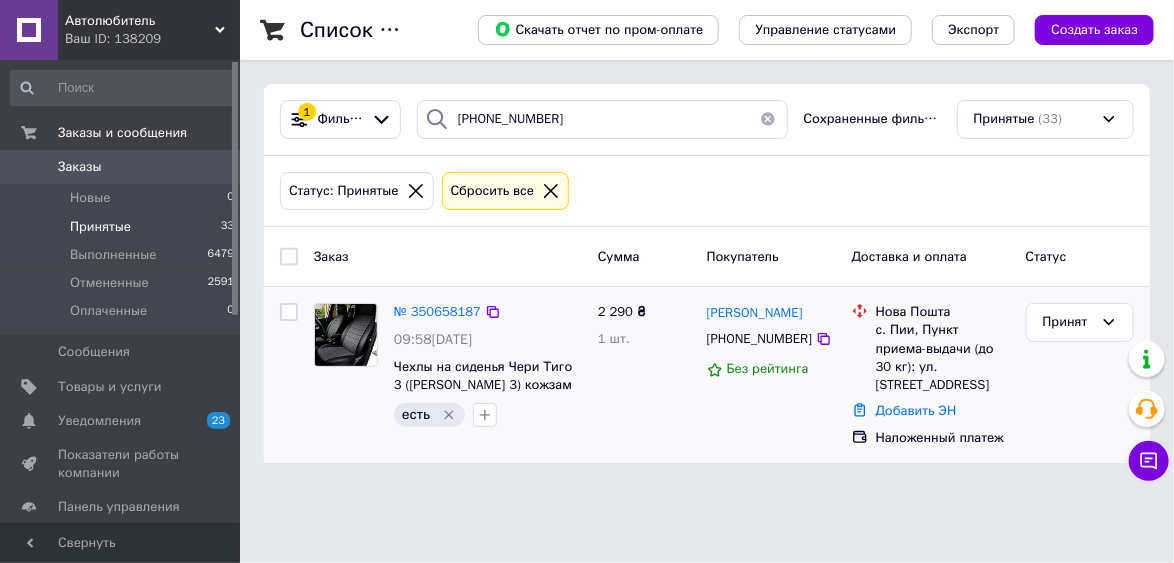 scroll, scrollTop: 0, scrollLeft: 0, axis: both 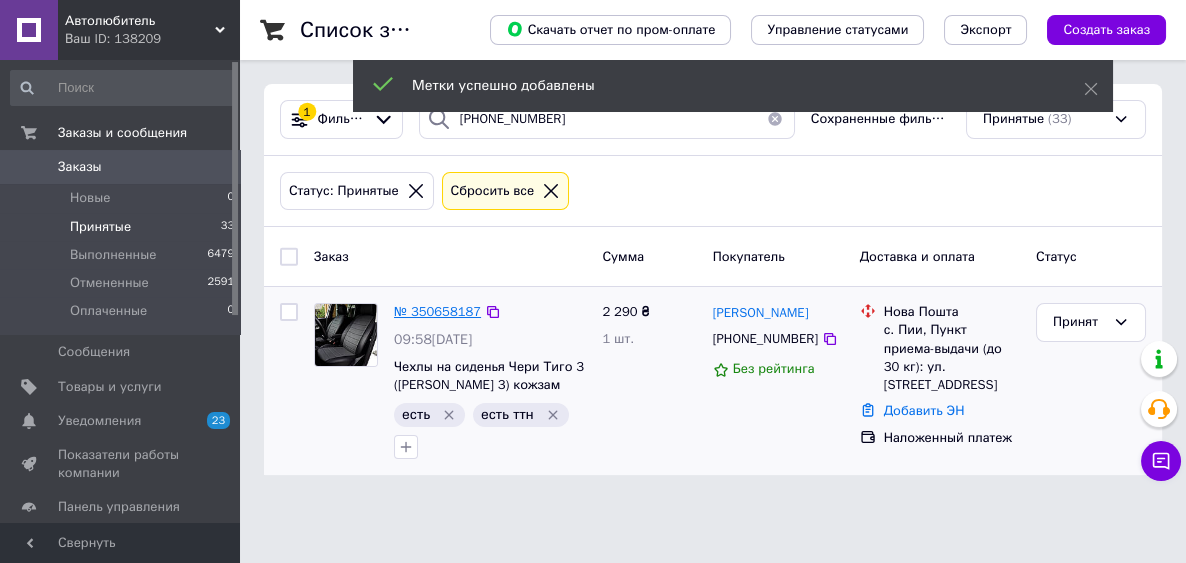 click on "№ 350658187" at bounding box center [437, 311] 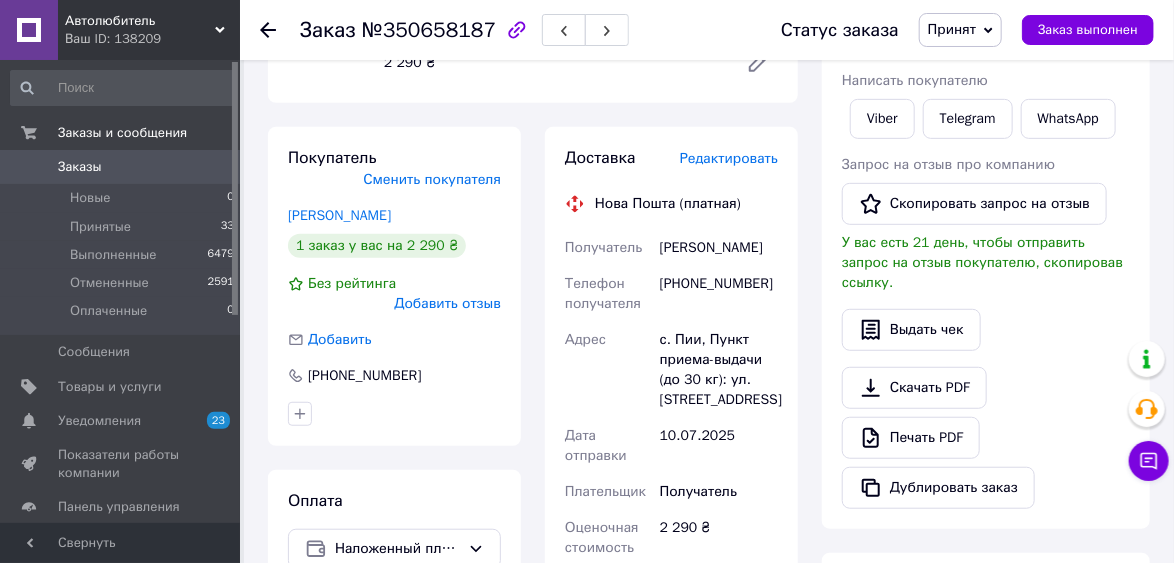 scroll, scrollTop: 720, scrollLeft: 0, axis: vertical 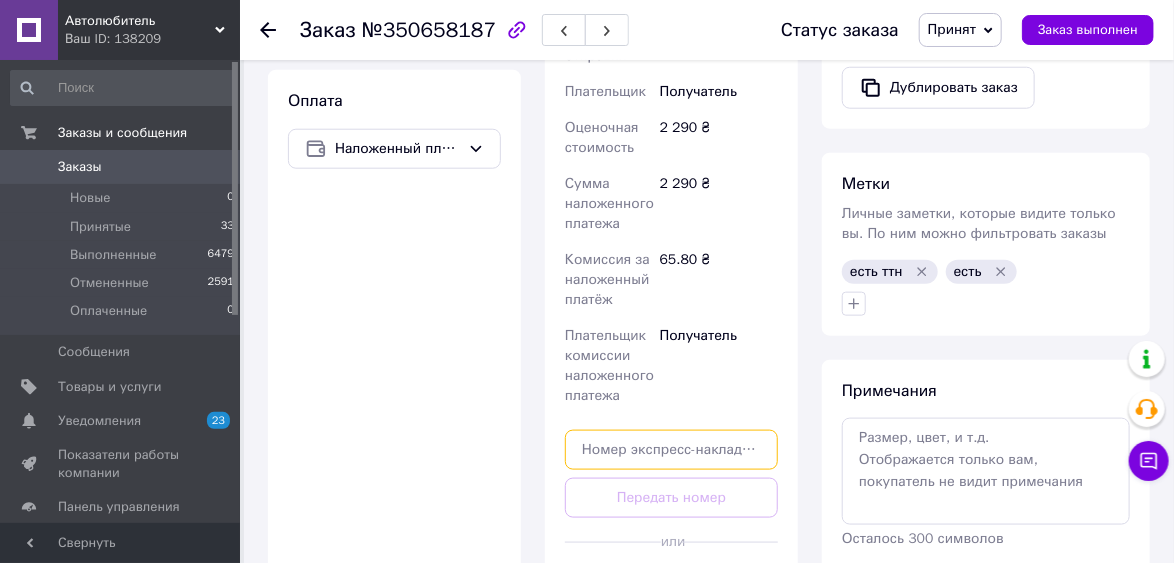 click at bounding box center [671, 450] 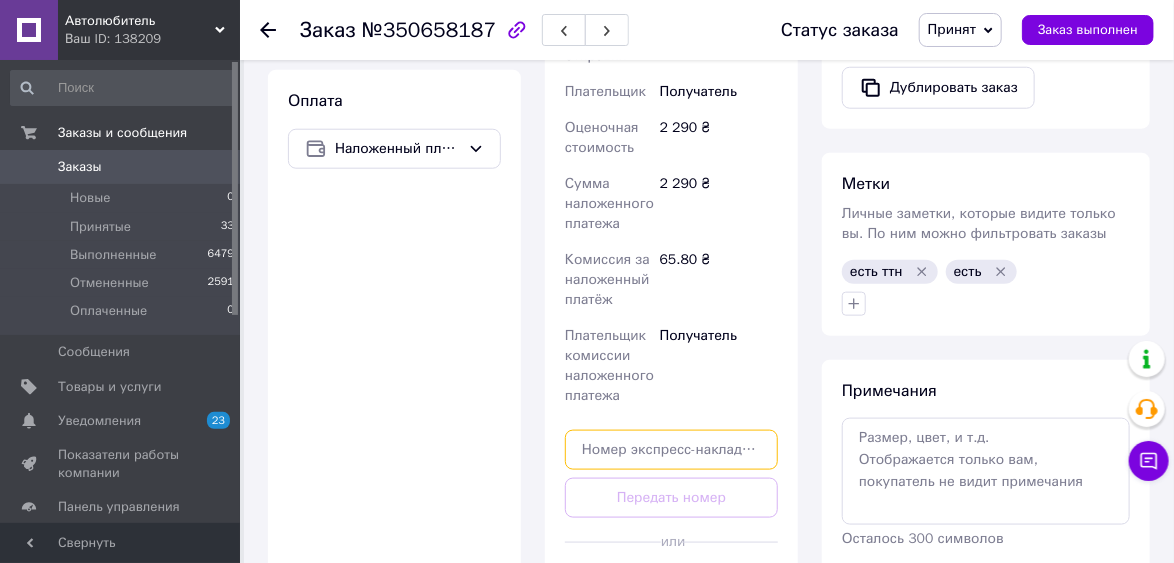 paste on "20451202334097" 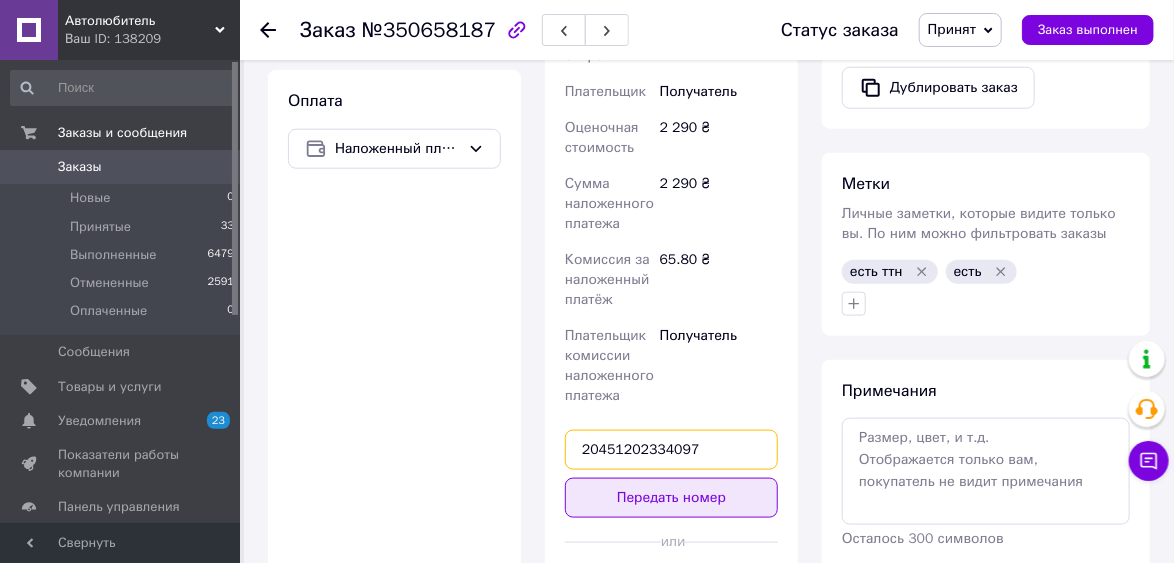 type on "20451202334097" 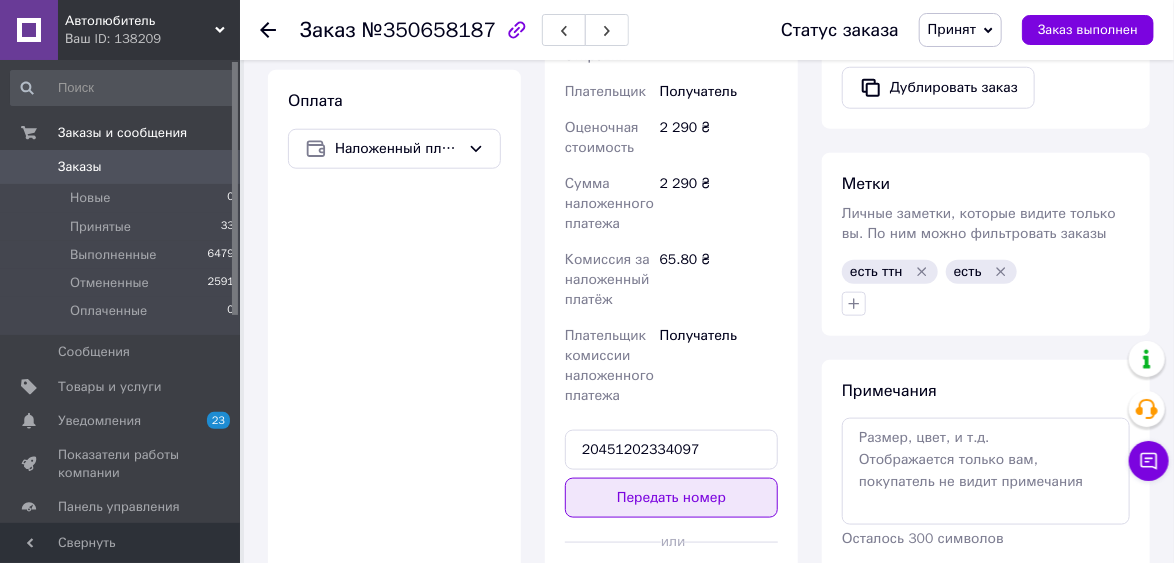 click on "Передать номер" at bounding box center [671, 498] 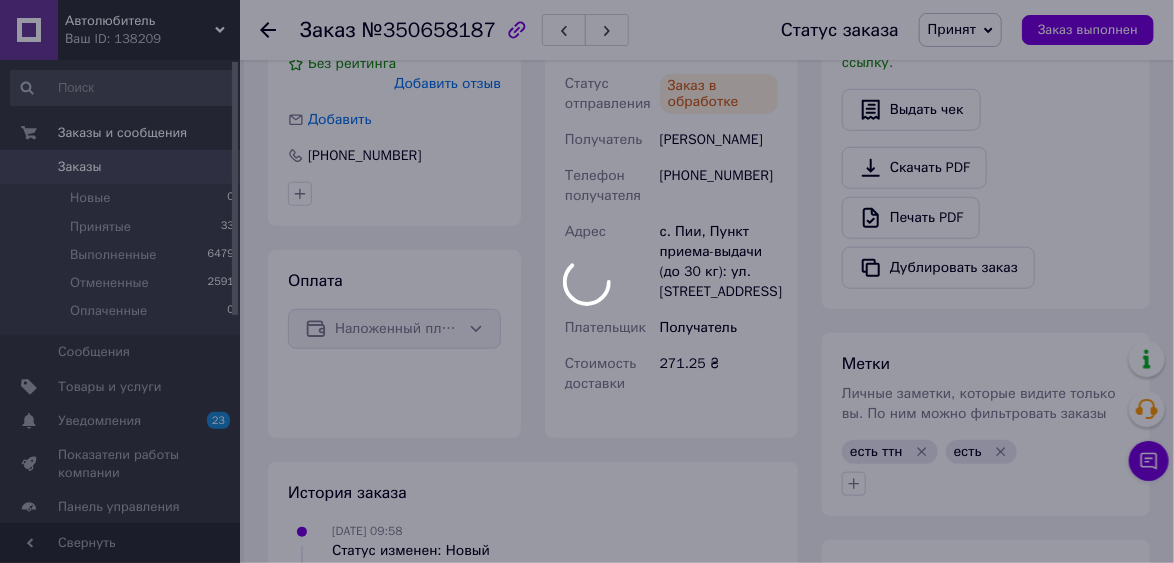 scroll, scrollTop: 480, scrollLeft: 0, axis: vertical 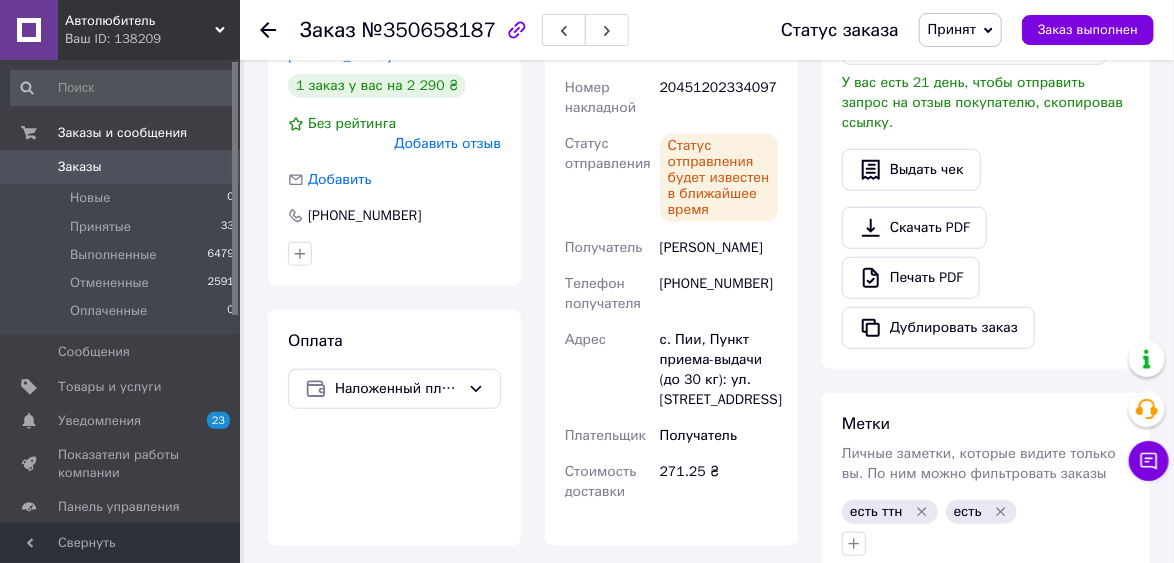 drag, startPoint x: 760, startPoint y: 214, endPoint x: 737, endPoint y: 215, distance: 23.021729 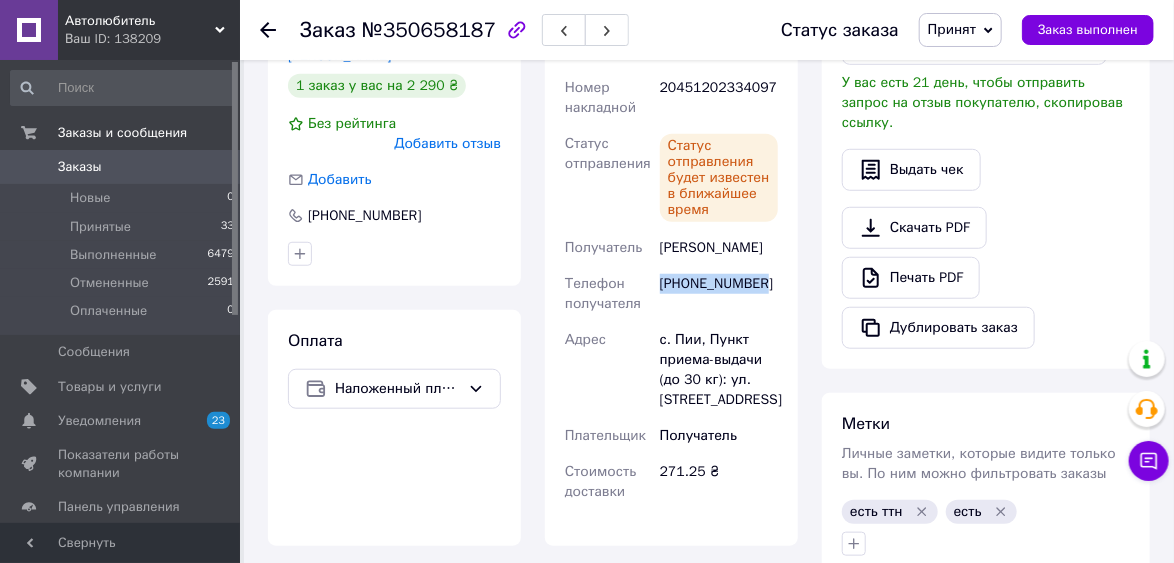 drag, startPoint x: 764, startPoint y: 260, endPoint x: 657, endPoint y: 273, distance: 107.78683 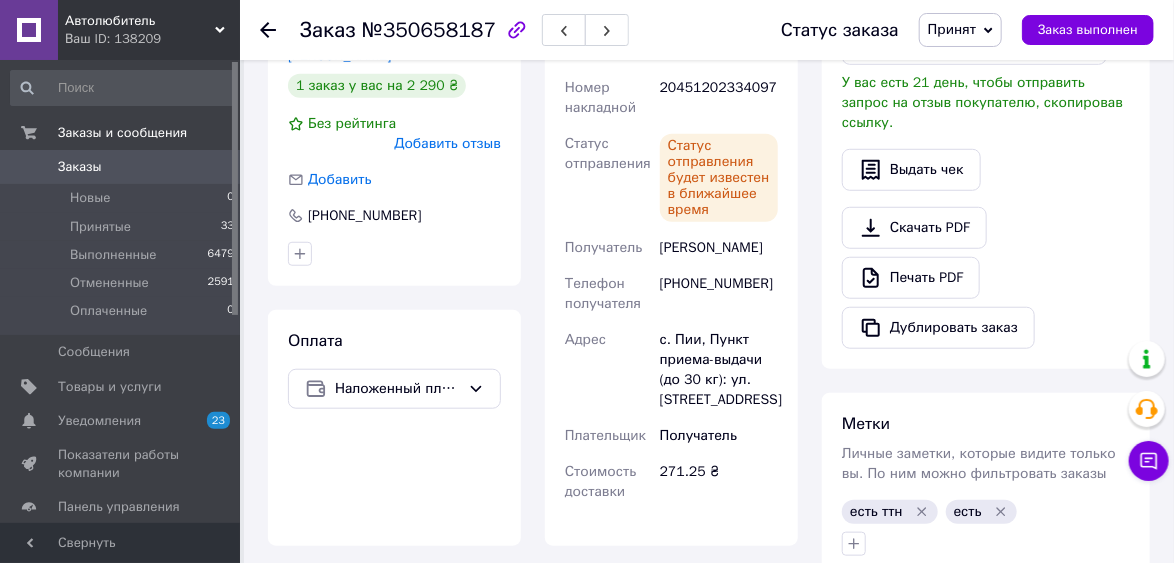 click on "Печать PDF" at bounding box center (986, 278) 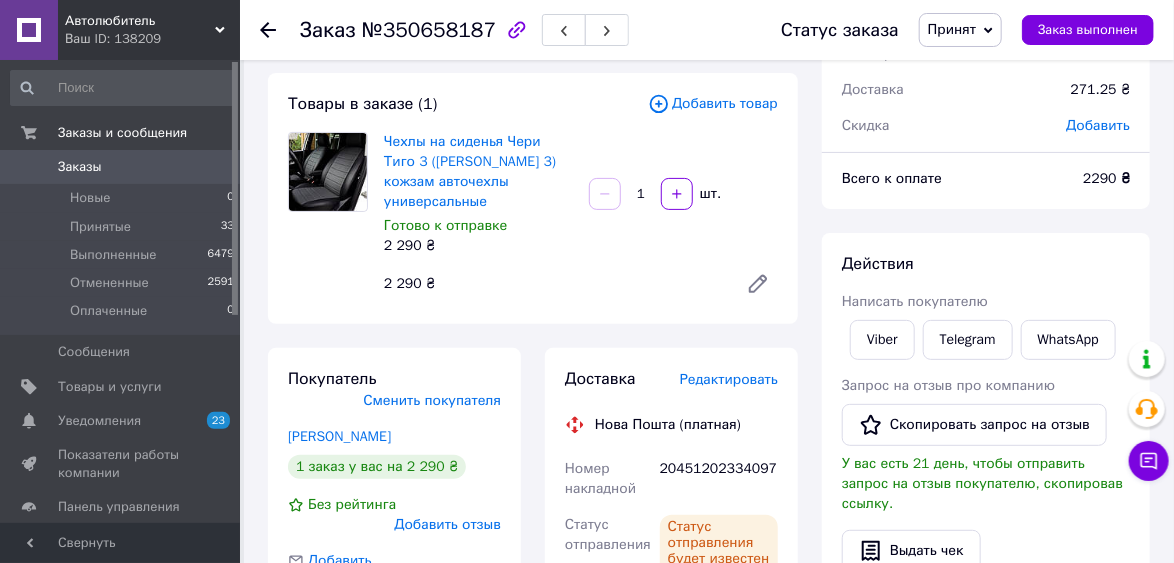 scroll, scrollTop: 0, scrollLeft: 0, axis: both 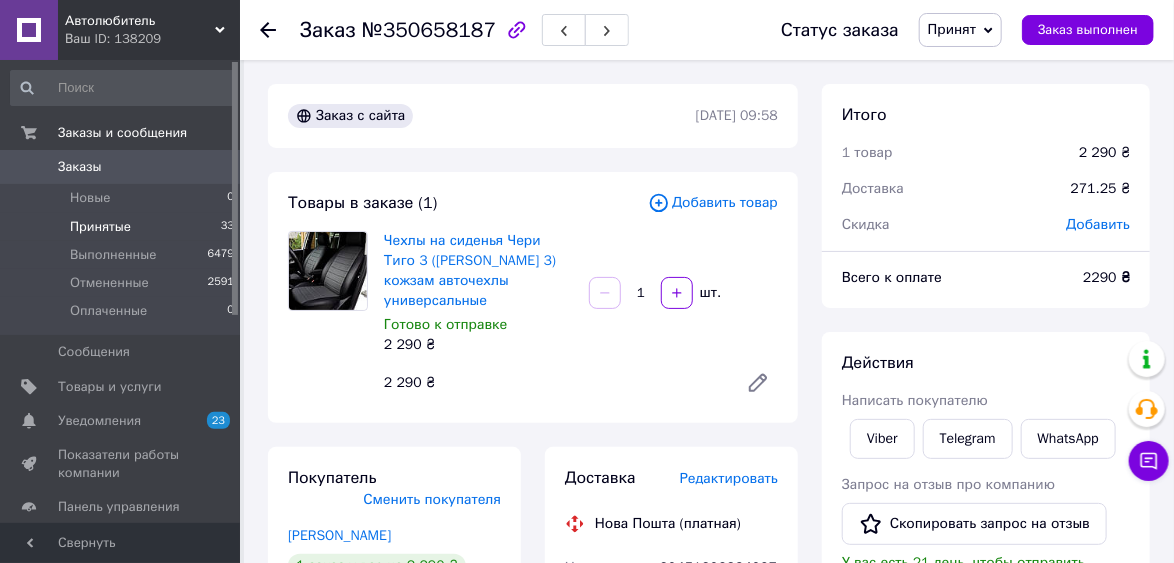 click on "Принятые" at bounding box center [100, 227] 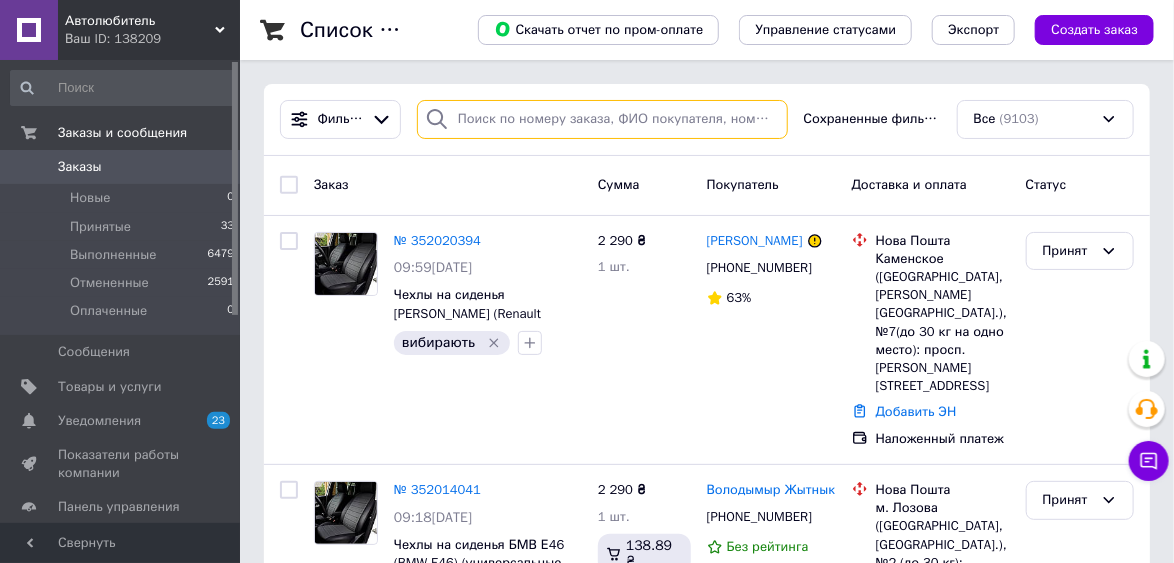 click at bounding box center [602, 119] 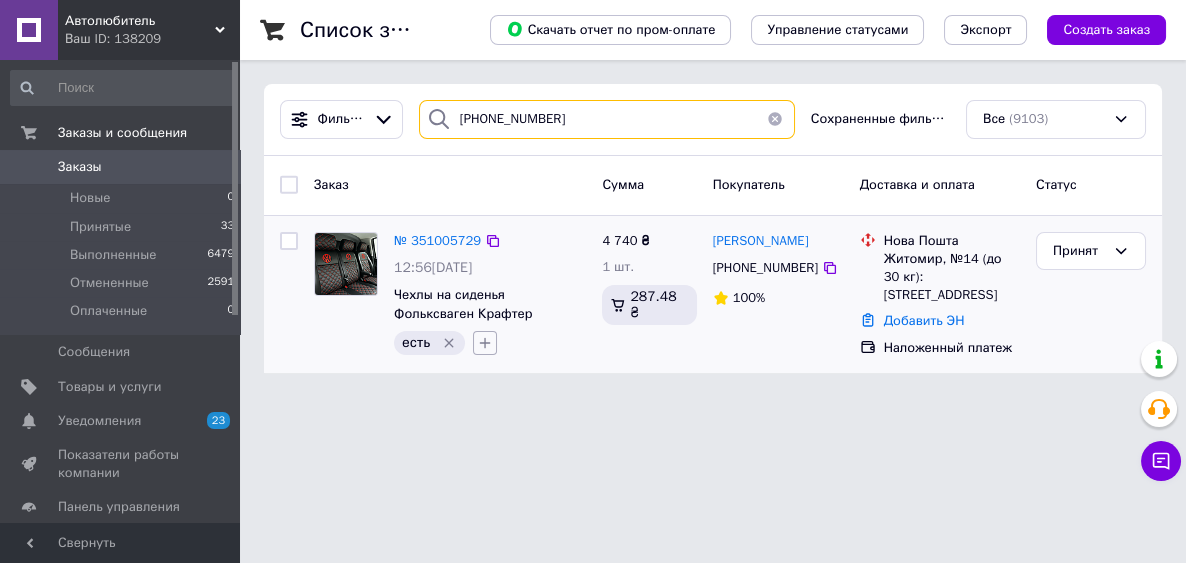 type on "[PHONE_NUMBER]" 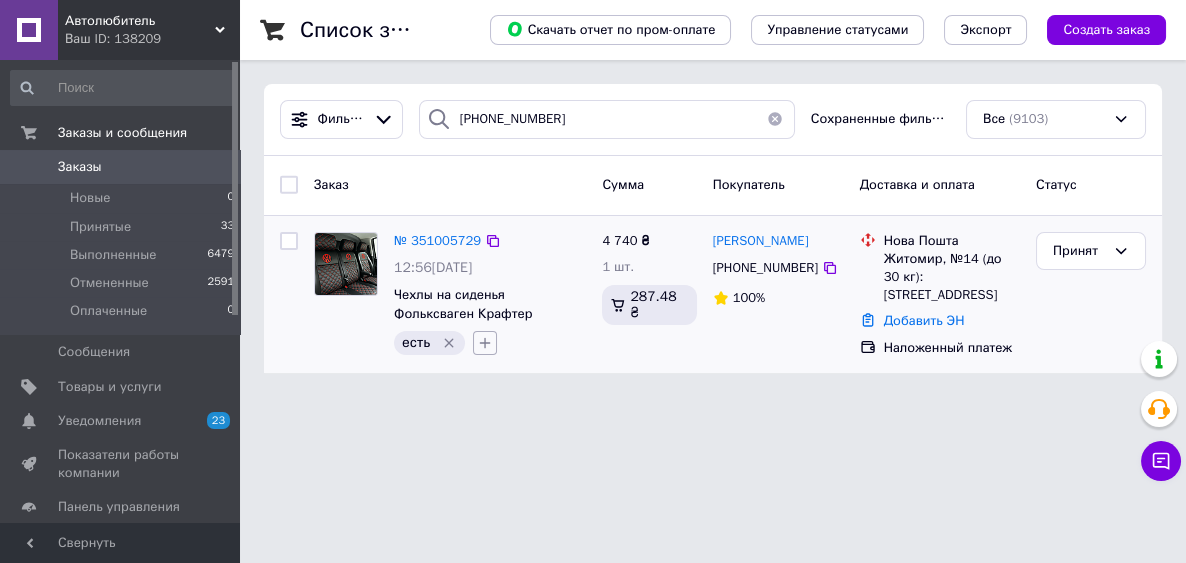 click 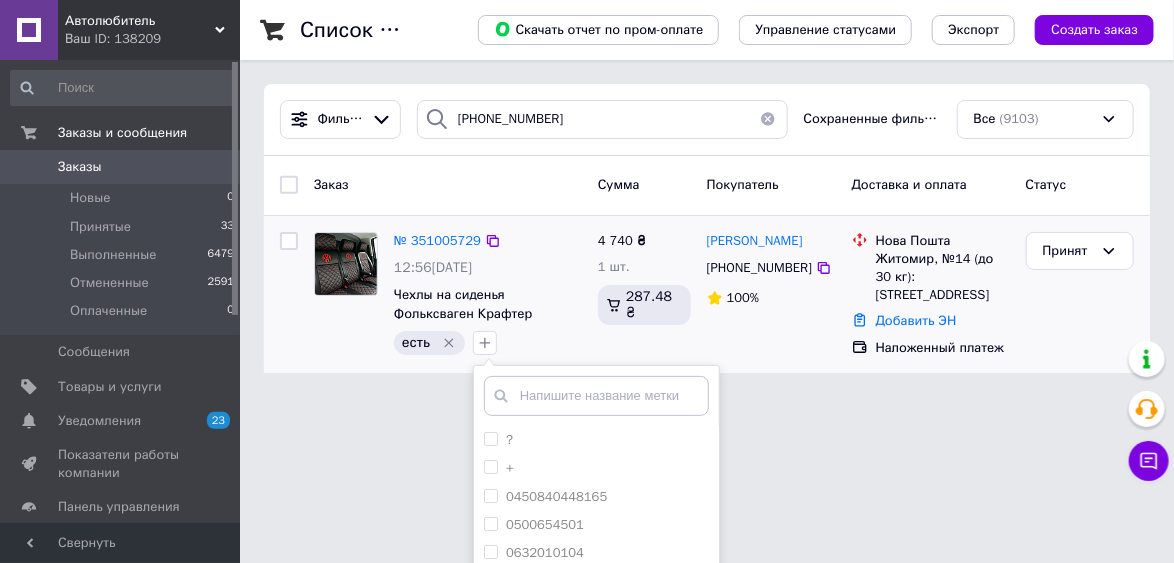 click at bounding box center [596, 396] 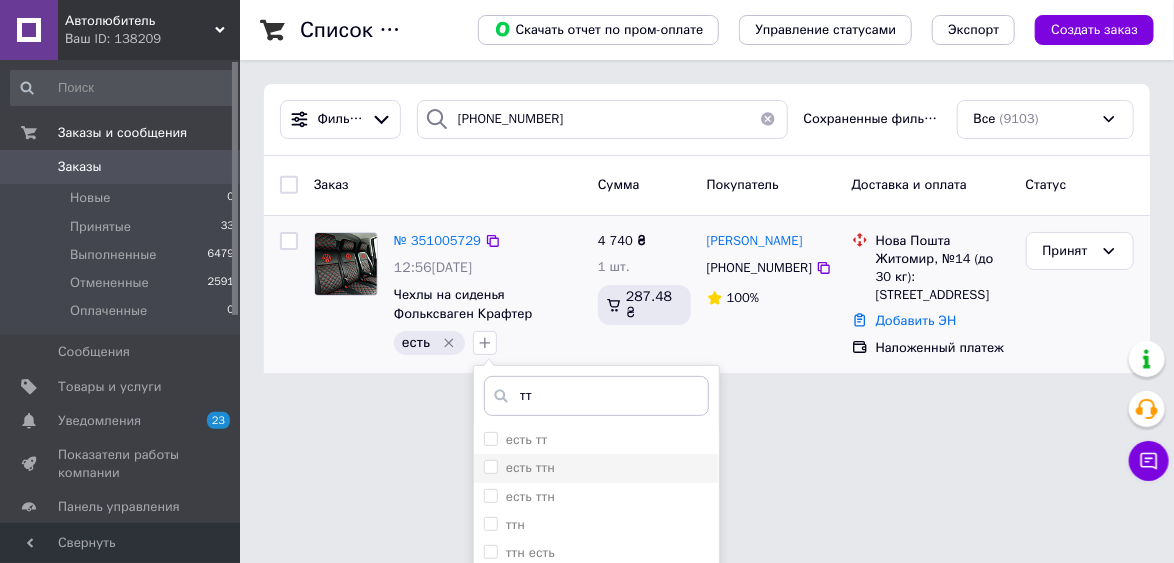 type on "тт" 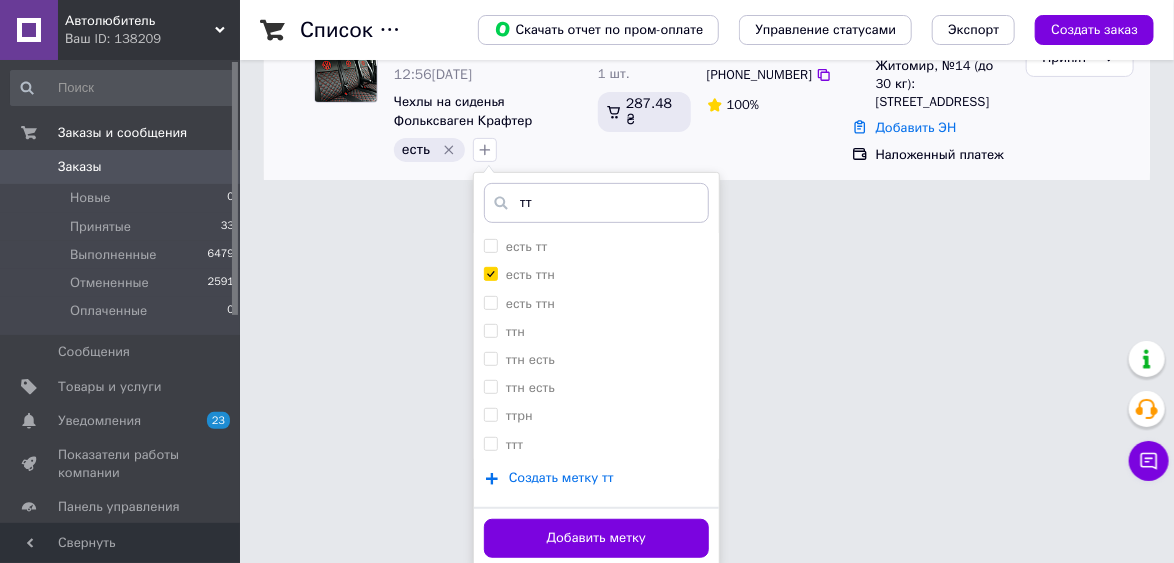 scroll, scrollTop: 196, scrollLeft: 0, axis: vertical 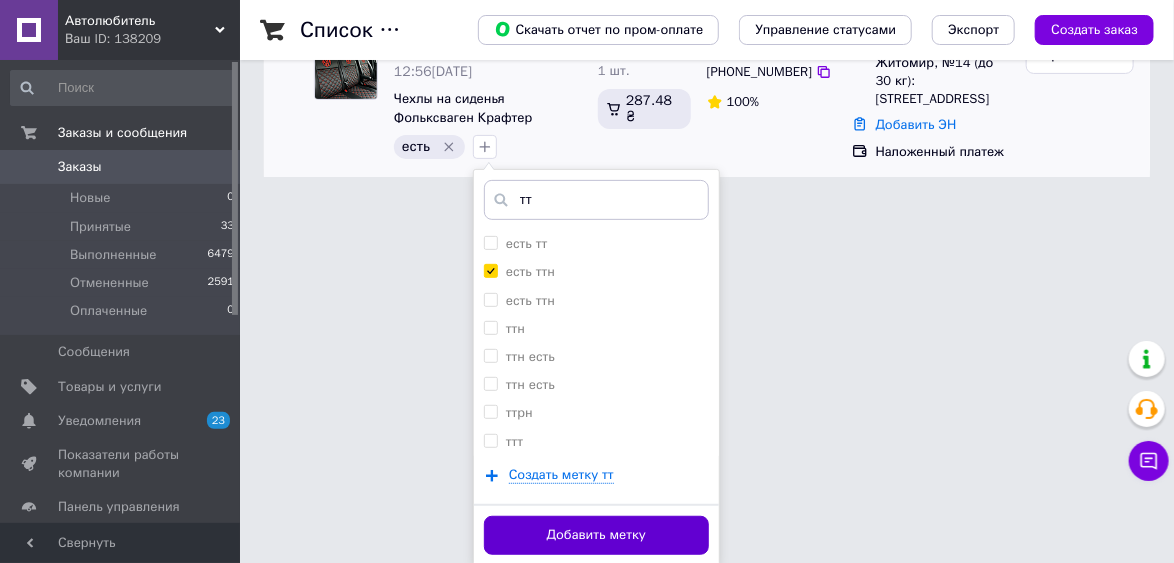 click on "Добавить метку" at bounding box center [596, 535] 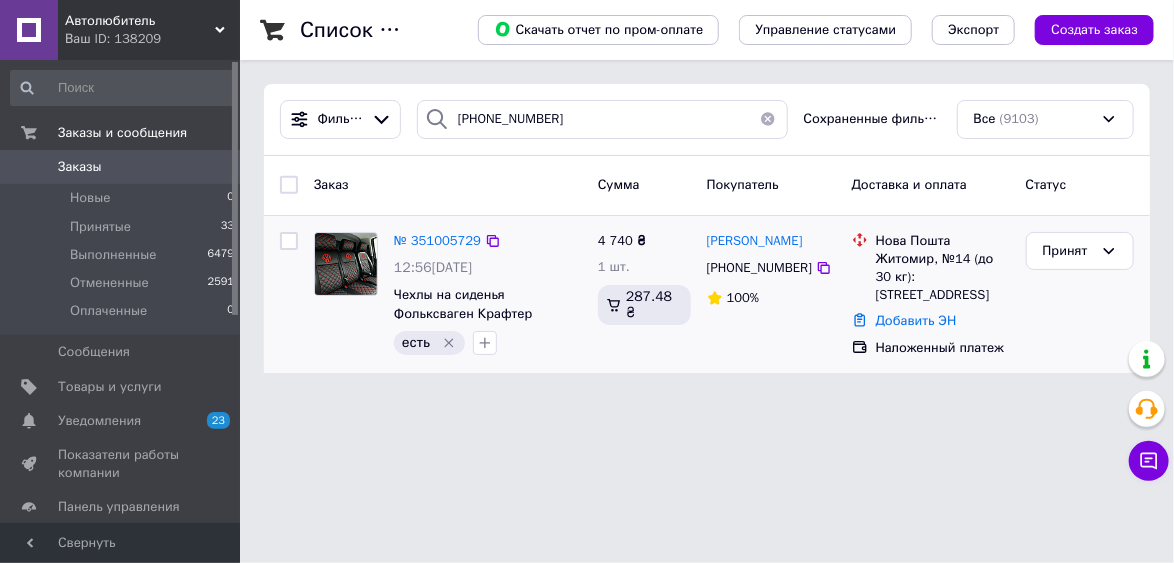 scroll, scrollTop: 0, scrollLeft: 0, axis: both 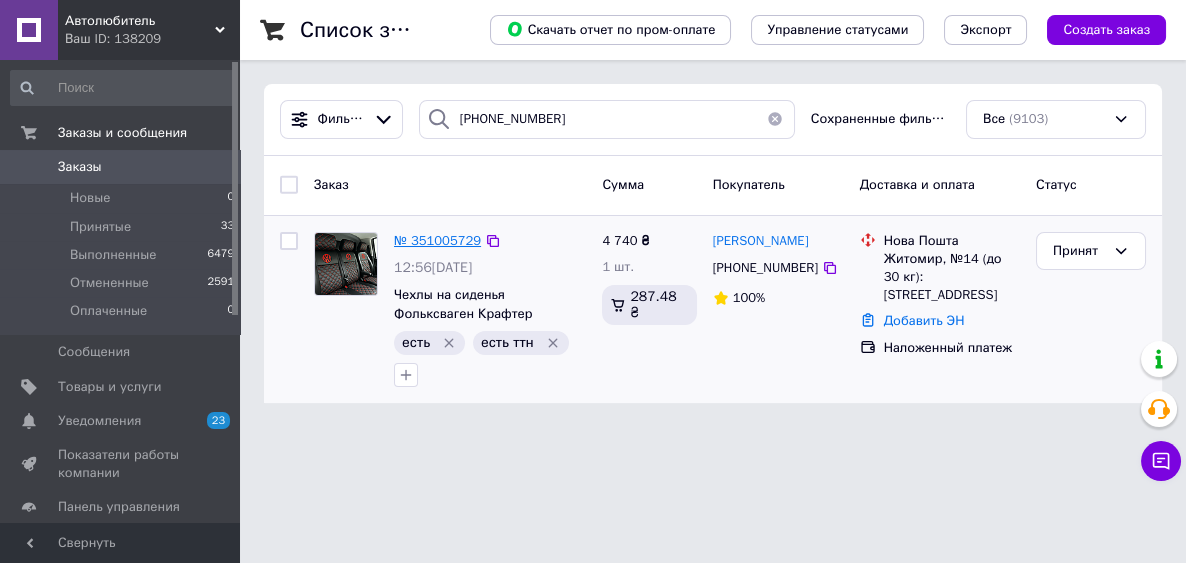 click on "№ 351005729" at bounding box center [437, 240] 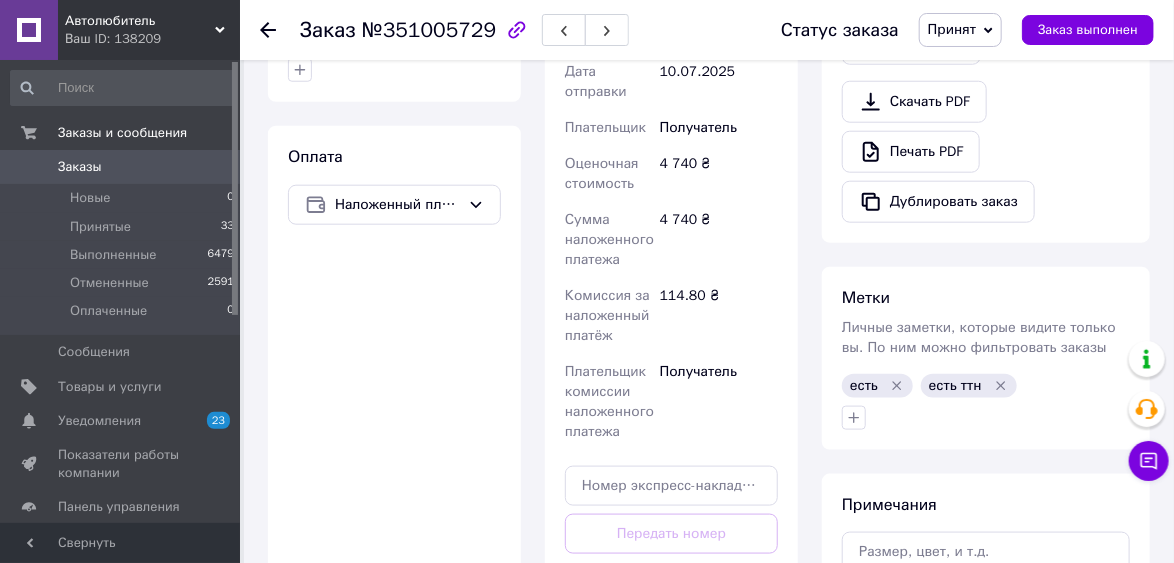 scroll, scrollTop: 720, scrollLeft: 0, axis: vertical 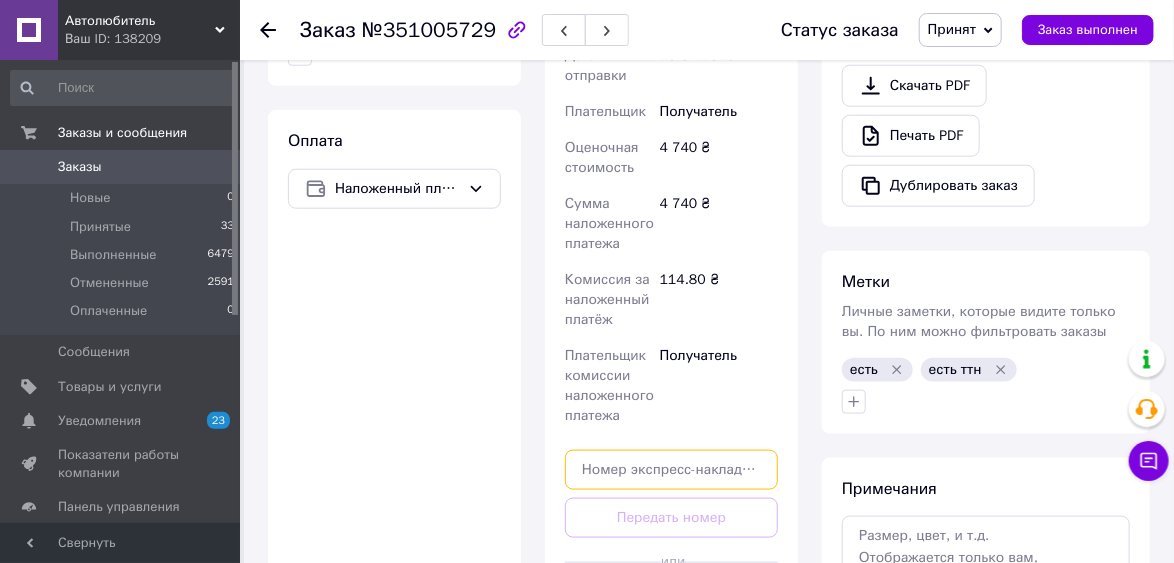 click at bounding box center [671, 470] 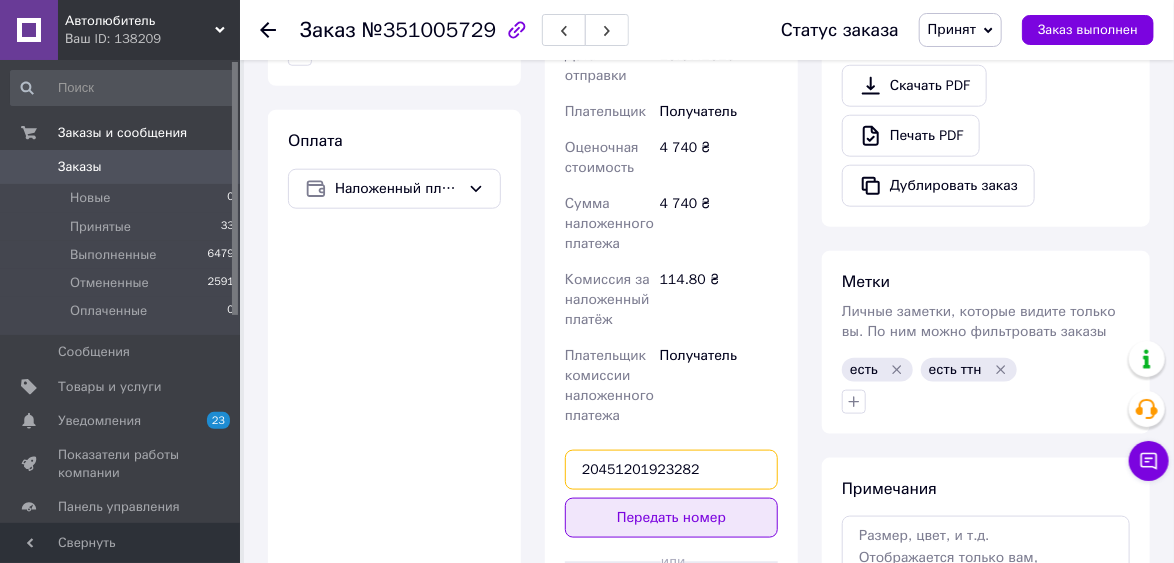 type on "20451201923282" 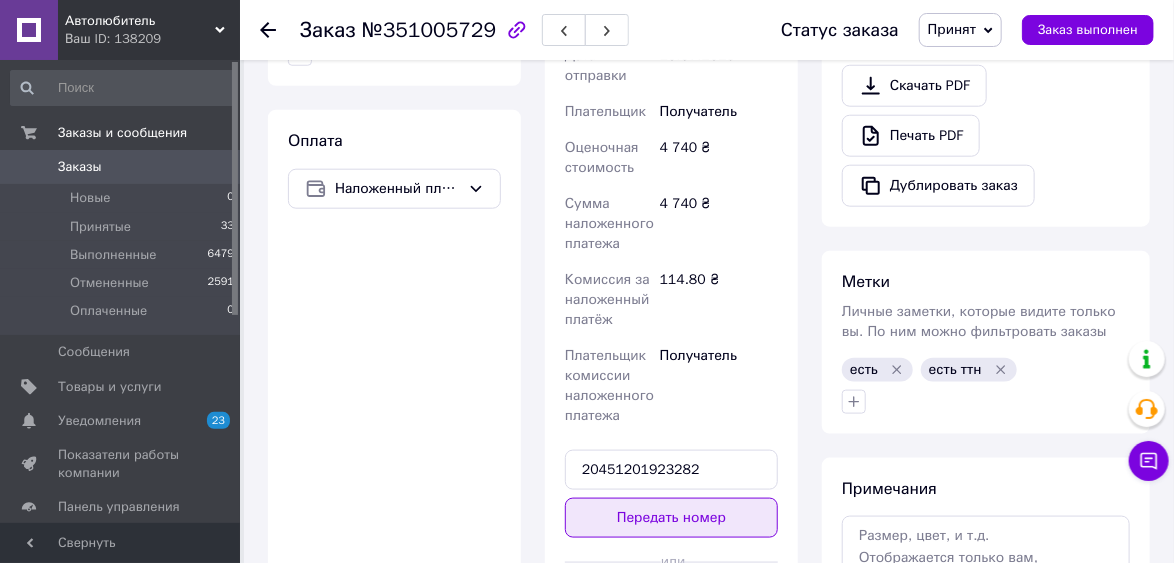click on "Передать номер" at bounding box center (671, 518) 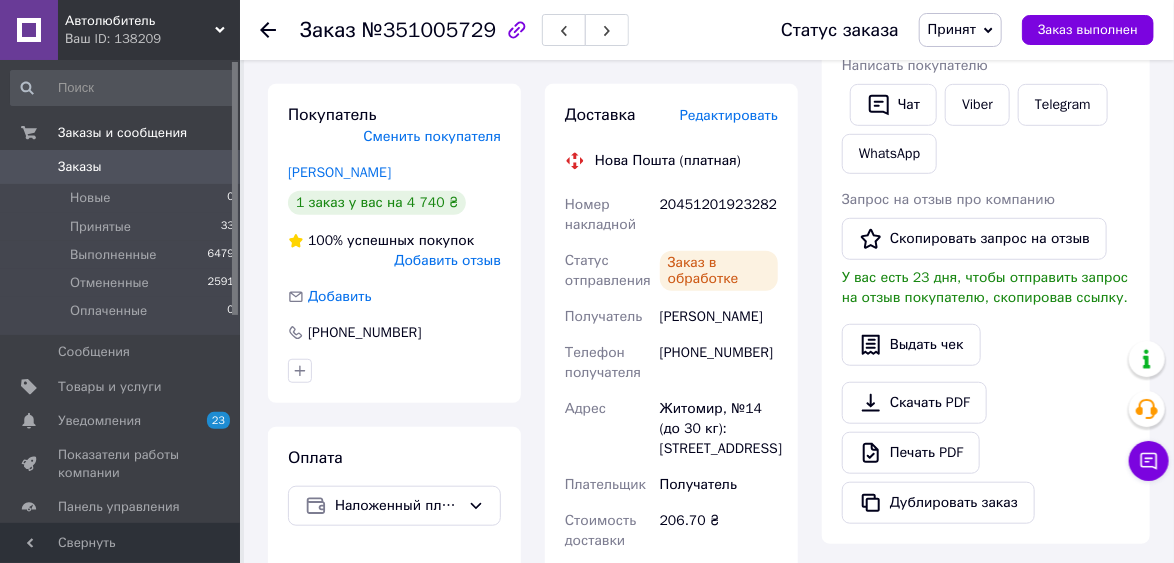scroll, scrollTop: 400, scrollLeft: 0, axis: vertical 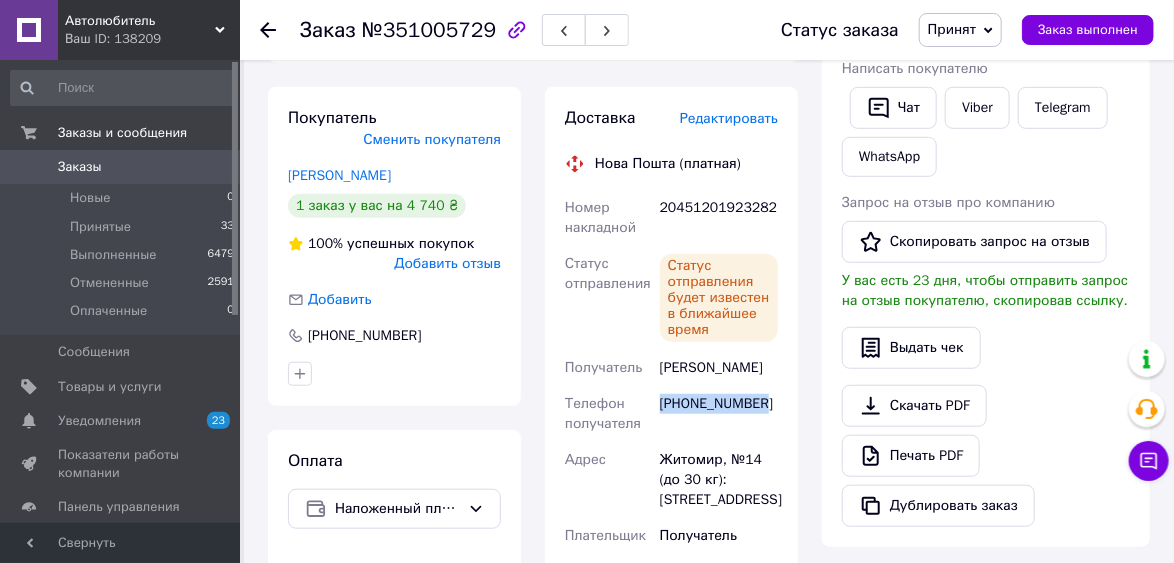 drag, startPoint x: 756, startPoint y: 410, endPoint x: 659, endPoint y: 401, distance: 97.41663 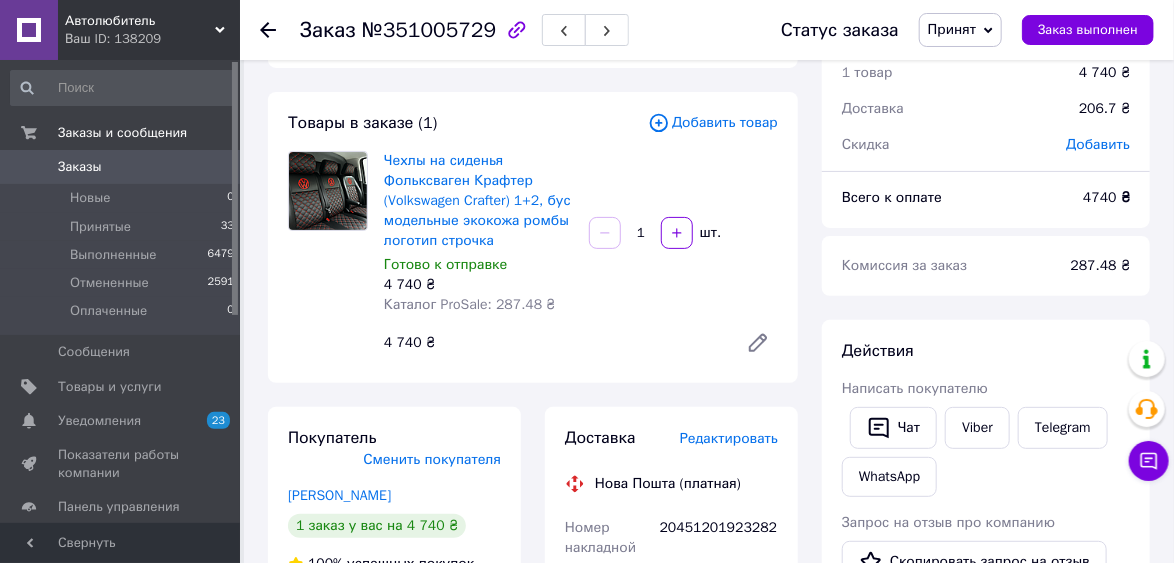 scroll, scrollTop: 0, scrollLeft: 0, axis: both 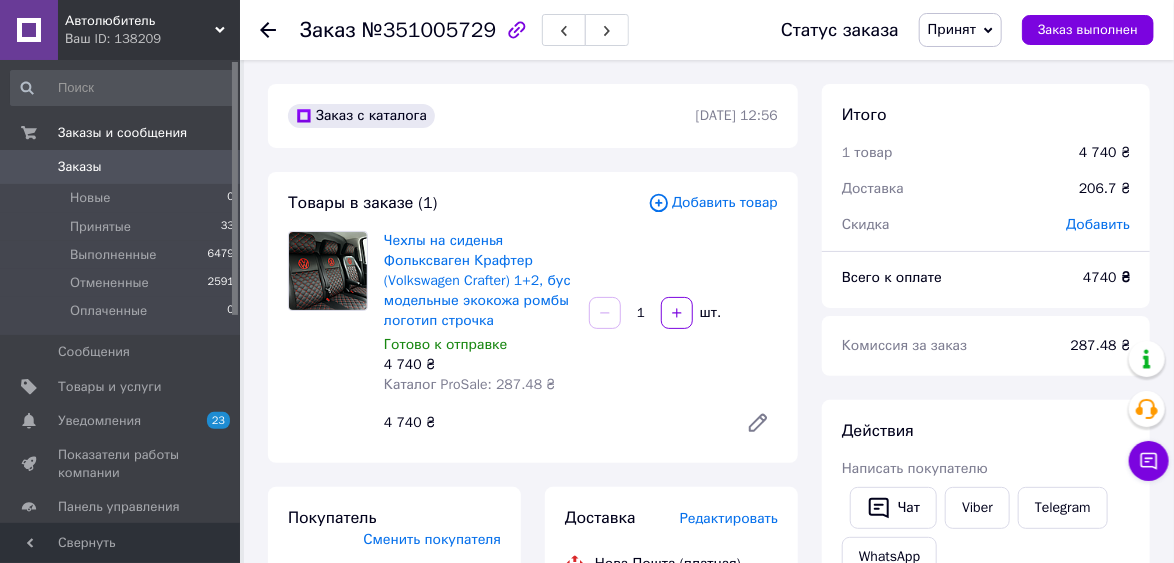 click on "Действия" at bounding box center [986, 431] 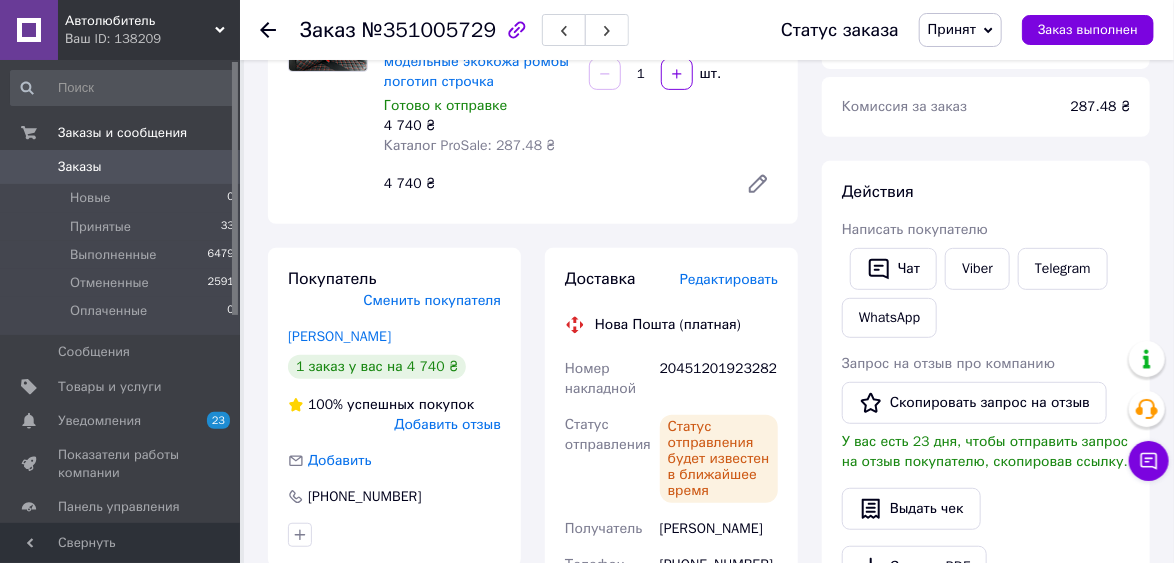 scroll, scrollTop: 240, scrollLeft: 0, axis: vertical 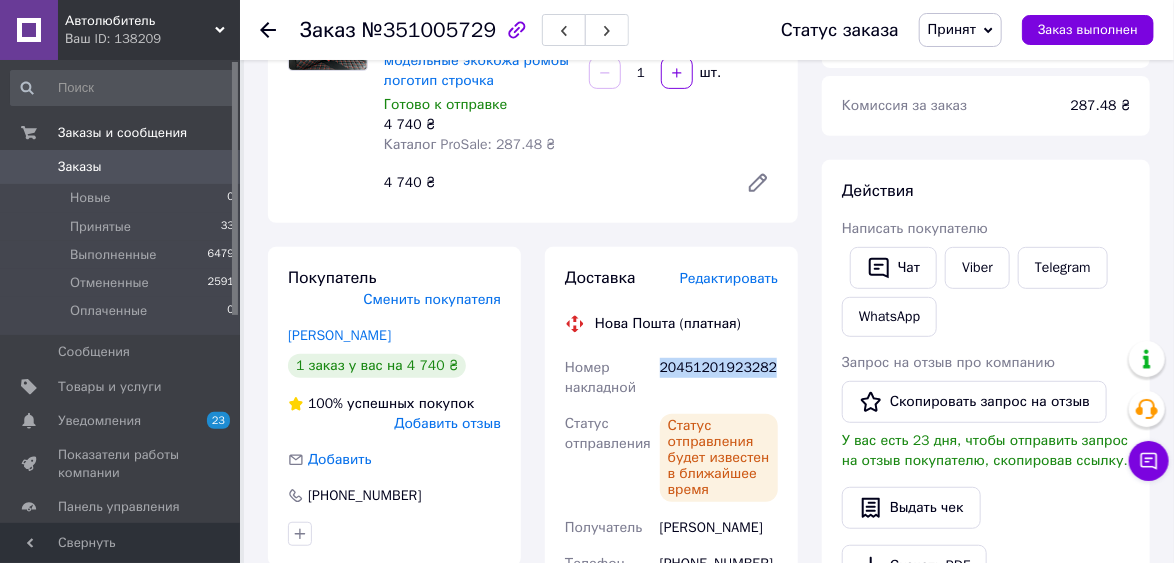 drag, startPoint x: 773, startPoint y: 367, endPoint x: 658, endPoint y: 347, distance: 116.72617 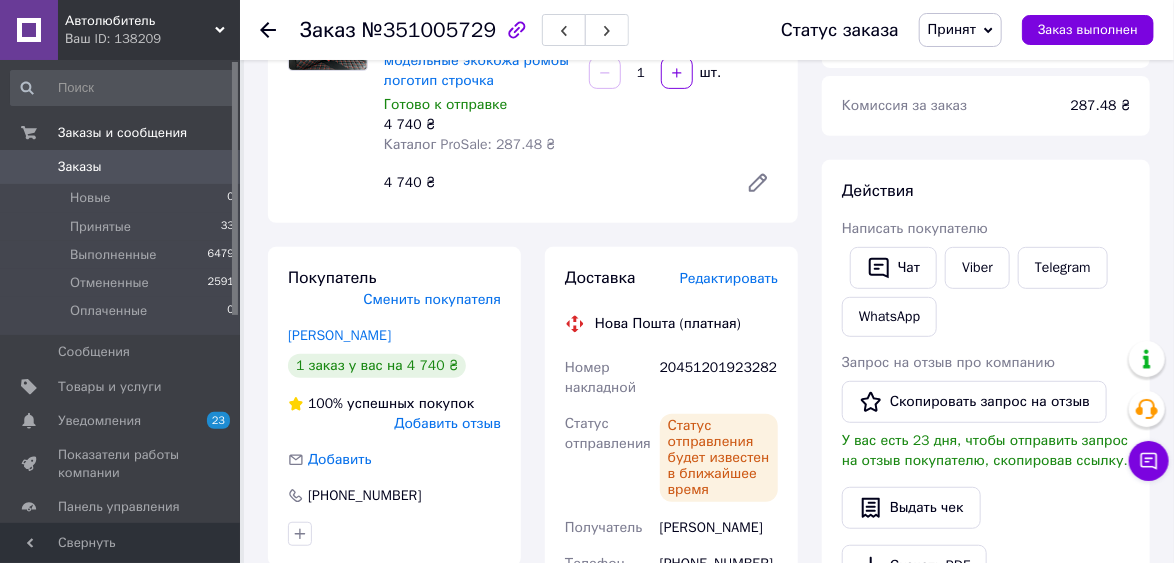 click on "Чат Viber Telegram WhatsApp" at bounding box center (986, 292) 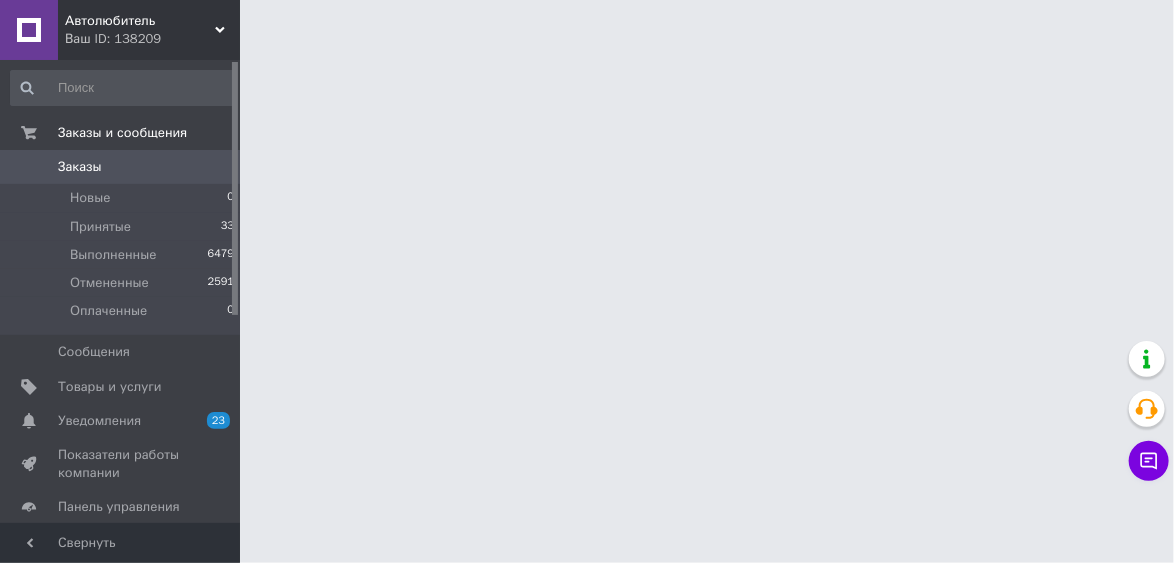 scroll, scrollTop: 0, scrollLeft: 0, axis: both 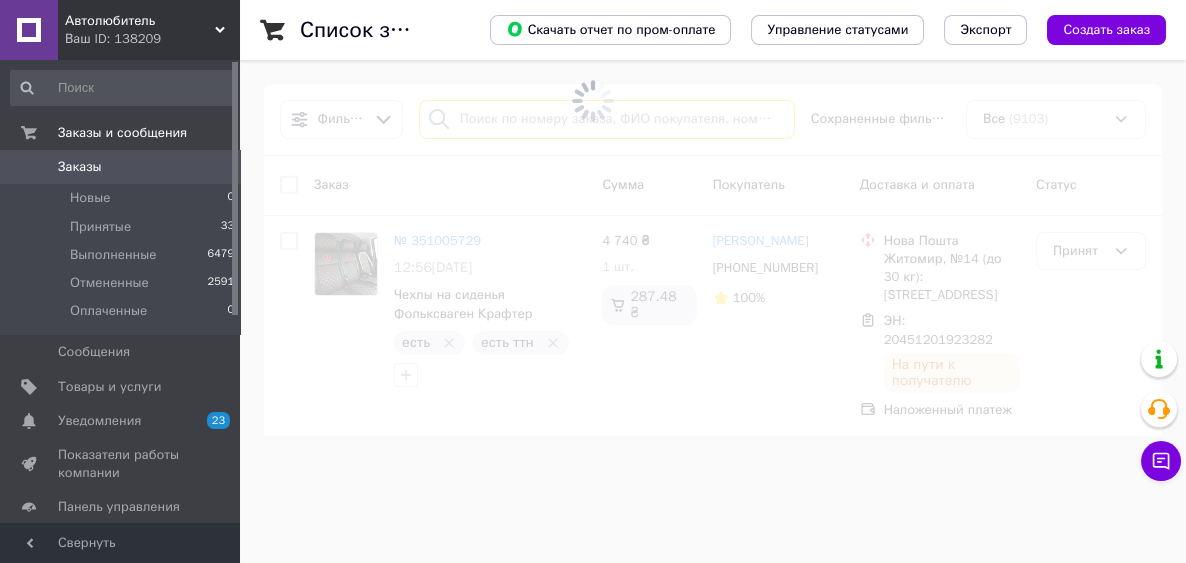 drag, startPoint x: 554, startPoint y: 121, endPoint x: 472, endPoint y: 121, distance: 82 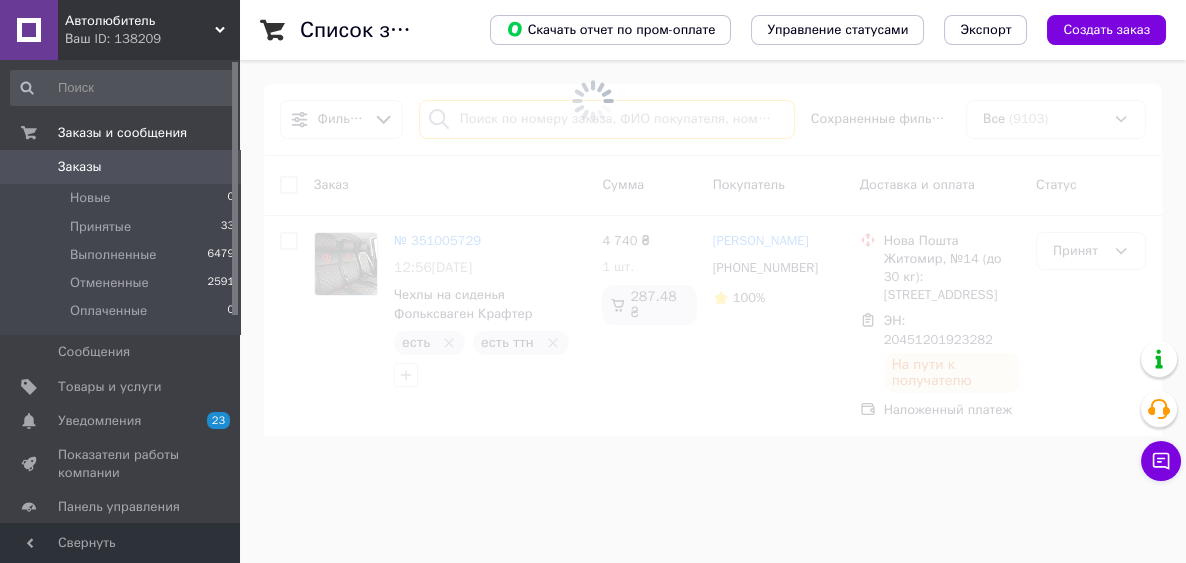 click on "Фильтры Сохраненные фильтры: Все (9103) Заказ Сумма Покупатель Доставка и оплата Статус № 351005729 12:56[DATE] Чехлы на сиденья Фольксваген Крафтер (Volkswagen Crafter) 1+2, бус модельные экокожа ромбы логотип строчка есть   есть ттн   4 740 ₴ 1 шт. 287.48 ₴ [PERSON_NAME] [PHONE_NUMBER] 100% Нова Пошта Житомир, №14 (до 30 кг): [STREET_ADDRESS] ЭН: 20451201923282 На пути к получателю Наложенный платеж Принят" at bounding box center (713, 260) 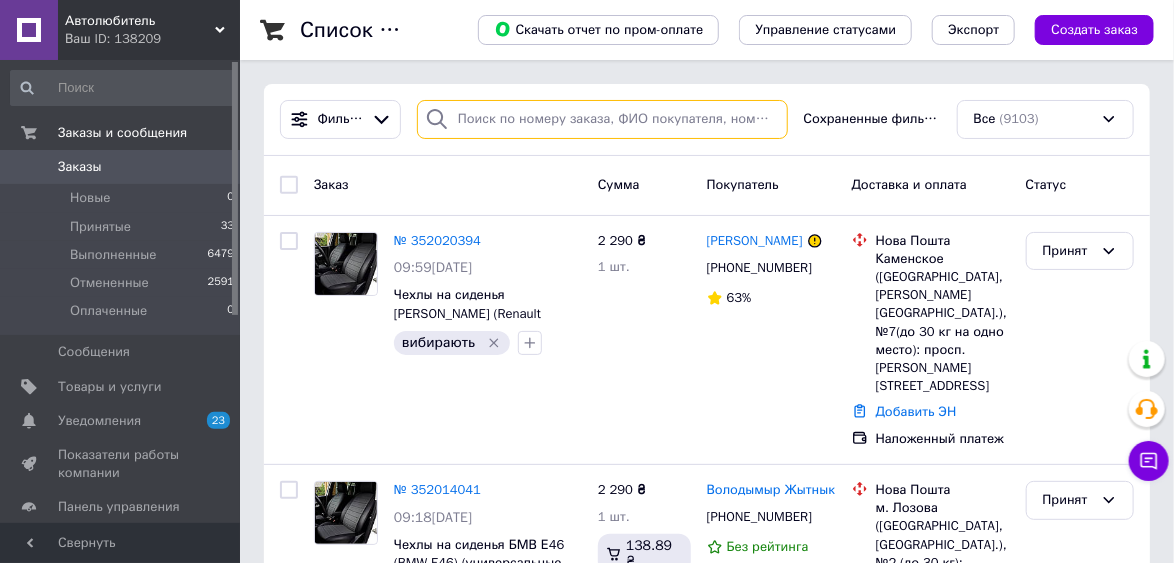 click at bounding box center (602, 119) 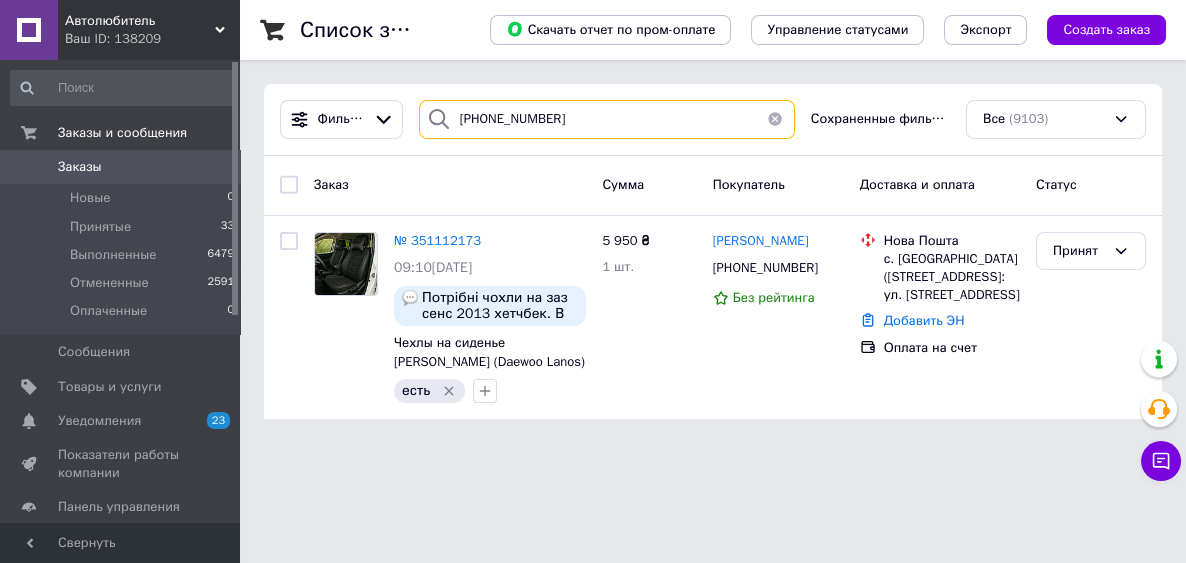type on "[PHONE_NUMBER]" 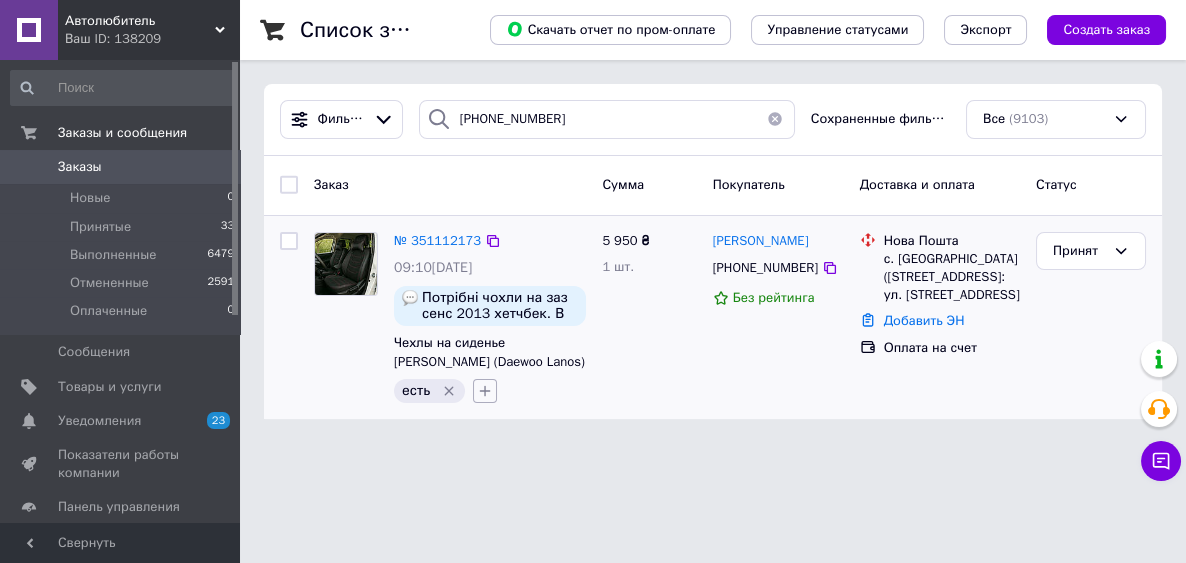 click 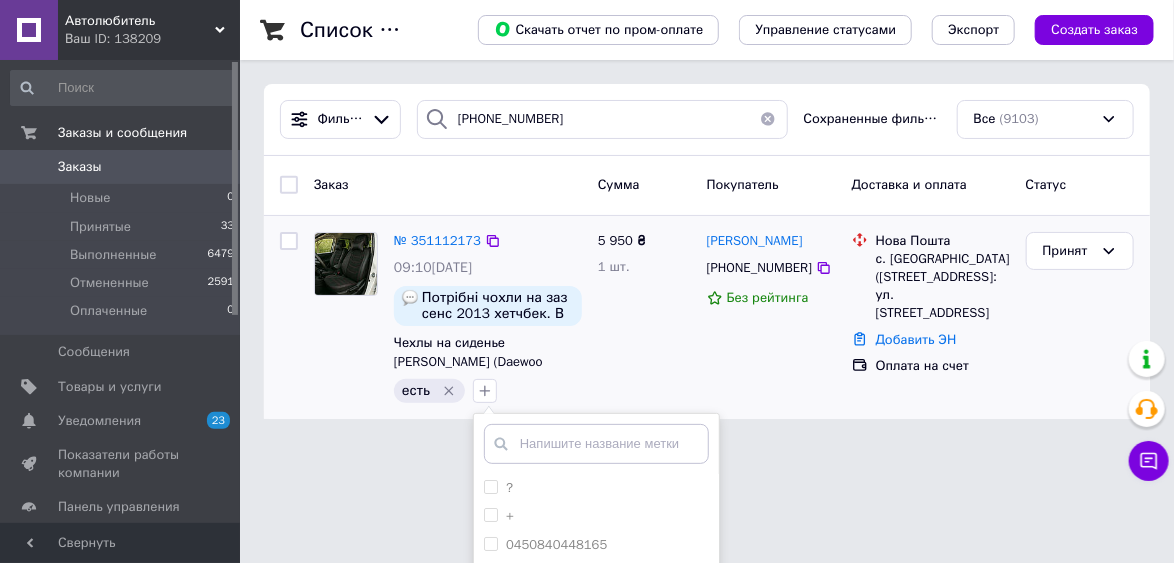 click at bounding box center [596, 444] 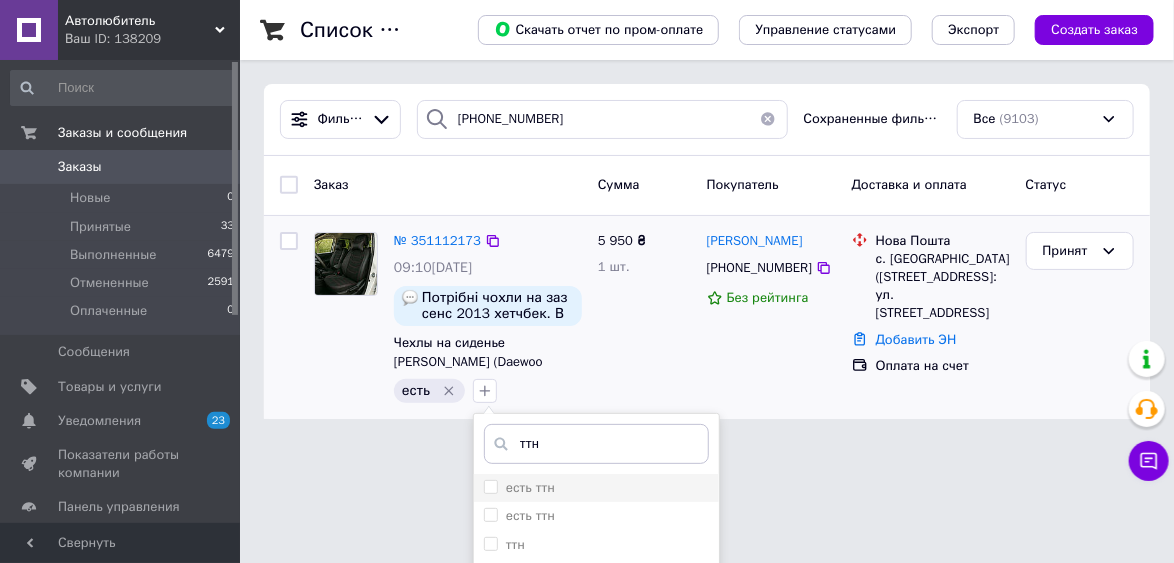 type on "ттн" 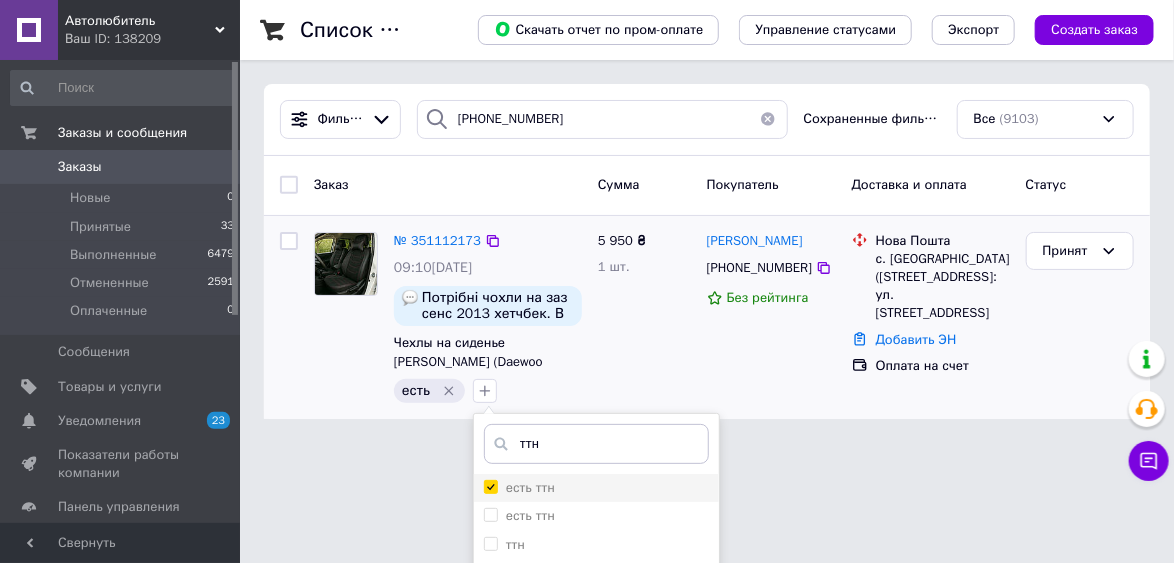 checkbox on "true" 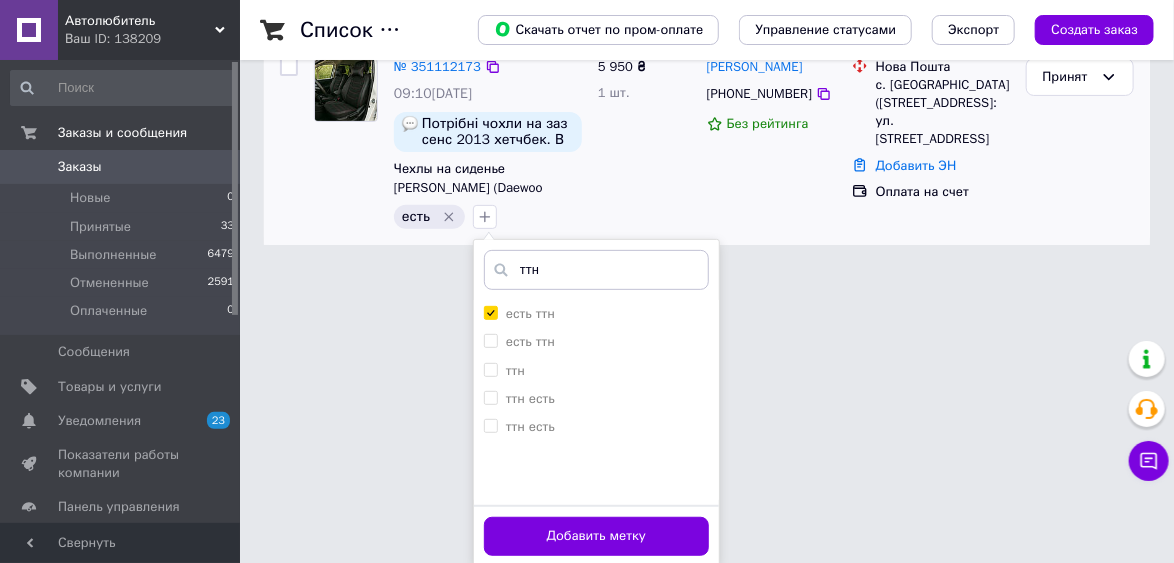 scroll, scrollTop: 175, scrollLeft: 0, axis: vertical 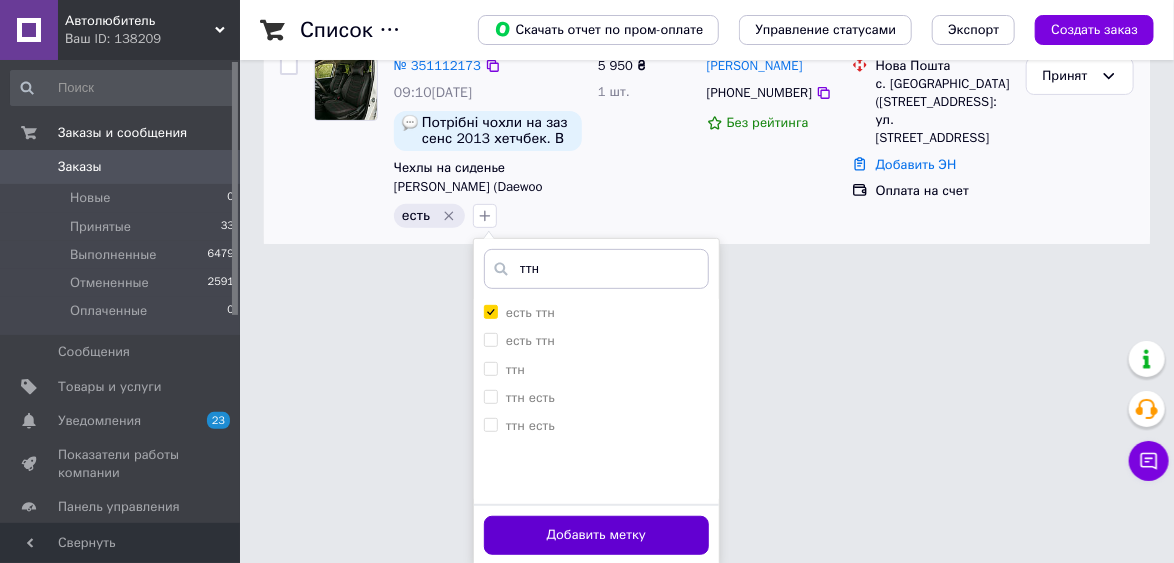 click on "Добавить метку" at bounding box center [596, 535] 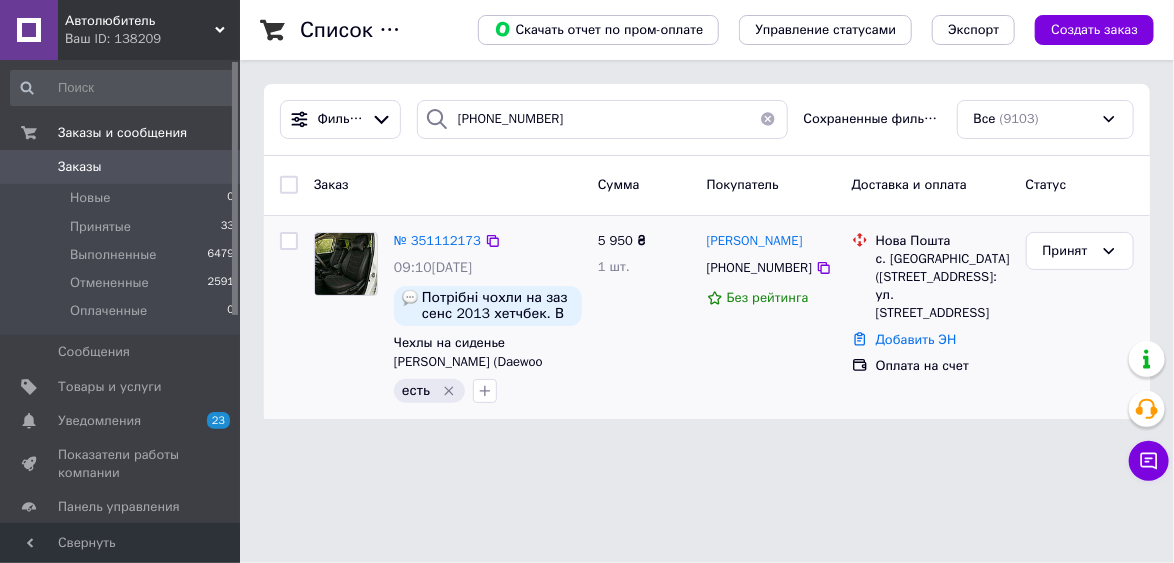 scroll, scrollTop: 0, scrollLeft: 0, axis: both 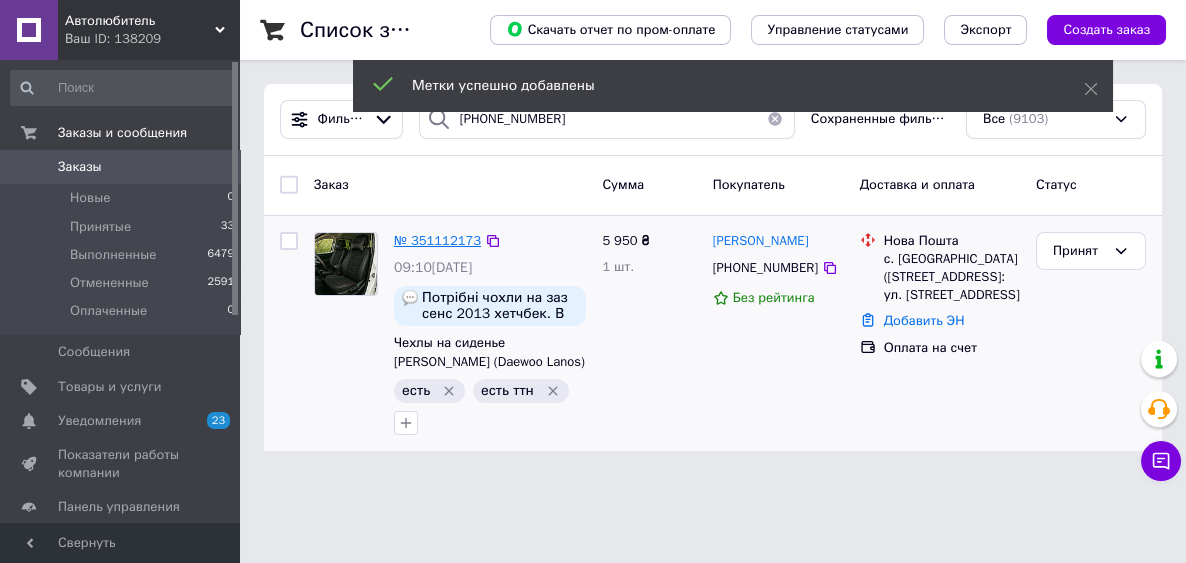 click on "№ 351112173" at bounding box center [437, 240] 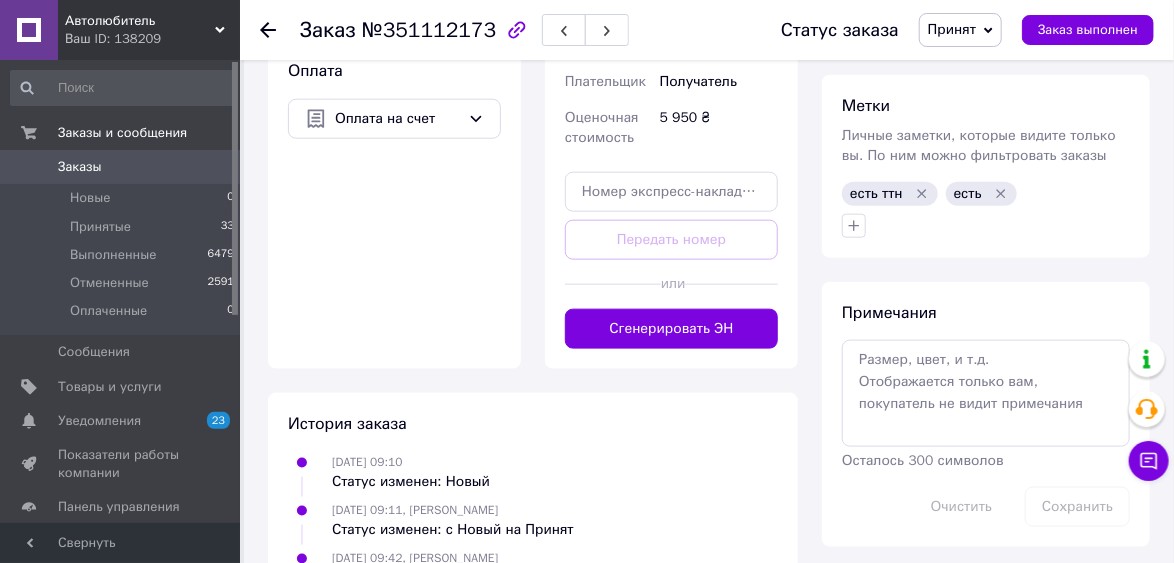 scroll, scrollTop: 800, scrollLeft: 0, axis: vertical 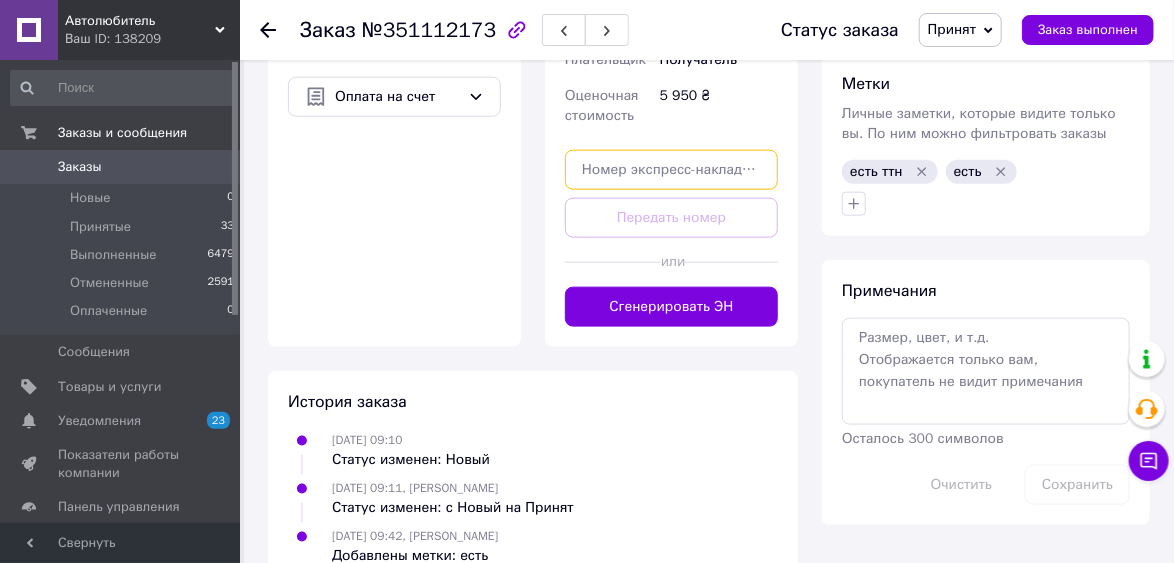 click at bounding box center (671, 170) 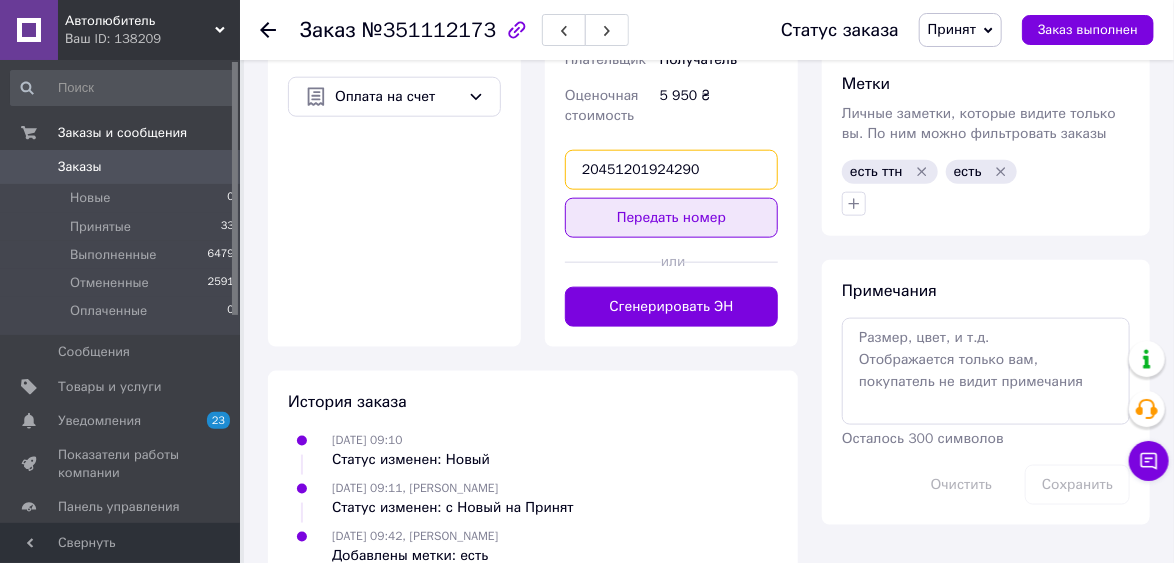 type on "20451201924290" 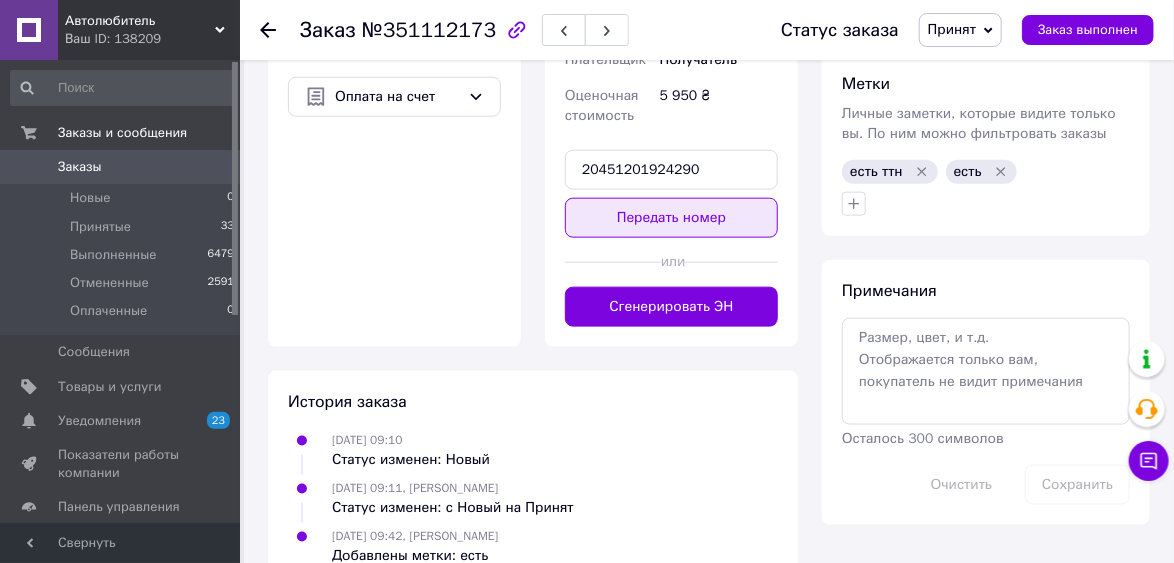 click on "Передать номер" at bounding box center (671, 218) 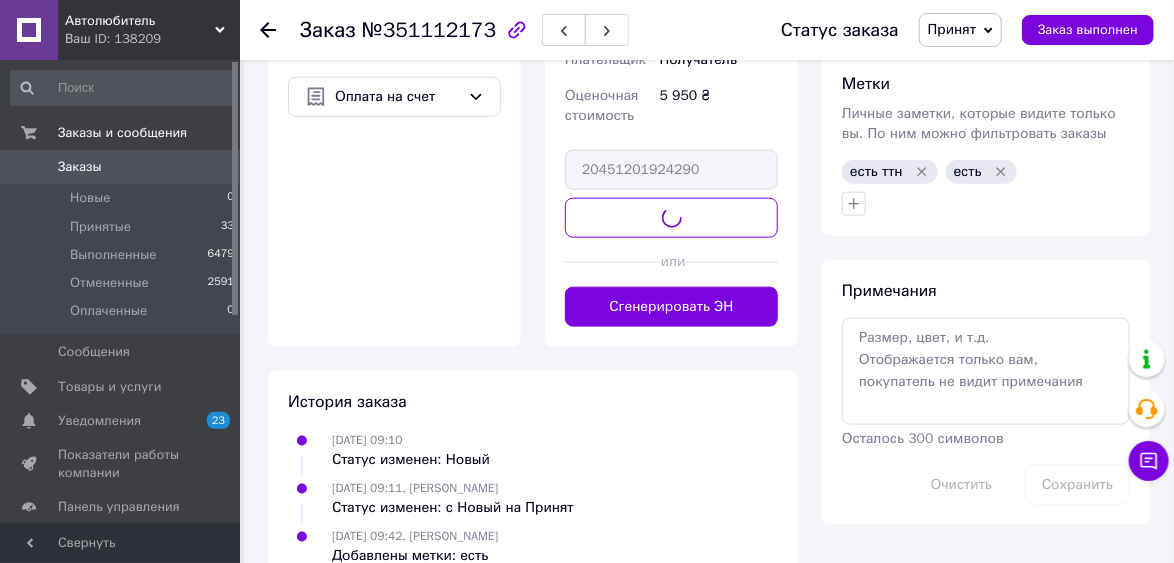 scroll, scrollTop: 782, scrollLeft: 0, axis: vertical 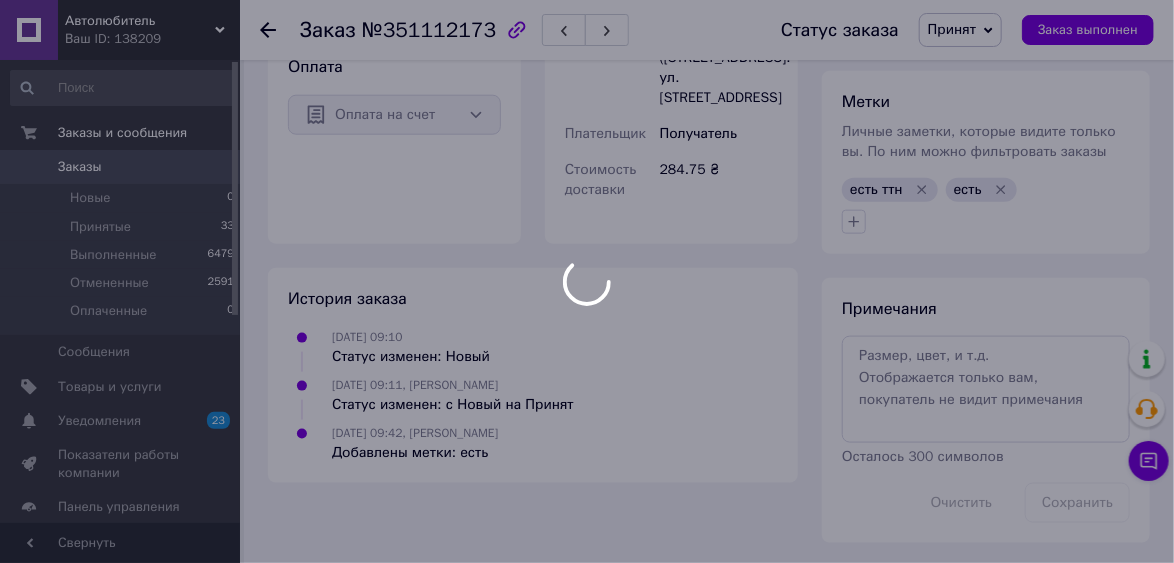 click on "Автолюбитель Ваш ID: 138209 Сайт Автолюбитель Кабинет покупателя Проверить состояние системы Страница на портале Справка Выйти Заказы и сообщения Заказы 0 Новые 0 Принятые 33 Выполненные 6479 Отмененные 2591 Оплаченные 0 Сообщения 0 Товары и услуги Уведомления 23 0 Показатели работы компании Панель управления Отзывы Клиенты Каталог ProSale Аналитика Инструменты вебмастера и SEO Управление сайтом Кошелек компании Маркет Настройки Тарифы и счета Prom топ Свернуть
Заказ №351112173 Статус заказа Принят Выполнен 1" at bounding box center (587, -108) 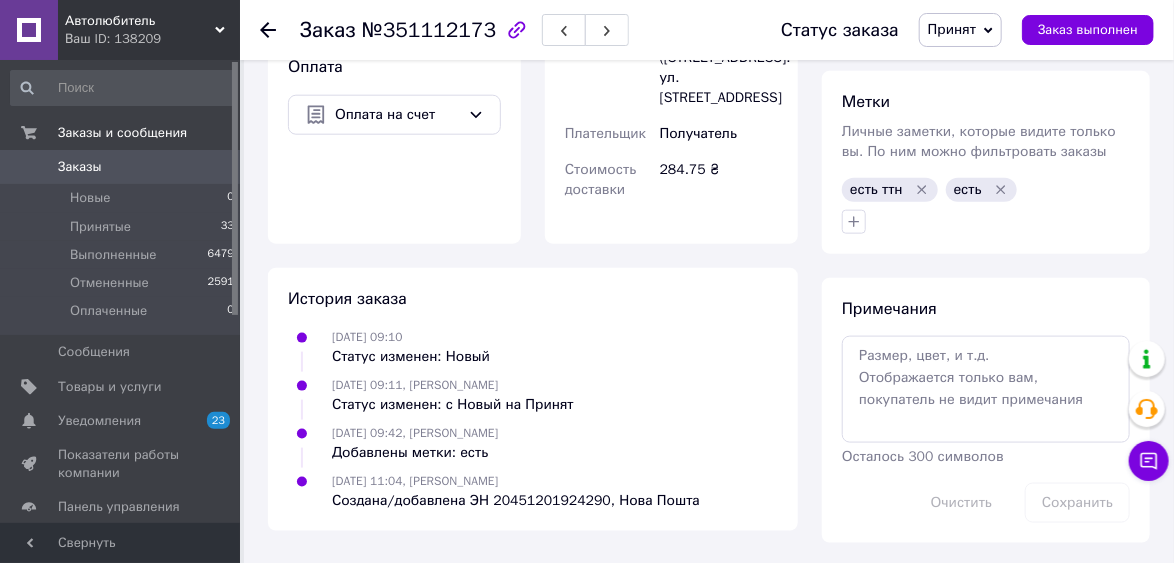 scroll, scrollTop: 800, scrollLeft: 0, axis: vertical 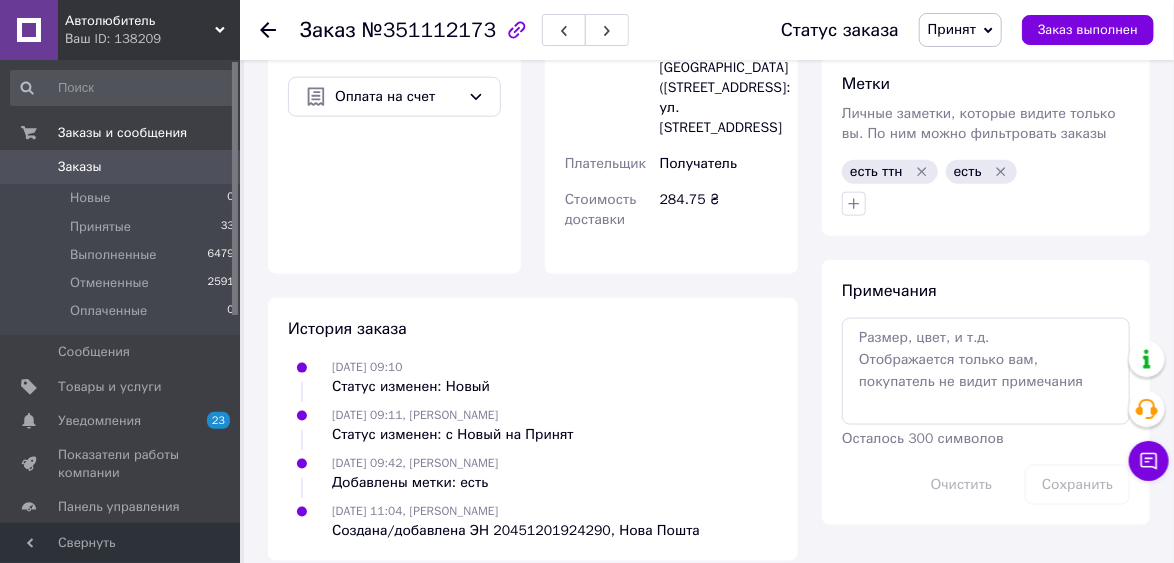 click 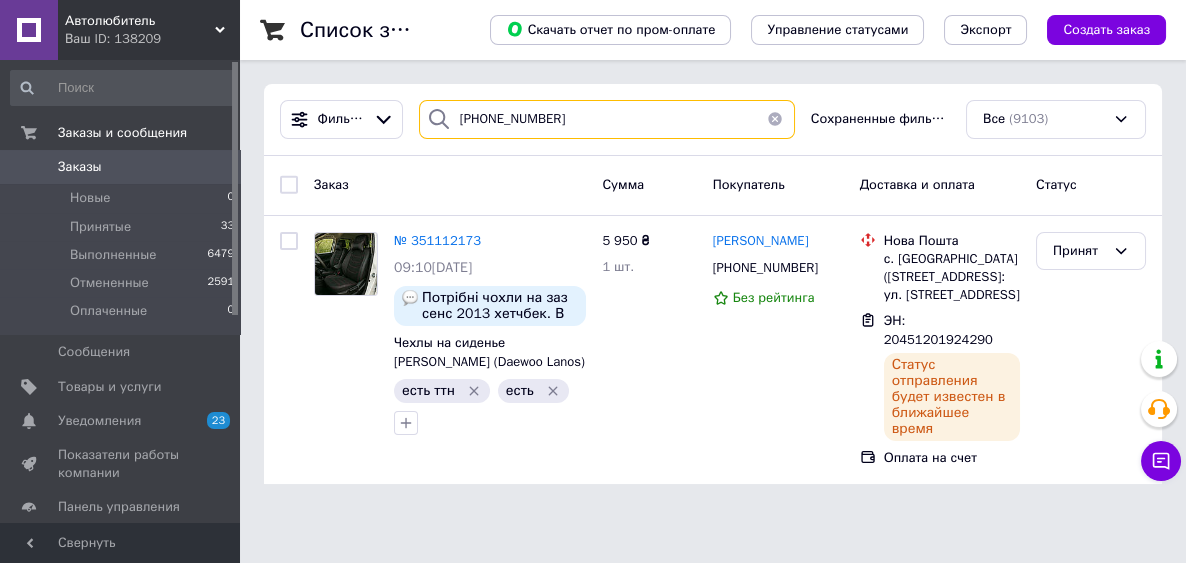drag, startPoint x: 574, startPoint y: 124, endPoint x: 457, endPoint y: 120, distance: 117.06836 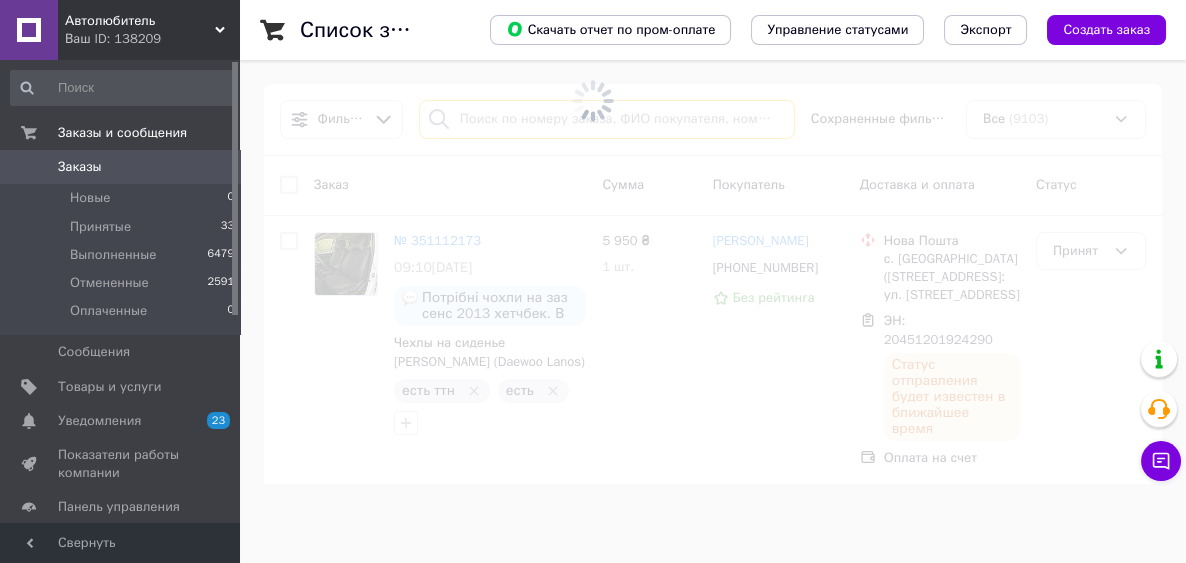 click on "Фильтры Сохраненные фильтры: Все (9103) Заказ Сумма Покупатель Доставка и оплата Статус № 351112173 09:10[DATE] Потрібні чохли на заз сенс 2013 хетчбек. В чорному кольорі з червоним рядком. Чехлы на сиденье Дэу Ланос (Daewoo Lanos) черные Элит есть ттн   есть   5 950 ₴ 1 шт. [PERSON_NAME] [PHONE_NUMBER] Без рейтинга Нова Пошта с. [GEOGRAPHIC_DATA] ([STREET_ADDRESS]: ул. [STREET_ADDRESS] ЭН: 20451201924290 Статус отправления будет известен в ближайшее время Оплата на счет Принят" at bounding box center [713, 284] 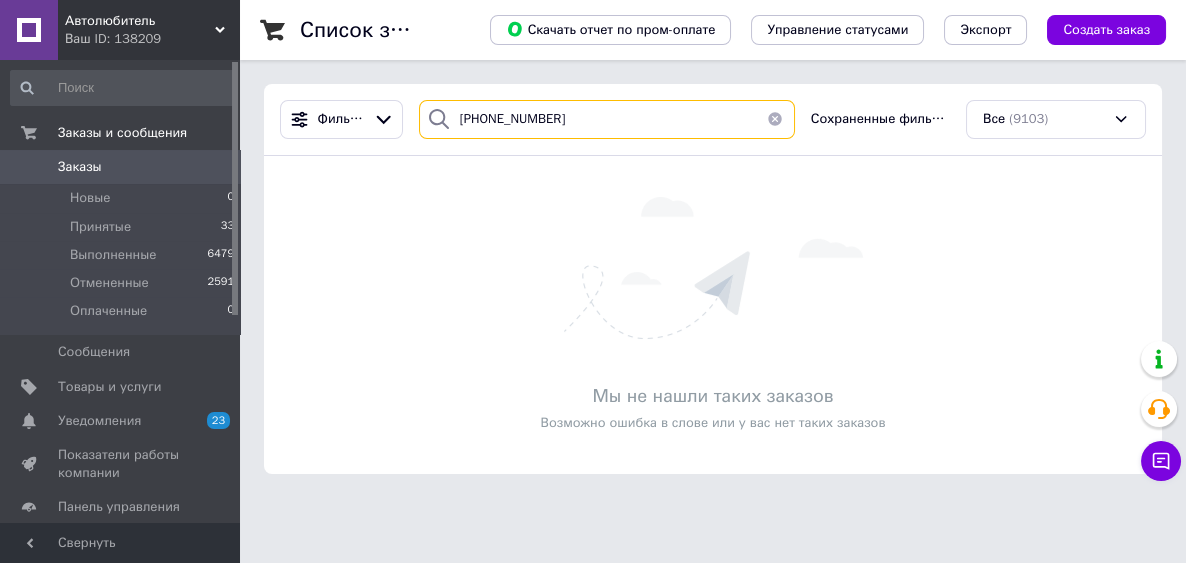 type on "[PHONE_NUMBER]" 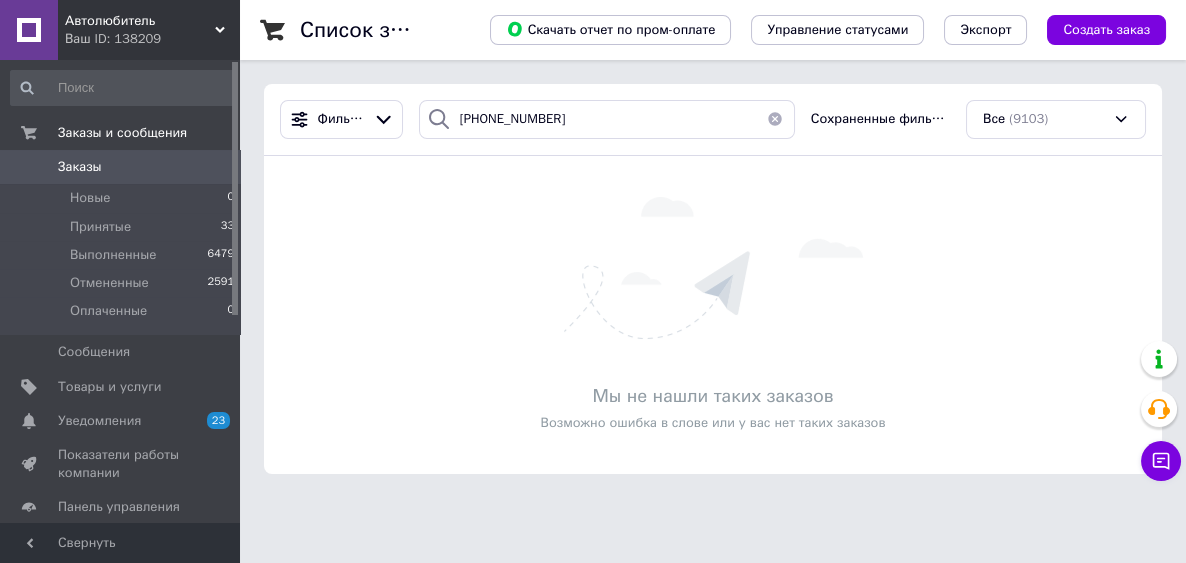 click on "Список заказов   Скачать отчет по пром-оплате Управление статусами Экспорт Создать заказ Фильтры [PHONE_NUMBER] Сохраненные фильтры: Все (9103) Мы не нашли таких заказов Возможно ошибка в слове или у вас нет таких заказов" at bounding box center (713, 249) 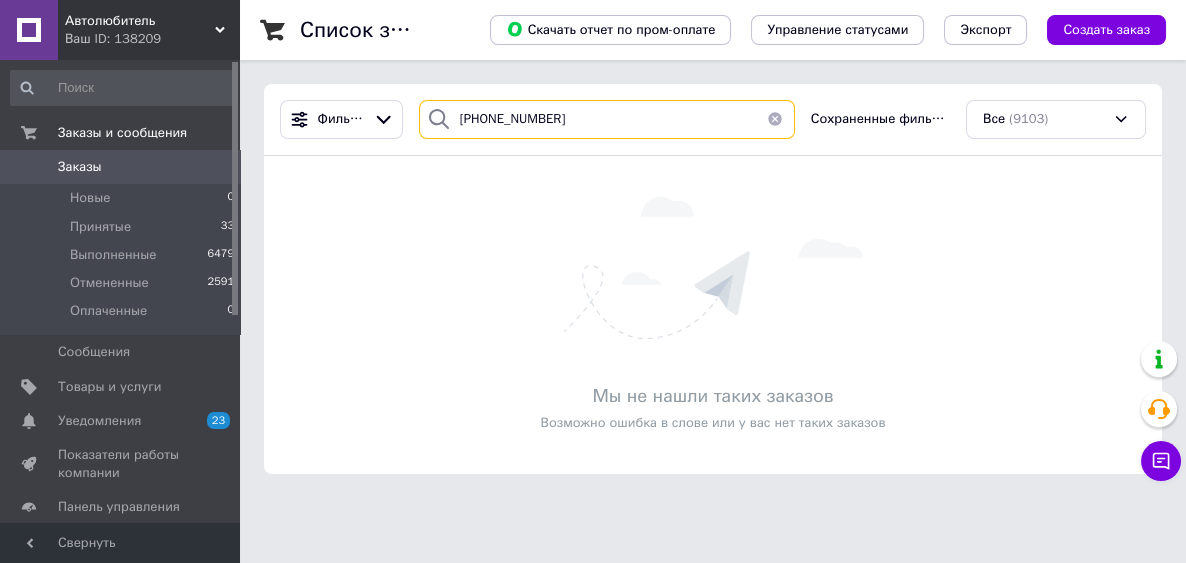 drag, startPoint x: 533, startPoint y: 121, endPoint x: 460, endPoint y: 109, distance: 73.97973 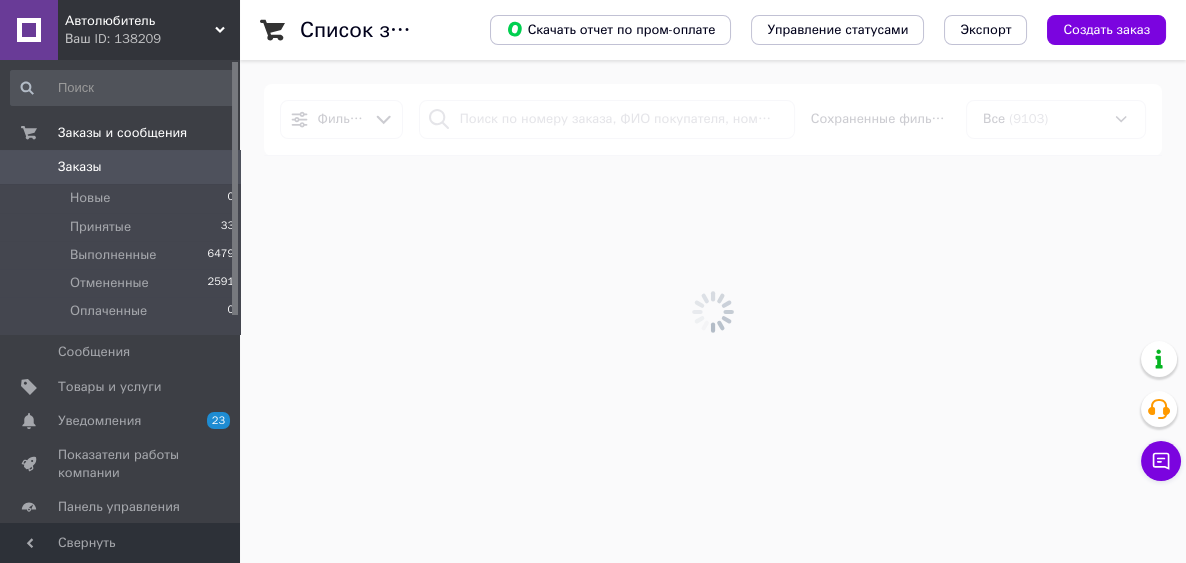 click at bounding box center (713, 311) 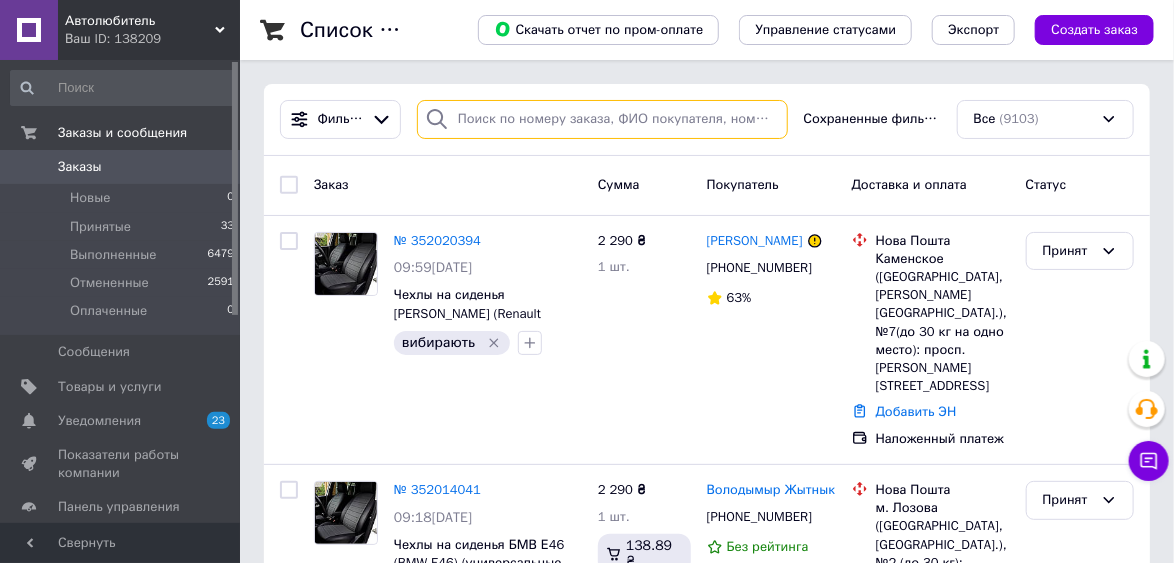 click at bounding box center [602, 119] 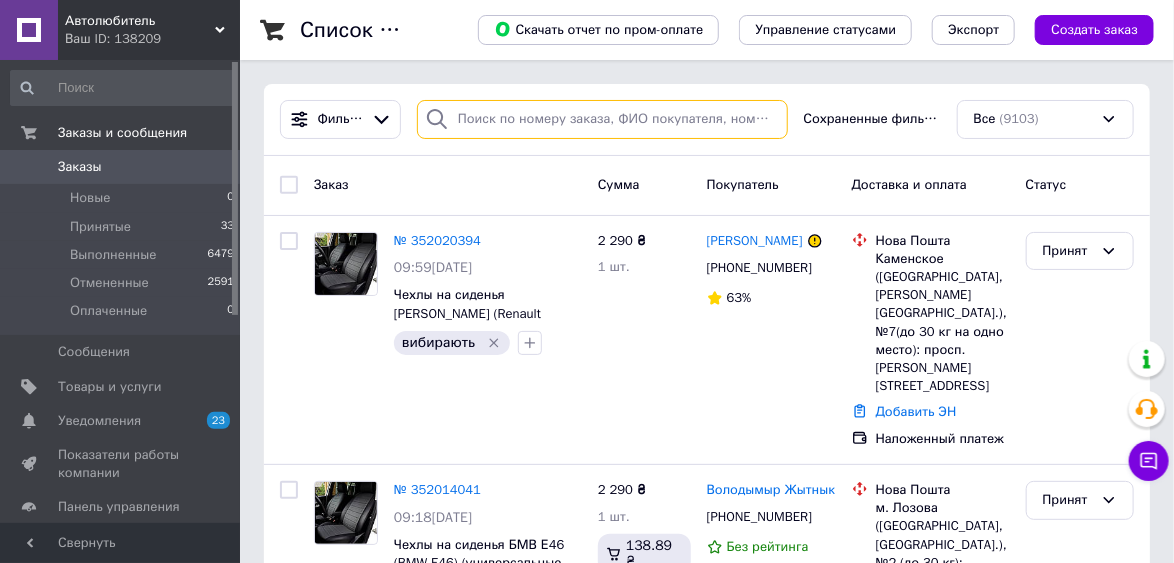 paste on "[PHONE_NUMBER]" 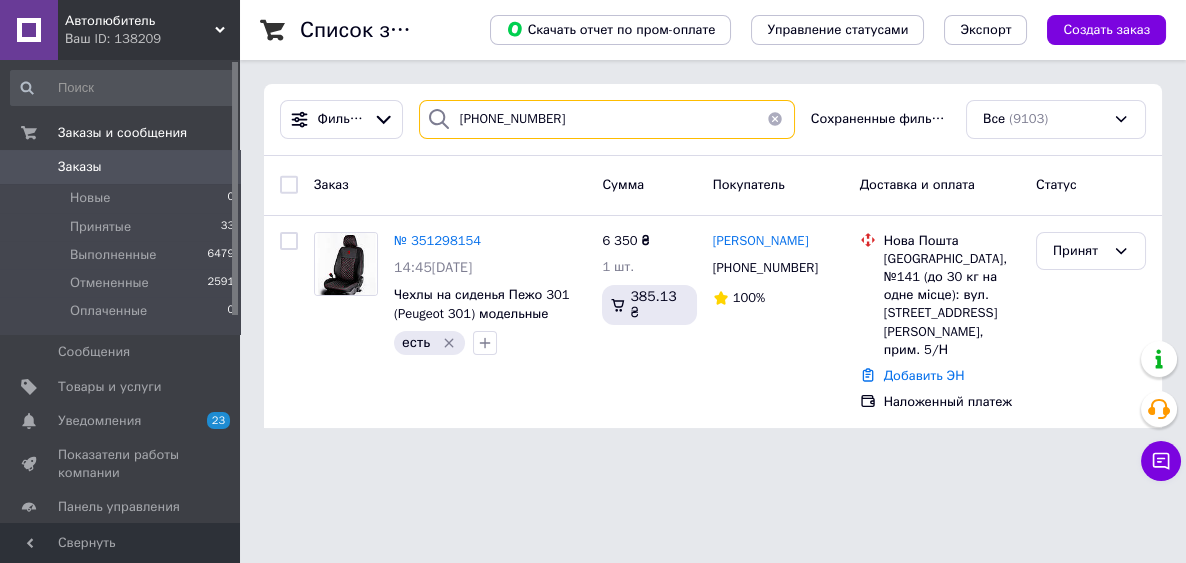 type on "[PHONE_NUMBER]" 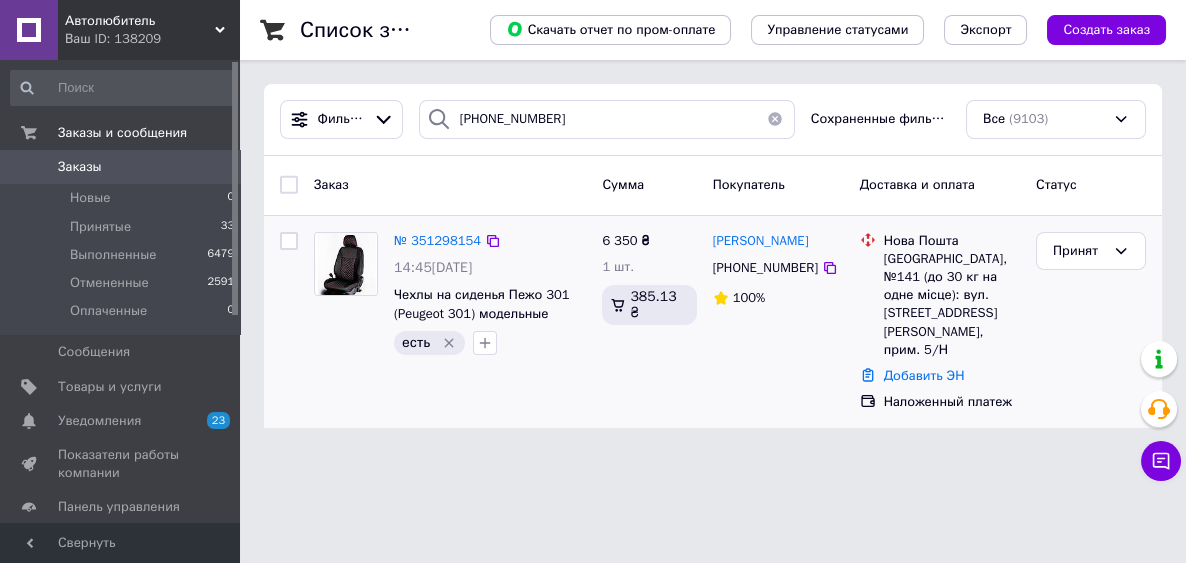 click on "Принят" at bounding box center [1091, 322] 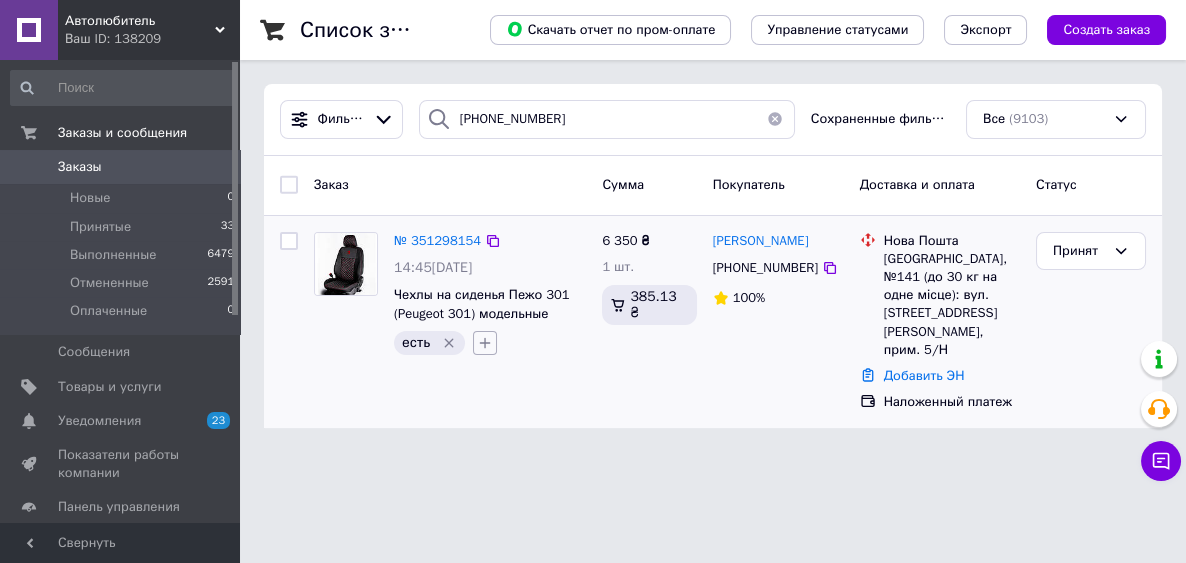 click 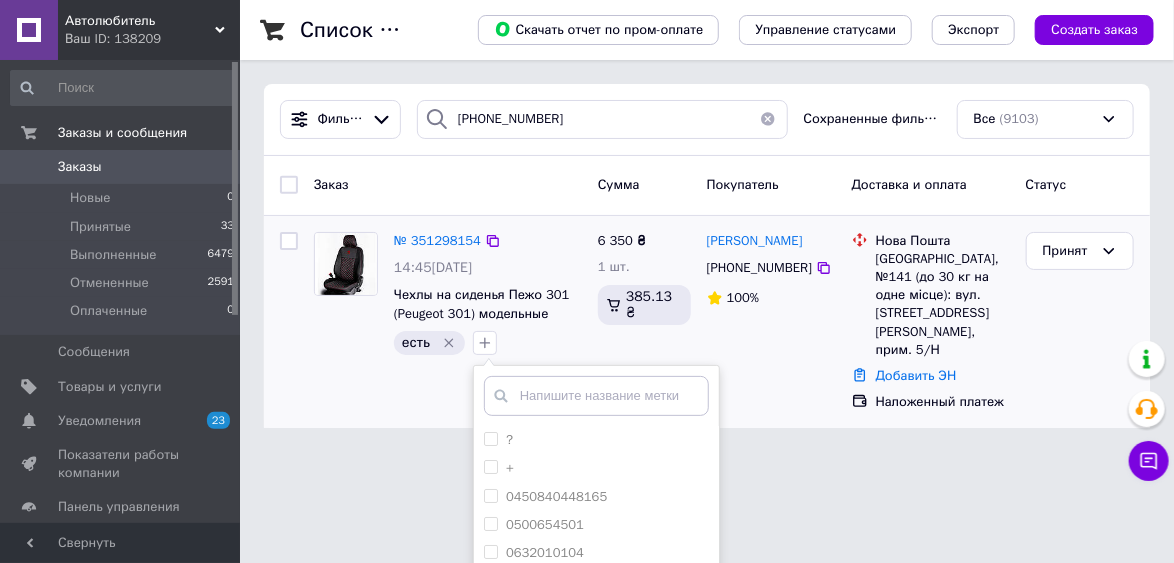 click at bounding box center (596, 396) 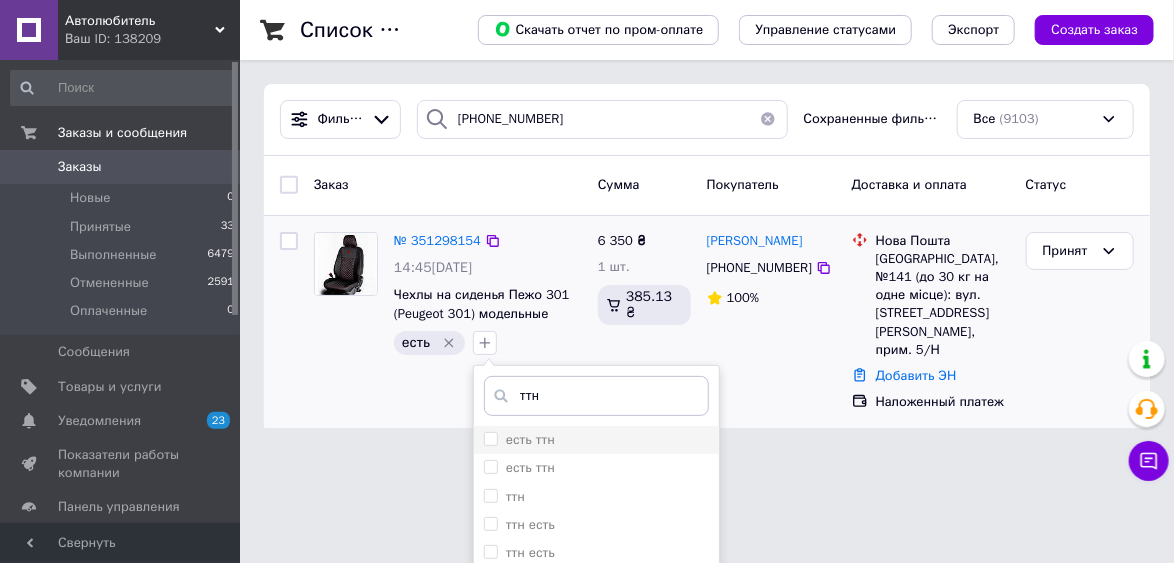 type on "ттн" 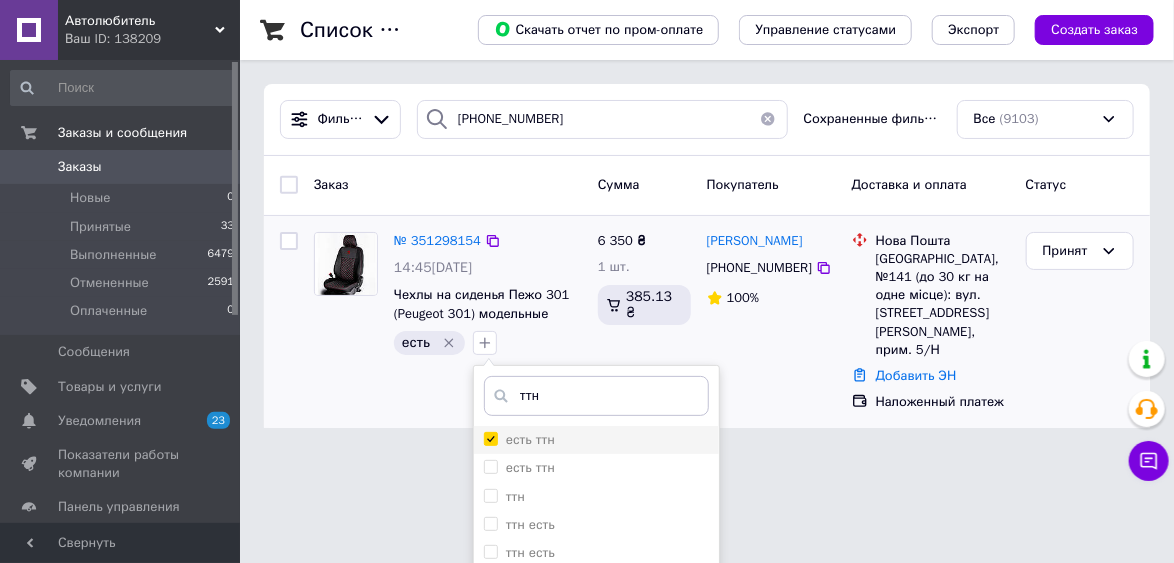 checkbox on "true" 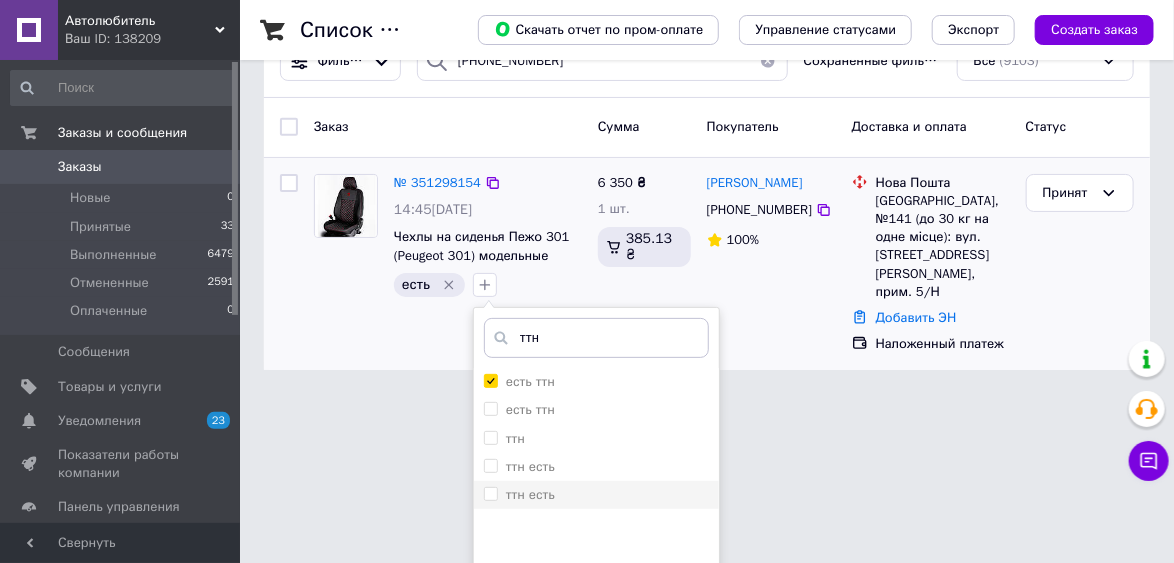 scroll, scrollTop: 127, scrollLeft: 0, axis: vertical 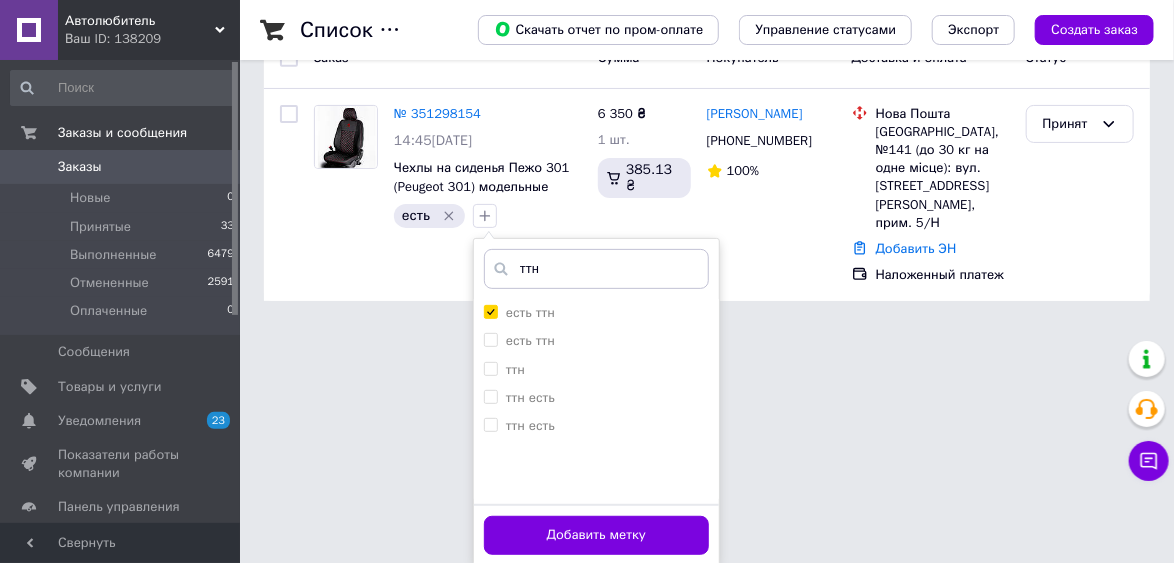 drag, startPoint x: 549, startPoint y: 533, endPoint x: 525, endPoint y: 480, distance: 58.18075 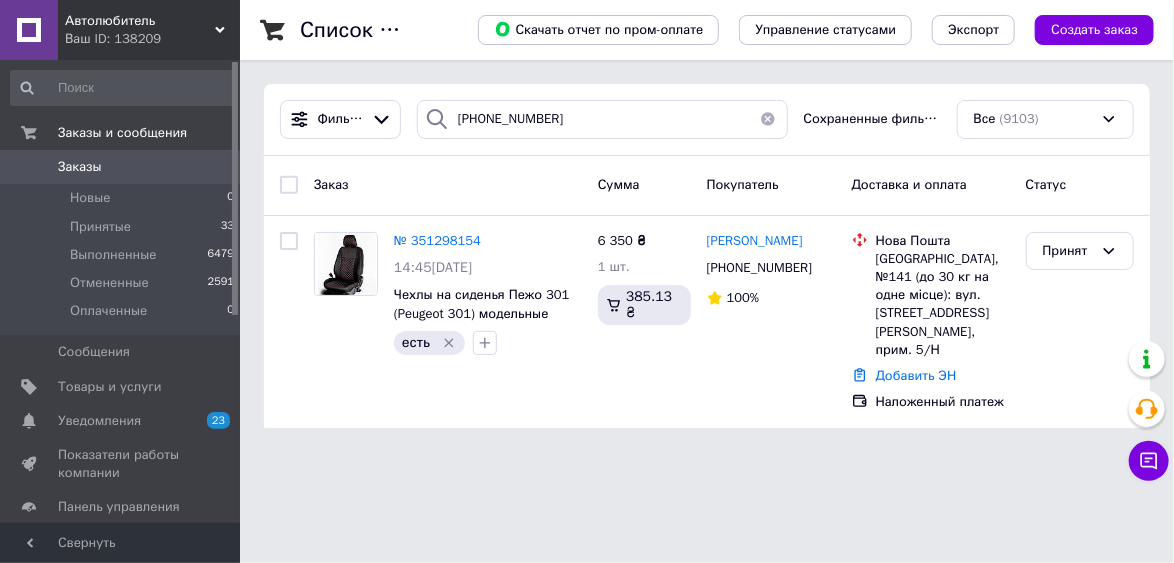 scroll, scrollTop: 0, scrollLeft: 0, axis: both 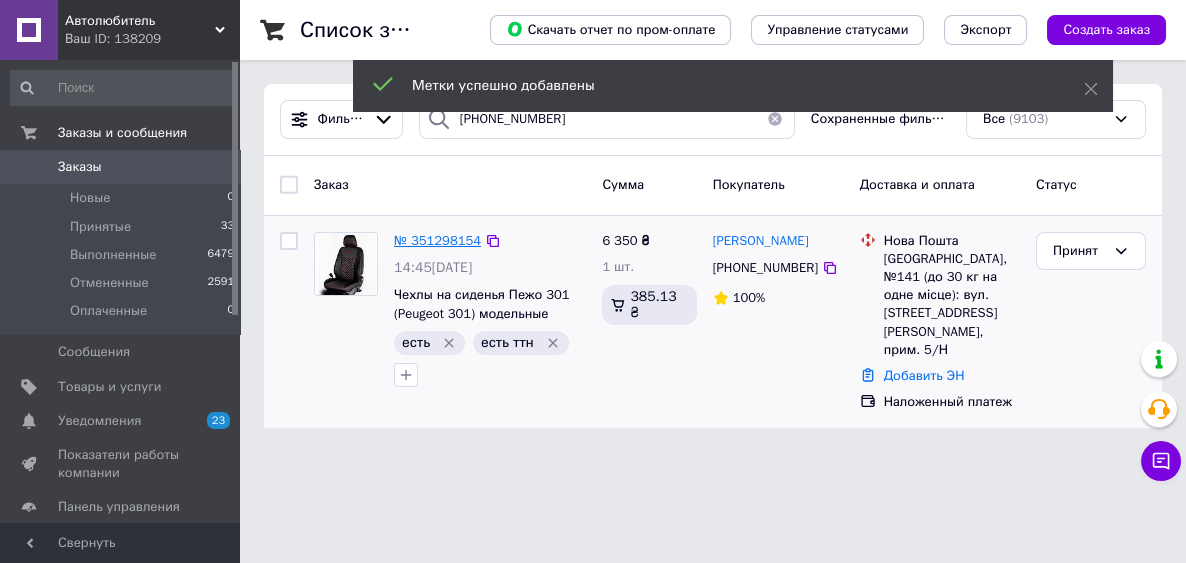 click on "№ 351298154" at bounding box center [437, 240] 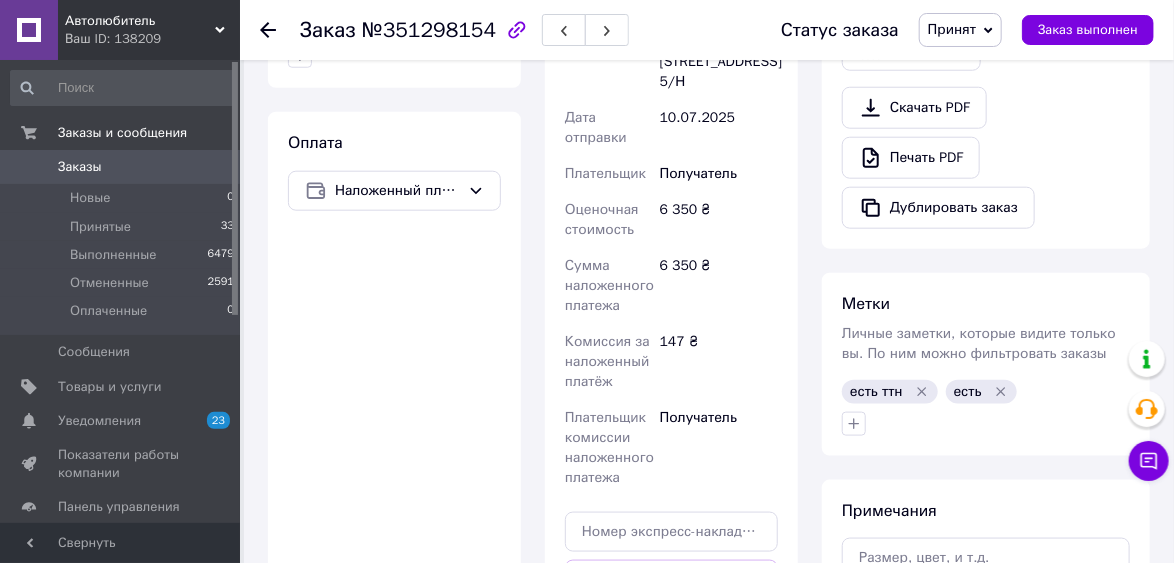 scroll, scrollTop: 720, scrollLeft: 0, axis: vertical 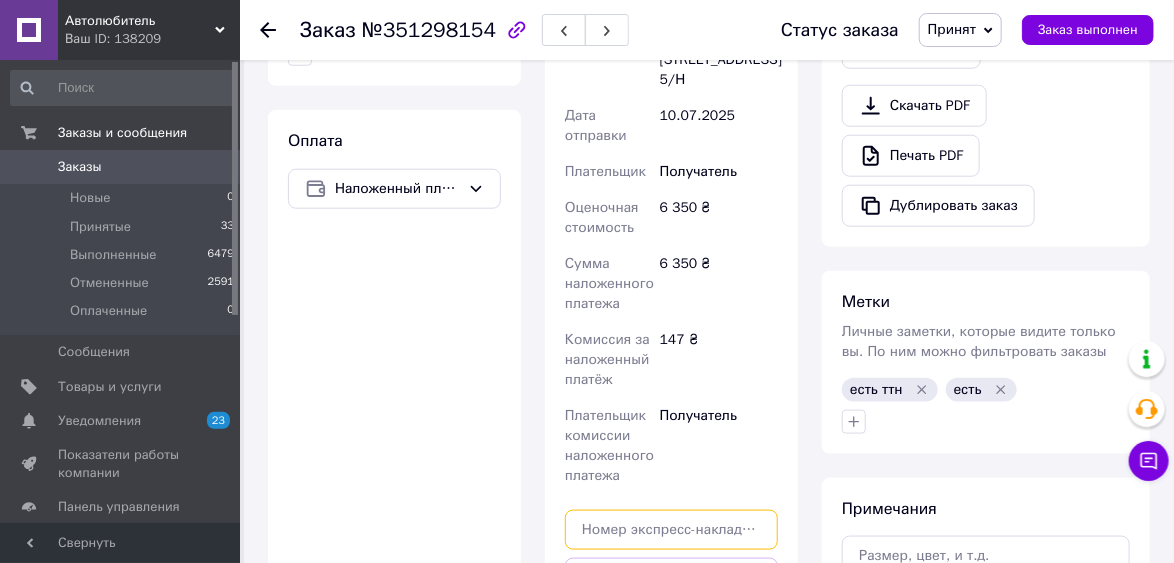 click at bounding box center (671, 530) 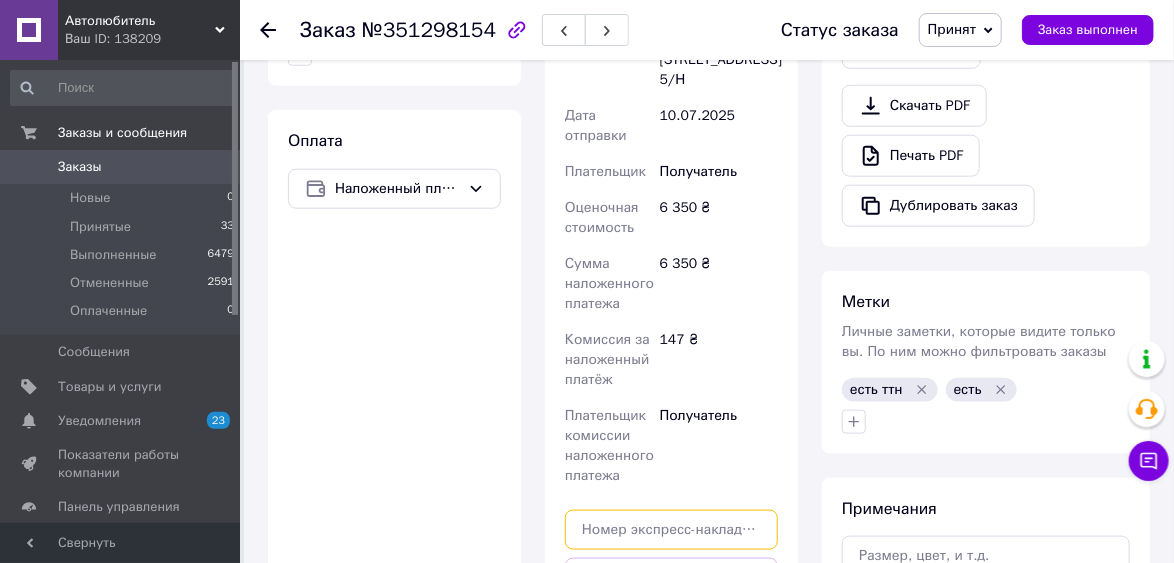 paste on "20451202391821" 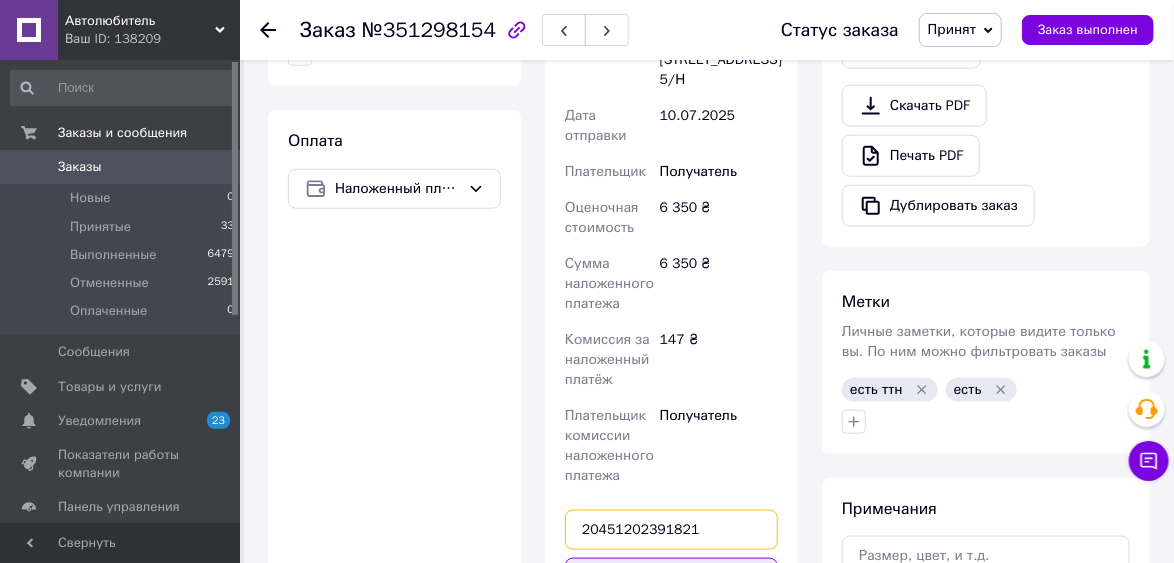type on "20451202391821" 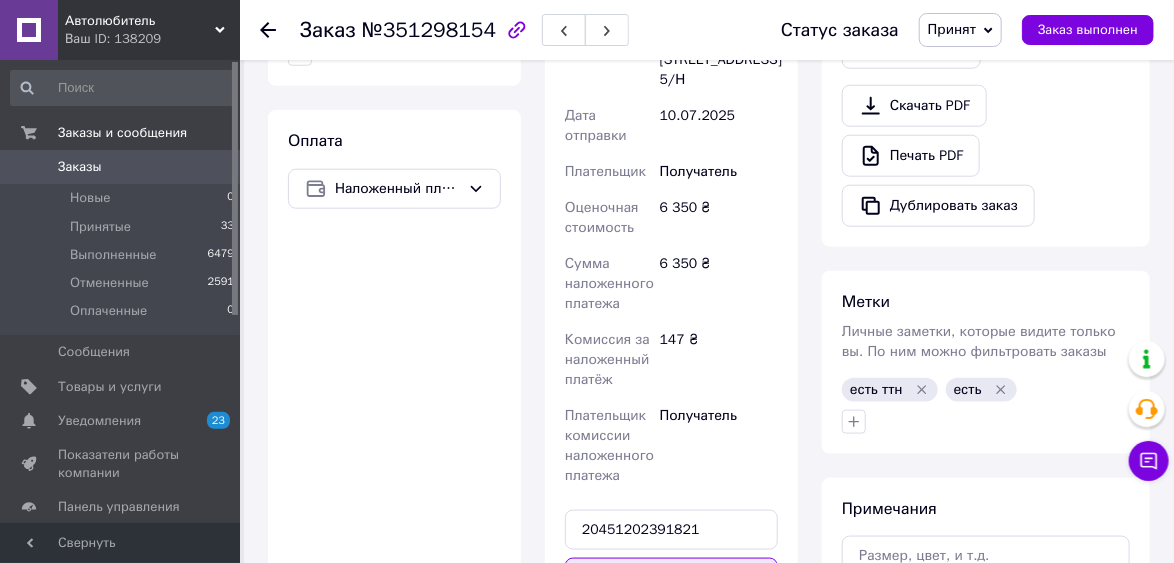 click on "Передать номер" at bounding box center (671, 578) 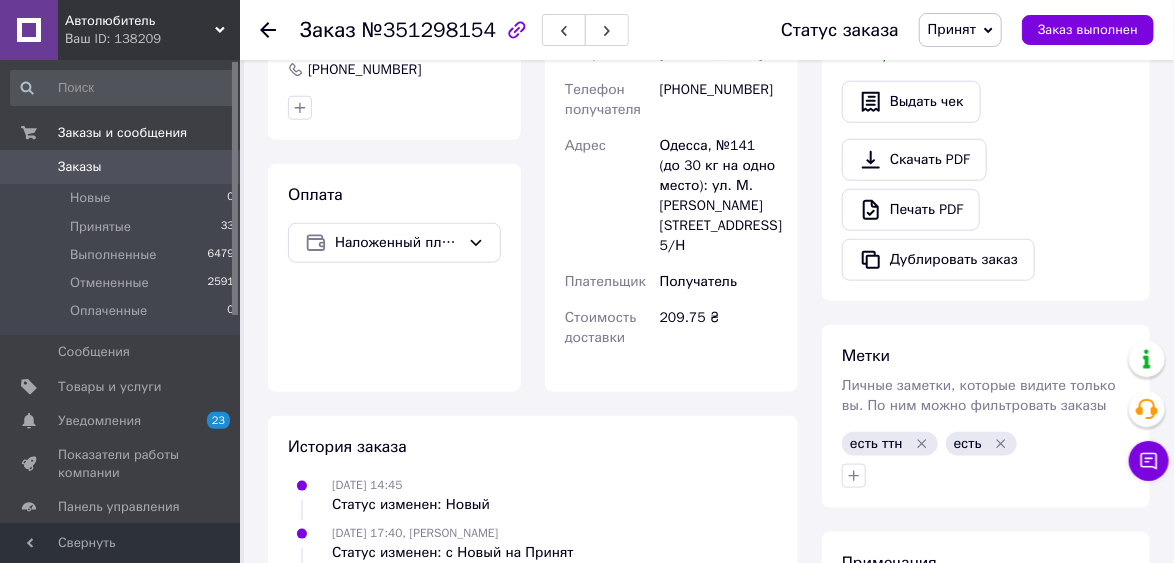 scroll, scrollTop: 560, scrollLeft: 0, axis: vertical 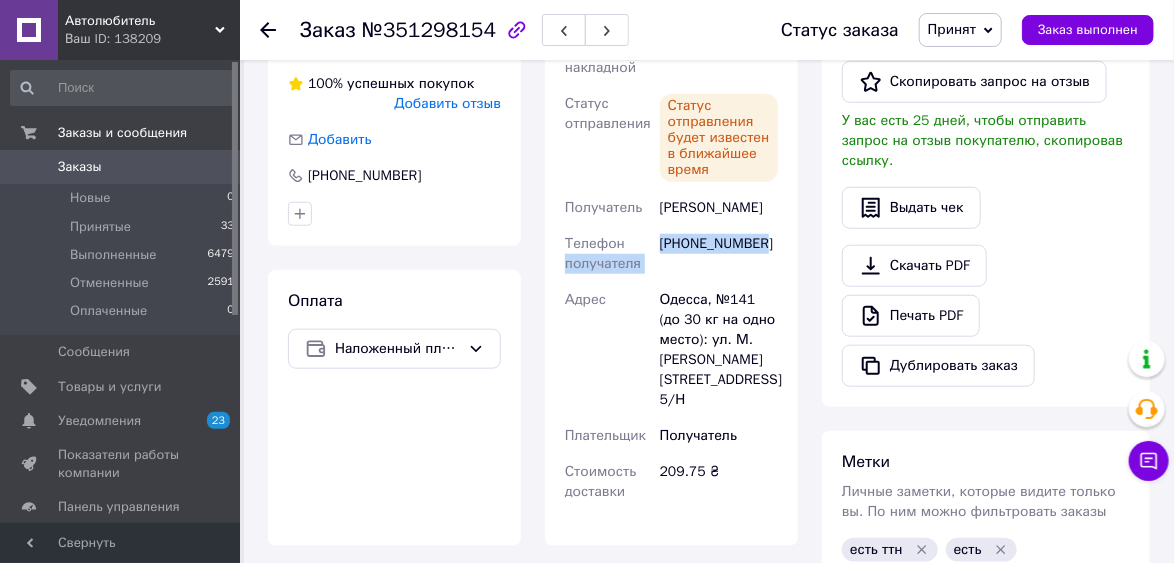 drag, startPoint x: 758, startPoint y: 227, endPoint x: 653, endPoint y: 221, distance: 105.17129 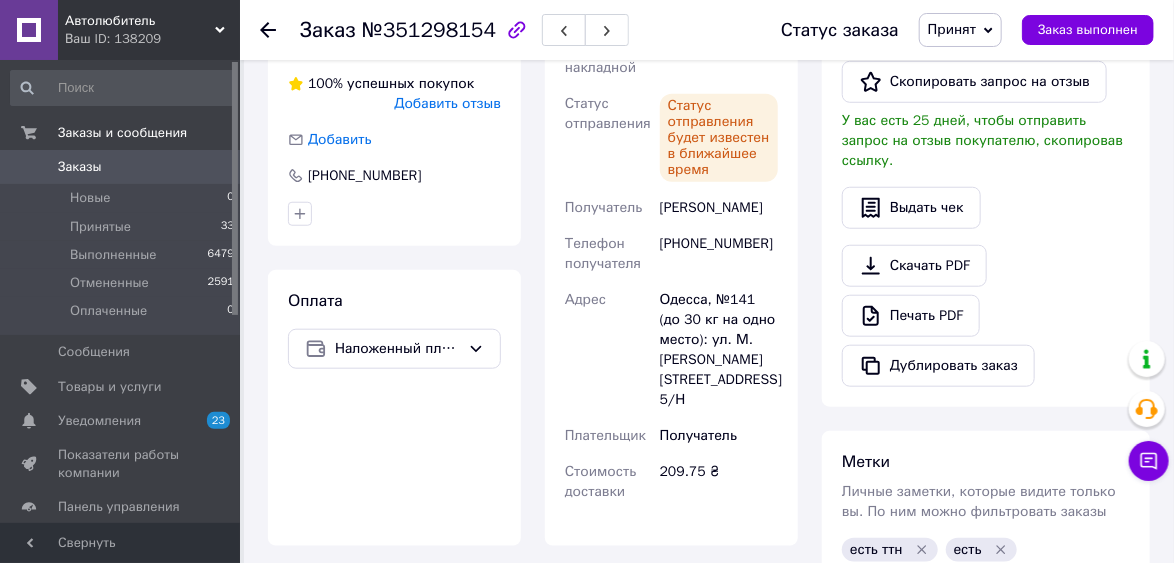 click on "Скачать PDF   Печать PDF   Дублировать заказ" at bounding box center (986, 316) 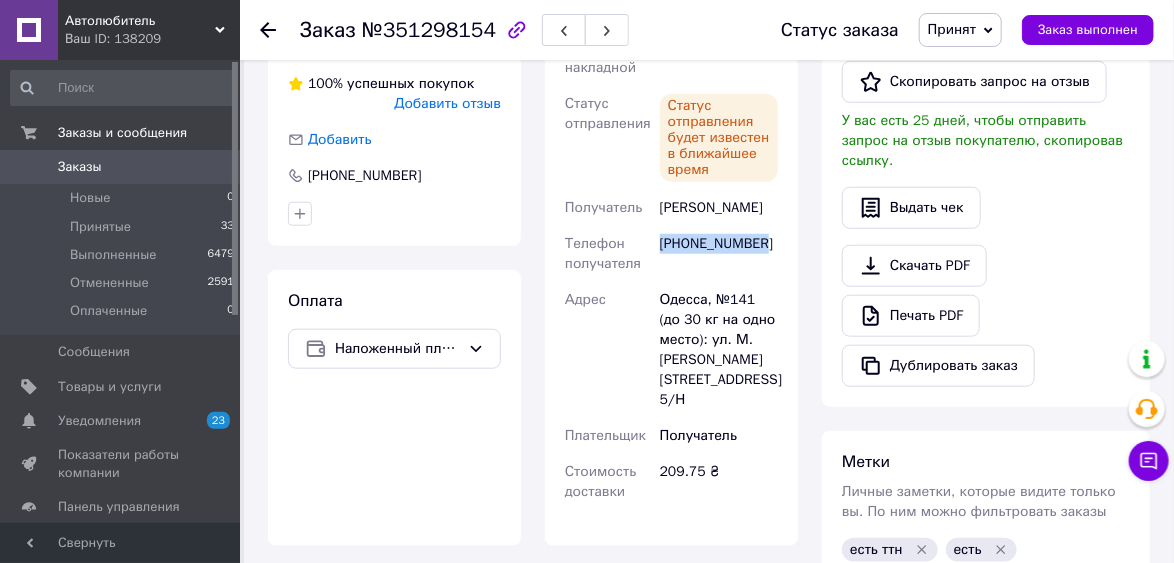 drag, startPoint x: 660, startPoint y: 224, endPoint x: 766, endPoint y: 231, distance: 106.23088 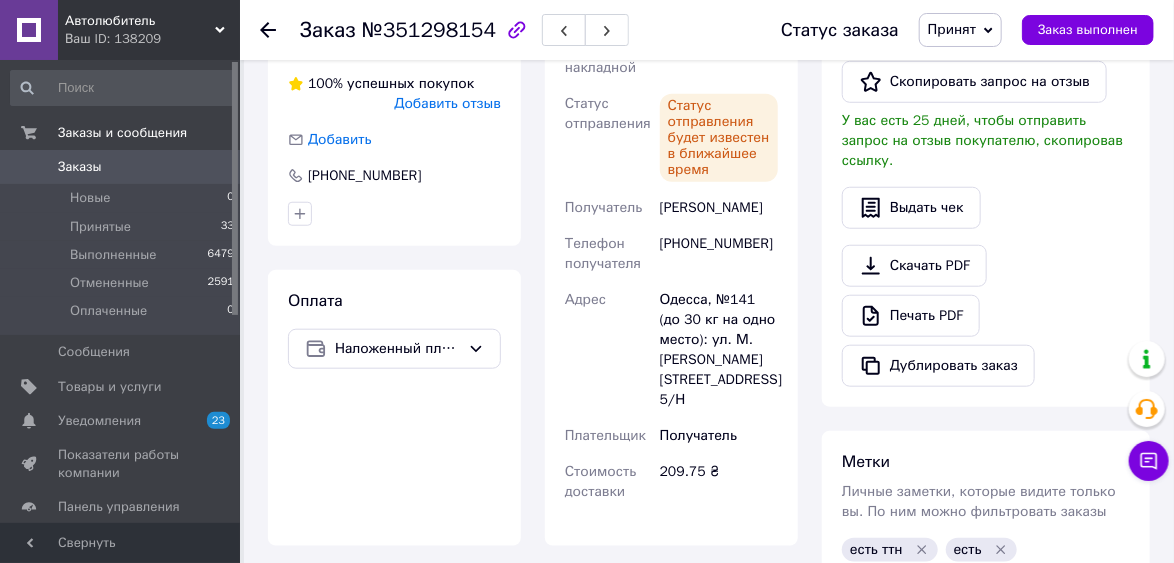 click on "Скачать PDF   Печать PDF   Дублировать заказ" at bounding box center [986, 316] 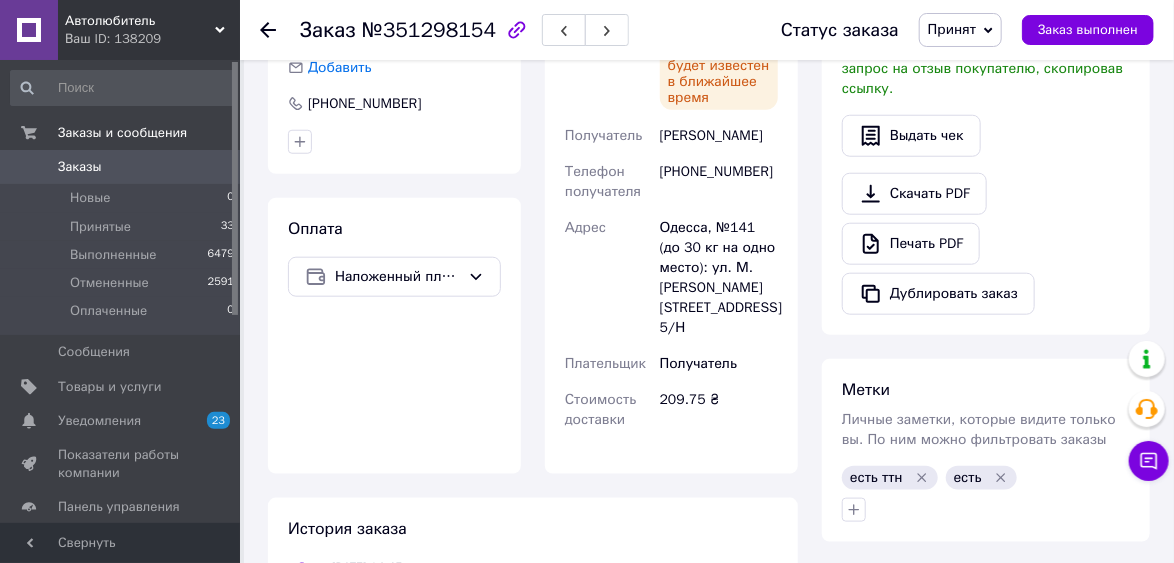 scroll, scrollTop: 400, scrollLeft: 0, axis: vertical 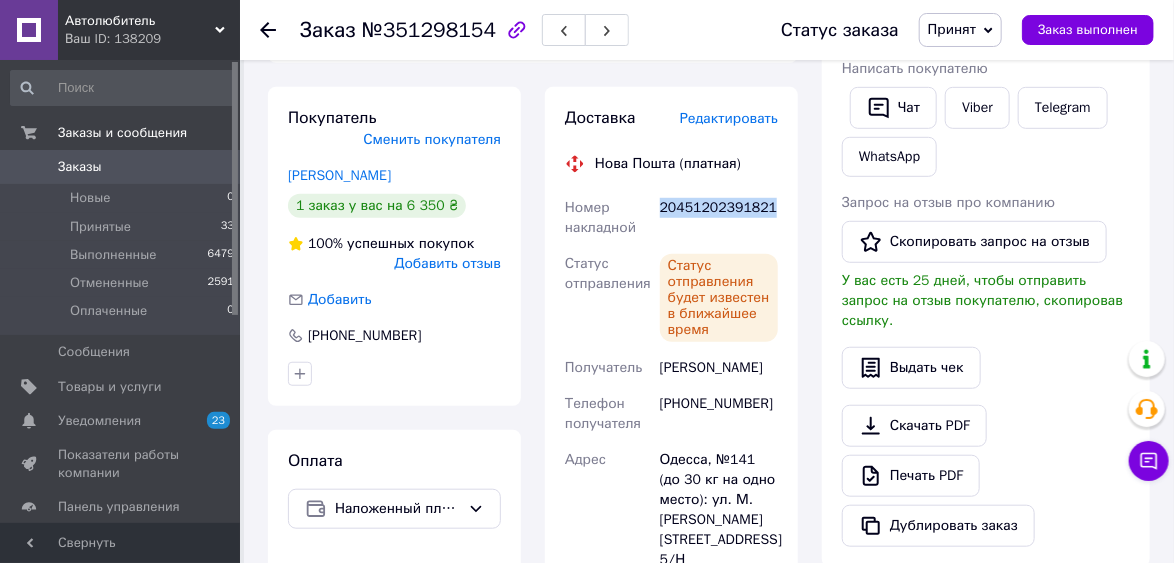 drag, startPoint x: 768, startPoint y: 193, endPoint x: 648, endPoint y: 206, distance: 120.70211 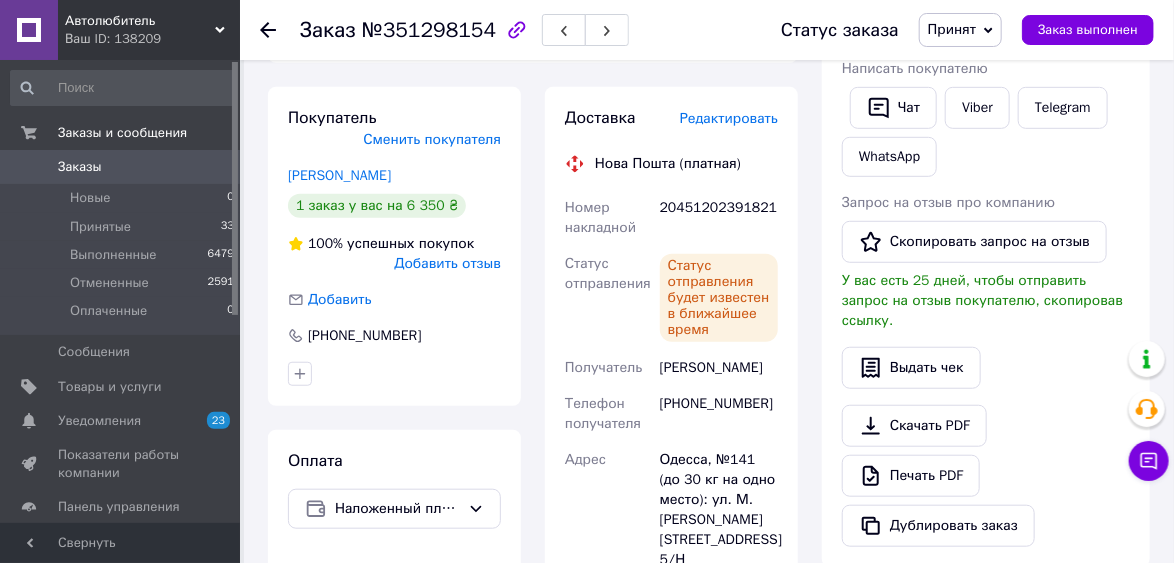 click on "Скачать PDF   Печать PDF   Дублировать заказ" at bounding box center (986, 476) 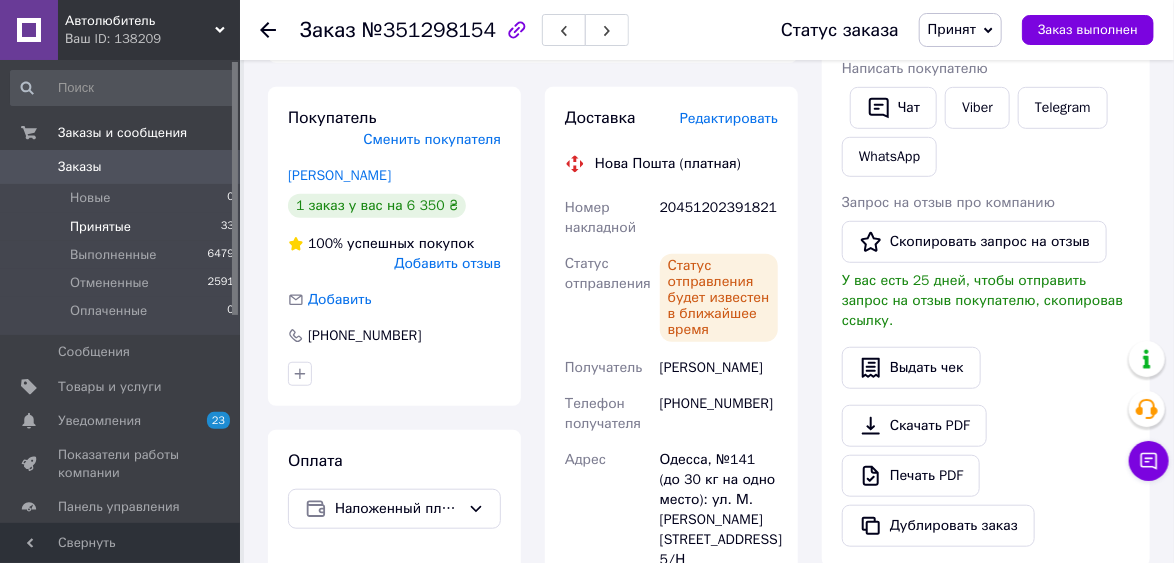 click on "Принятые" at bounding box center (100, 227) 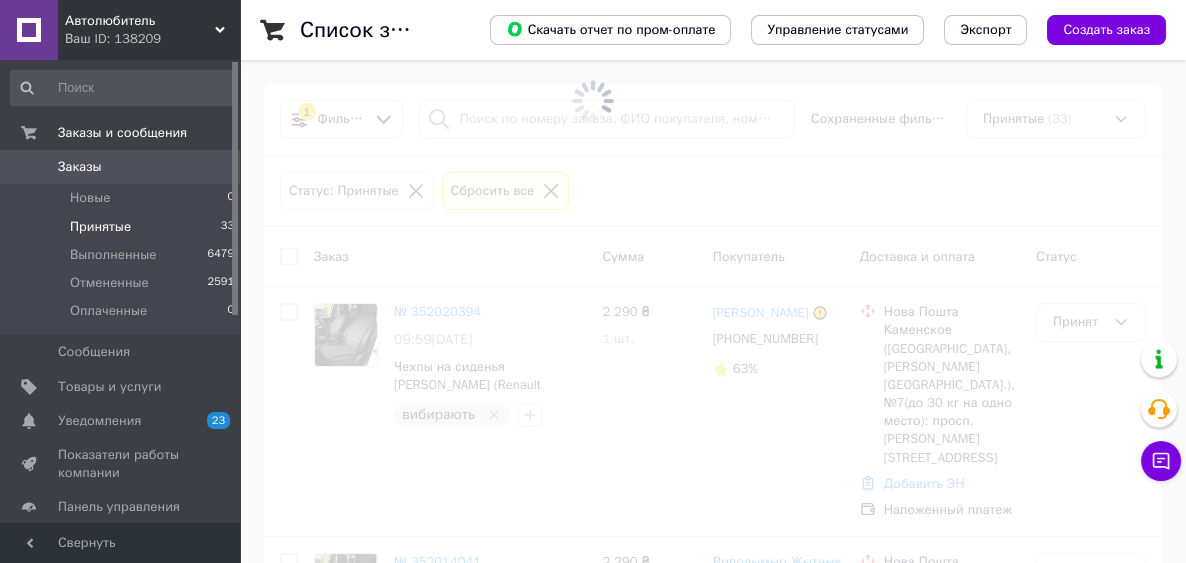 click at bounding box center [593, 101] 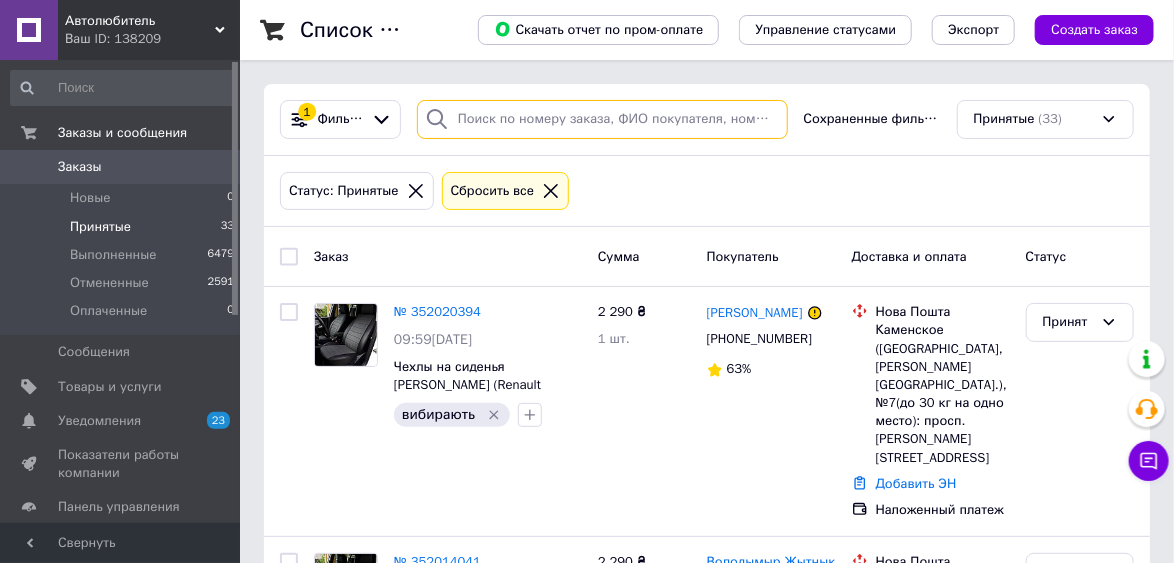 click at bounding box center (602, 119) 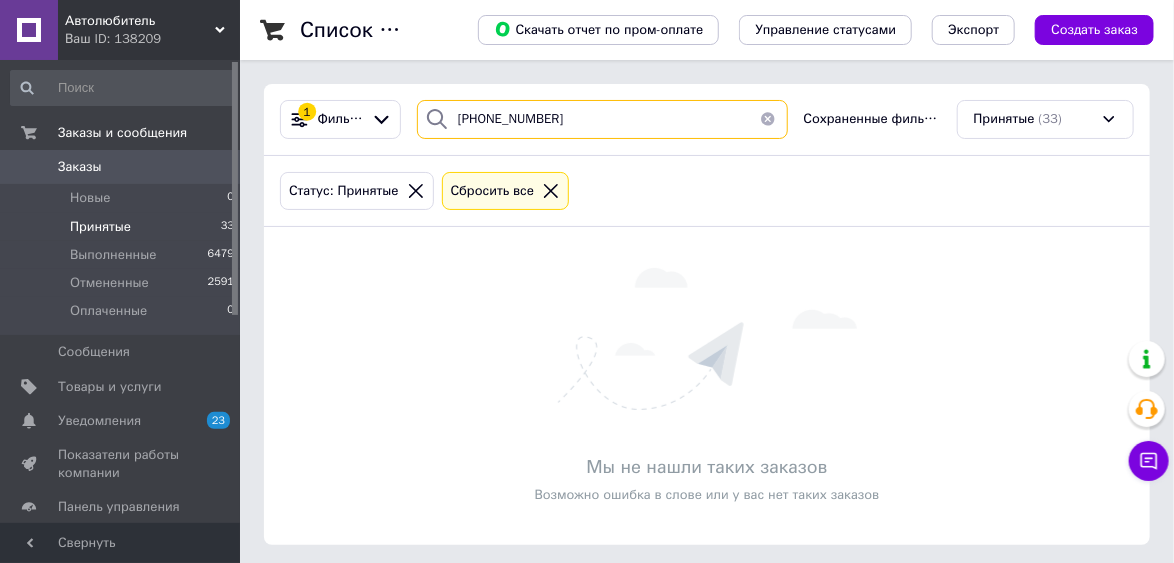 type on "[PHONE_NUMBER]" 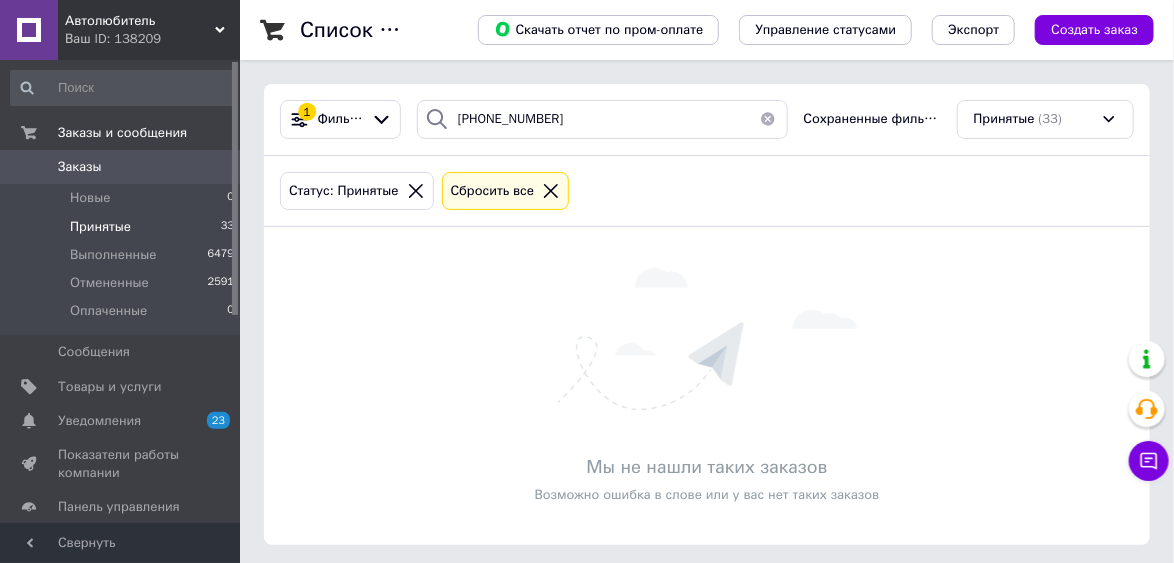 click on "Заказы" at bounding box center [80, 167] 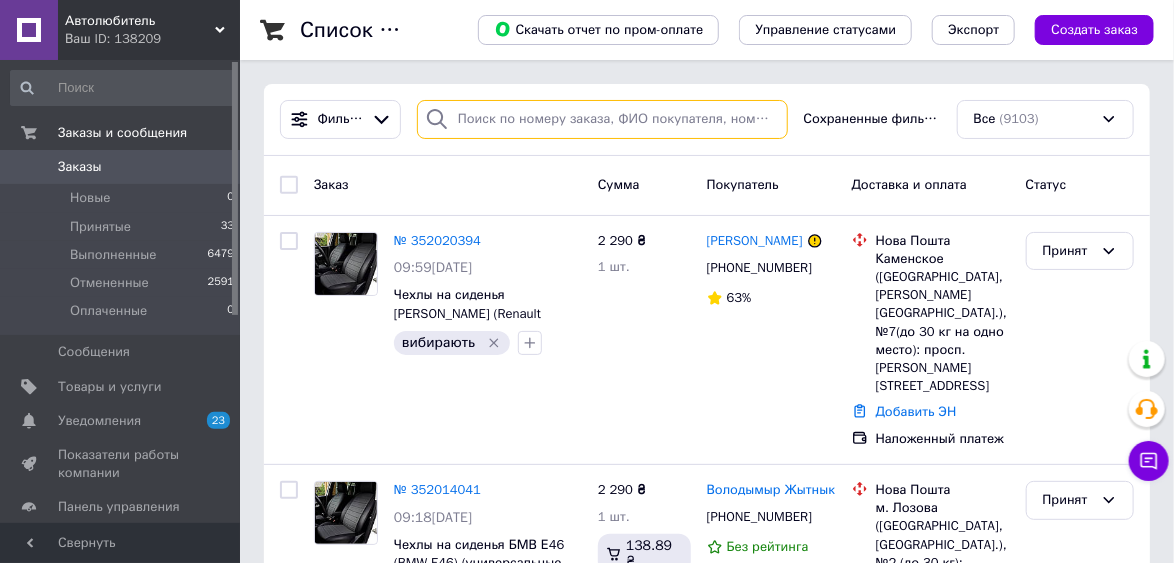 click at bounding box center [602, 119] 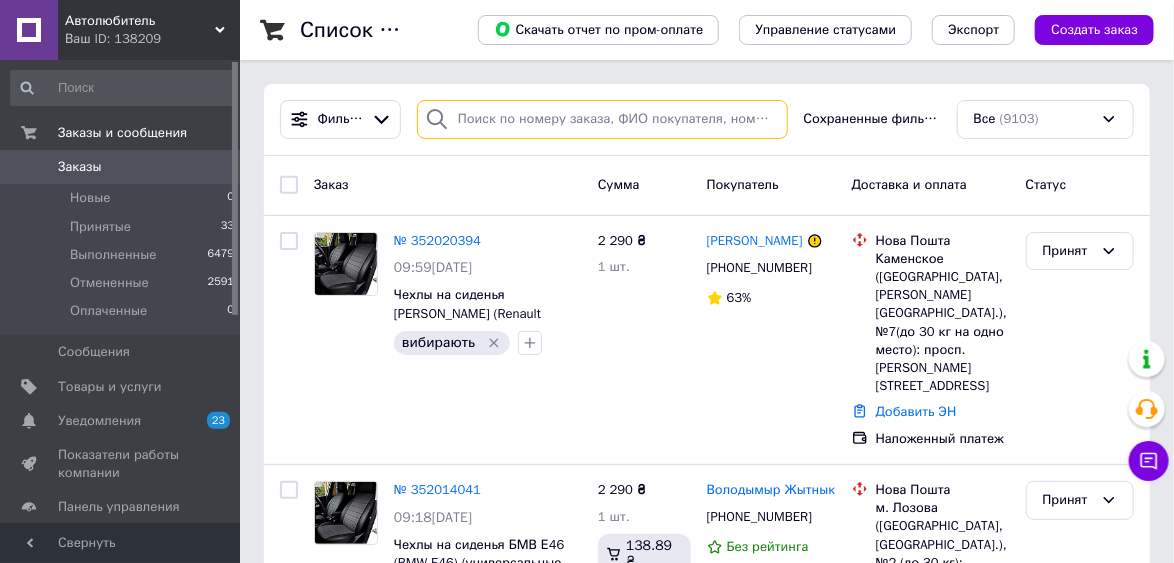 paste on "[PHONE_NUMBER]" 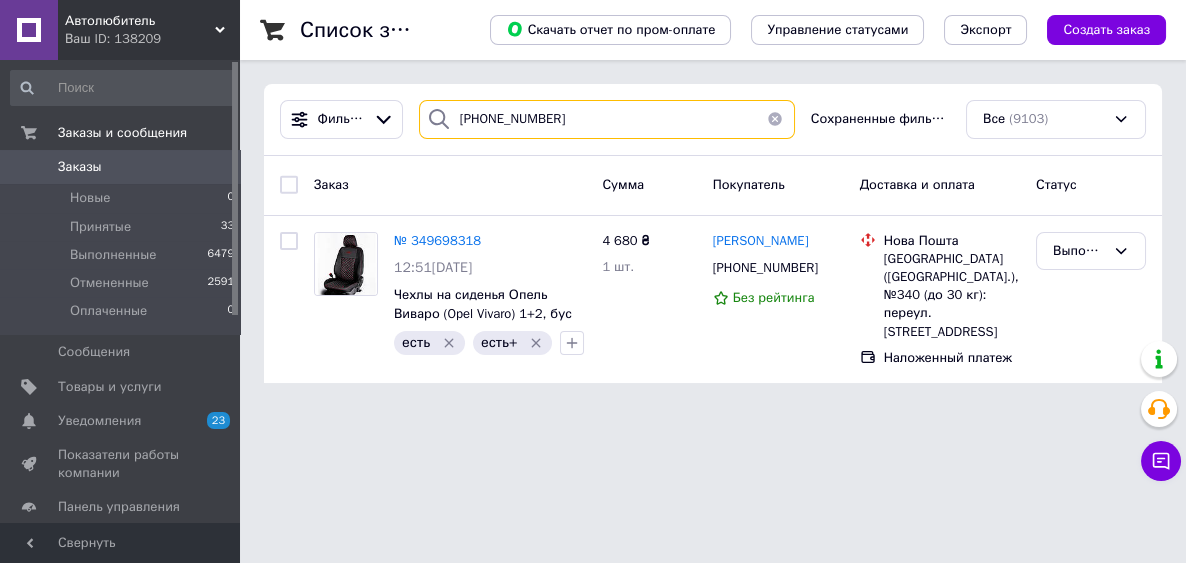 type on "[PHONE_NUMBER]" 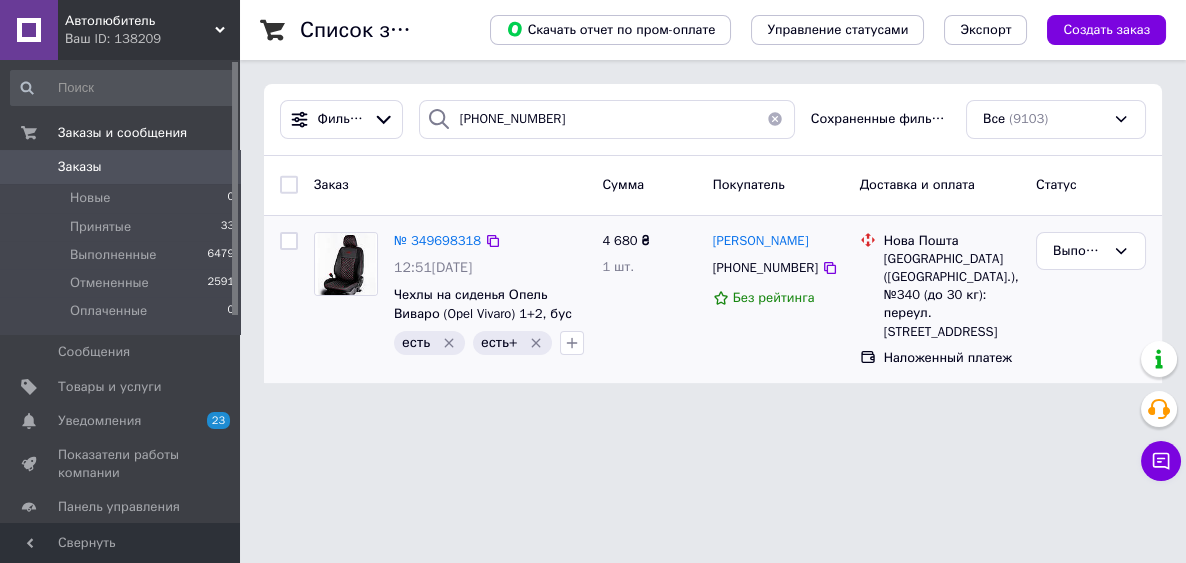 click on "Выполнен" at bounding box center (1091, 299) 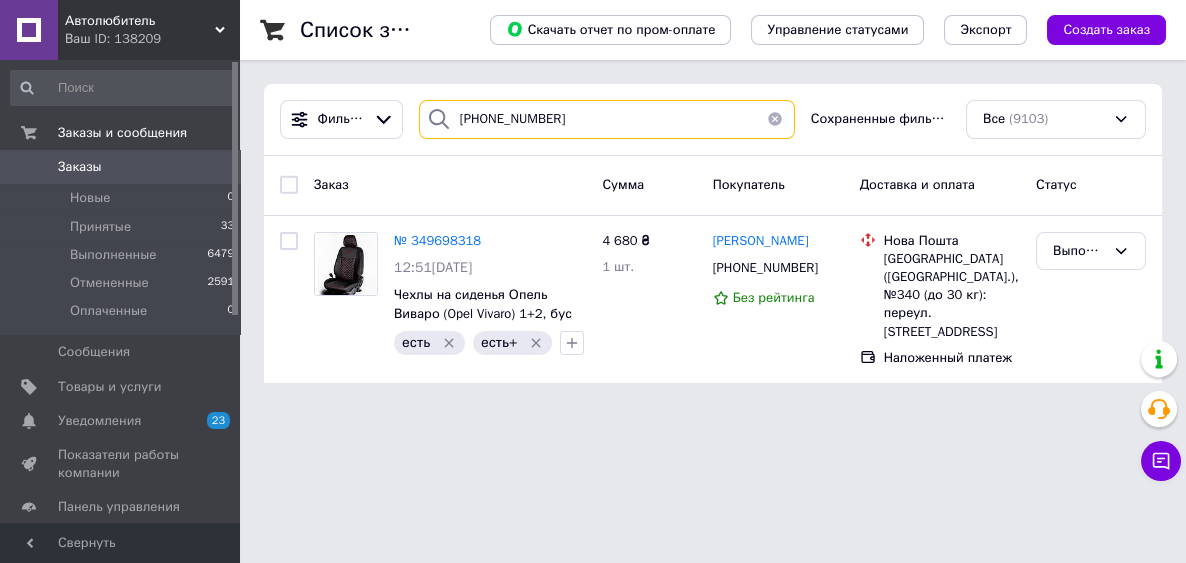 drag, startPoint x: 567, startPoint y: 112, endPoint x: 458, endPoint y: 124, distance: 109.65856 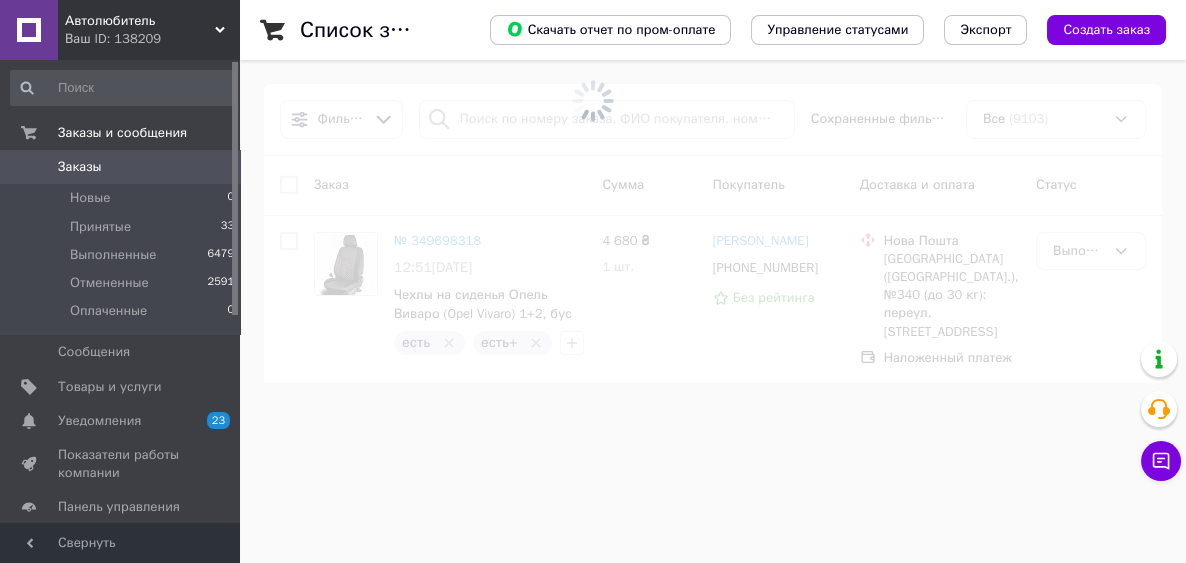 click at bounding box center (593, 101) 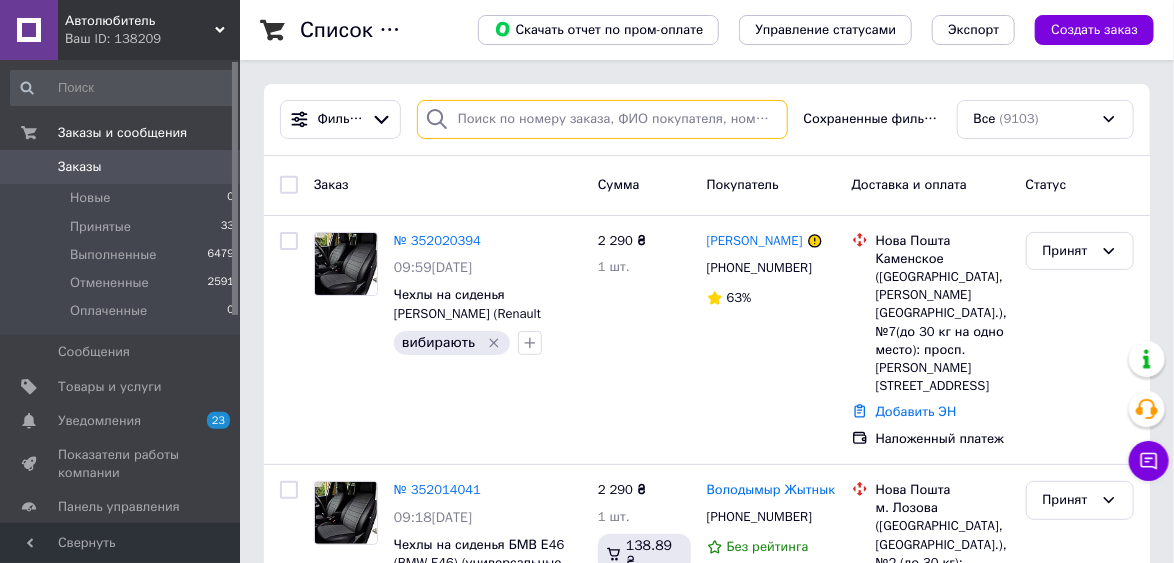 click at bounding box center (602, 119) 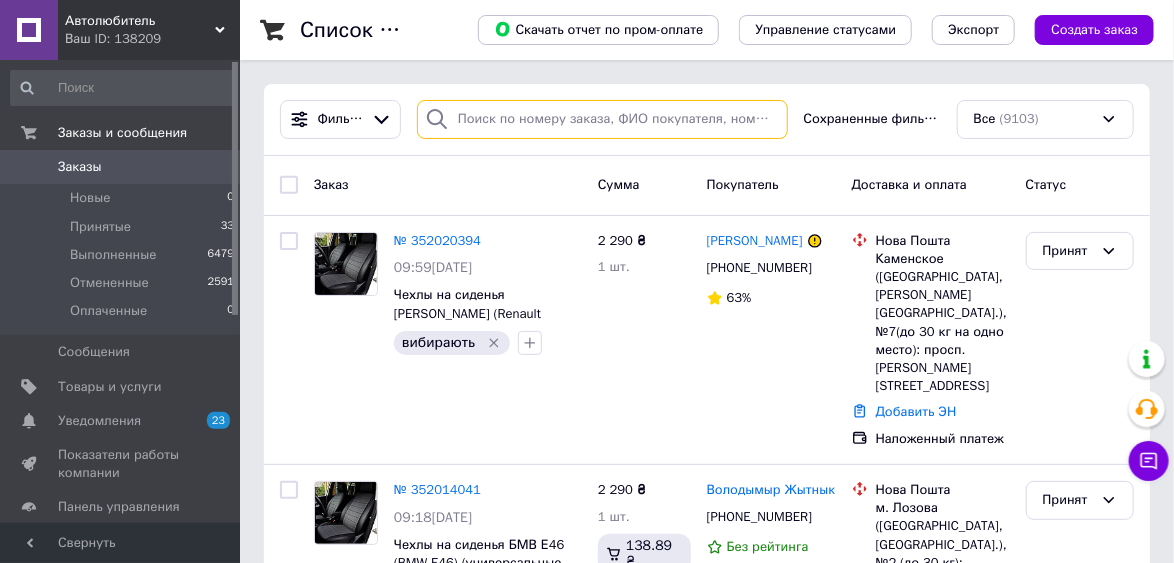 paste on "[PHONE_NUMBER]" 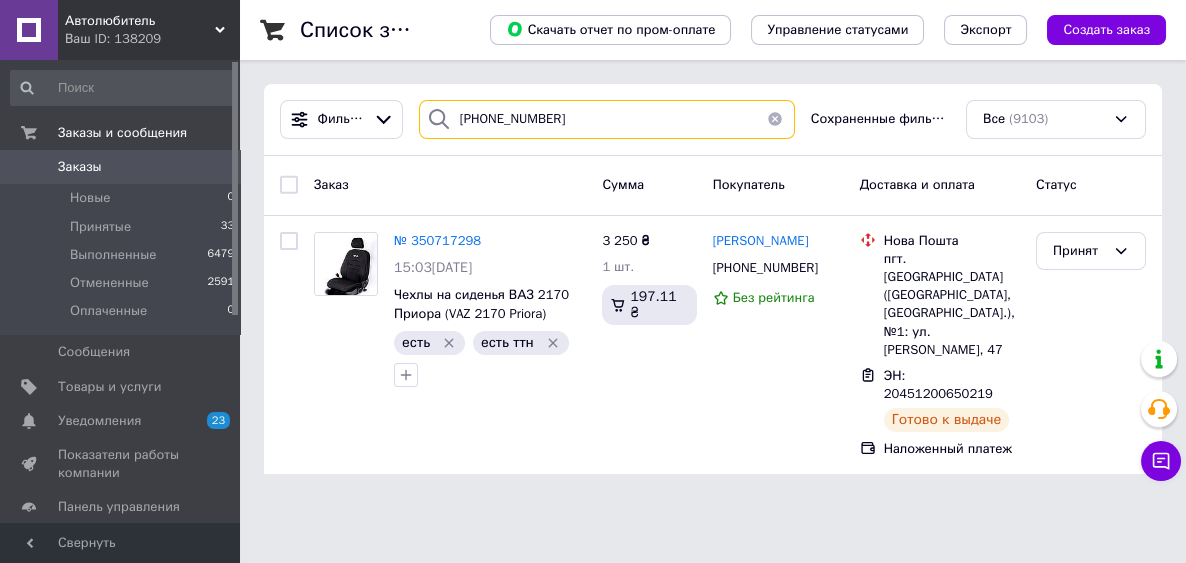 type on "[PHONE_NUMBER]" 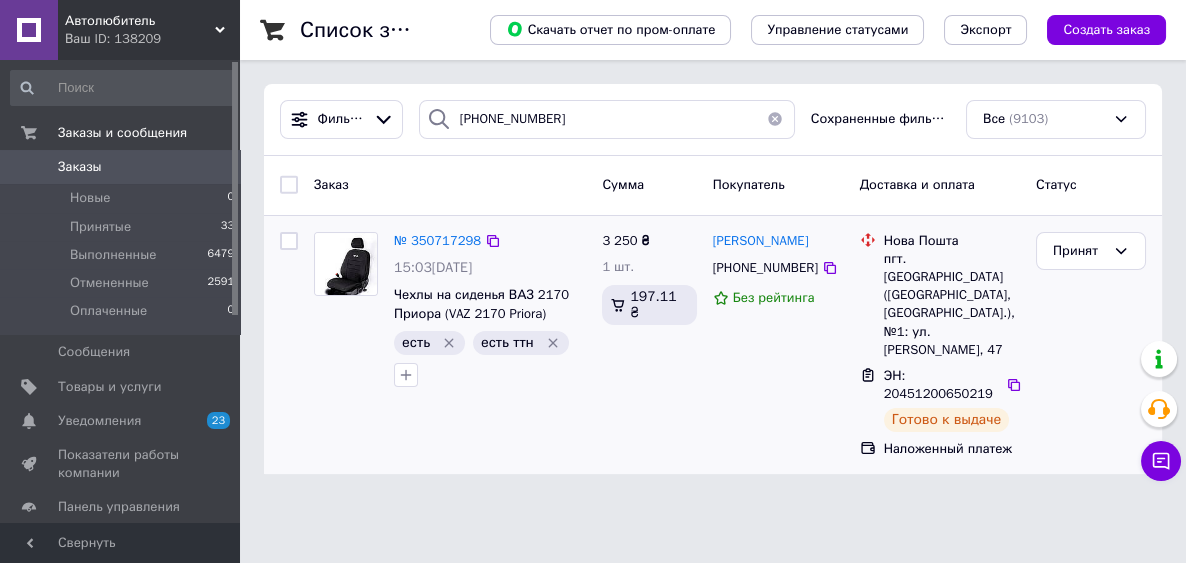 click on "Принят" at bounding box center [1091, 345] 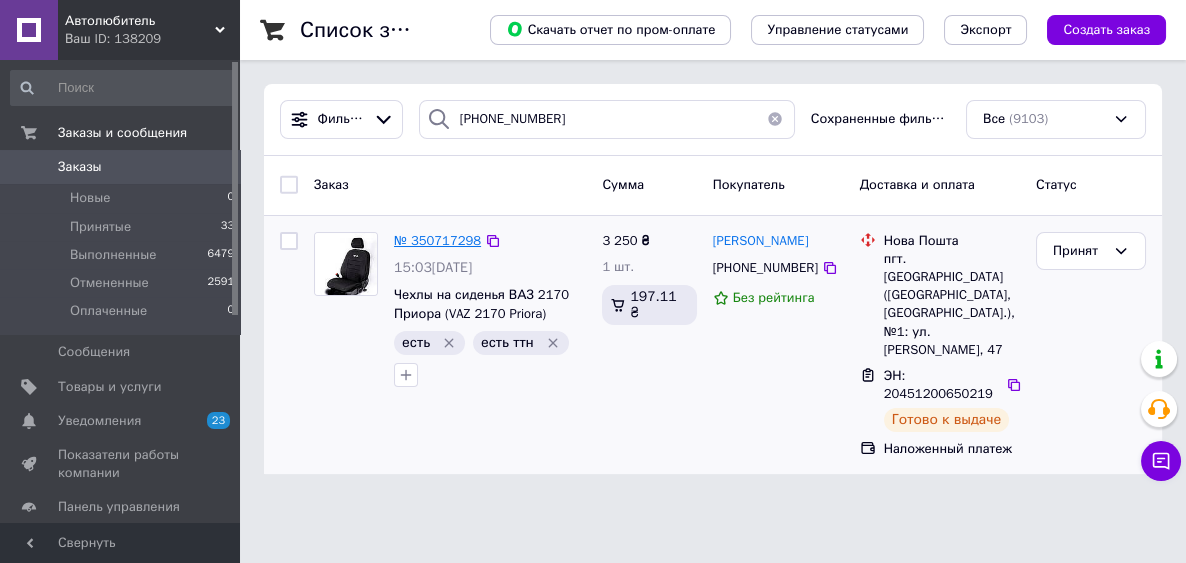 click on "№ 350717298" at bounding box center (437, 240) 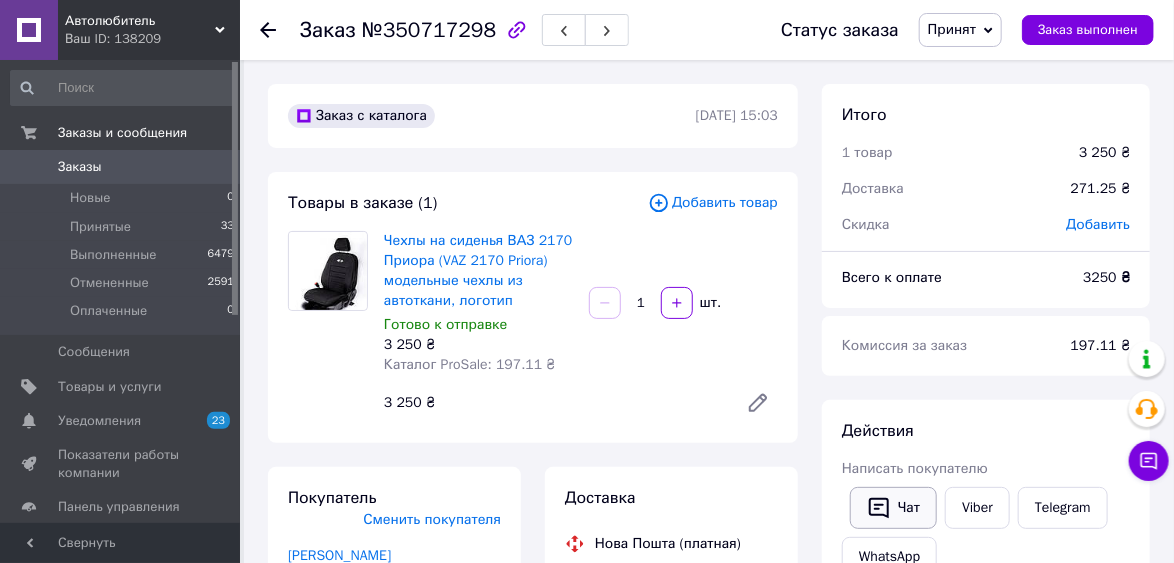 click 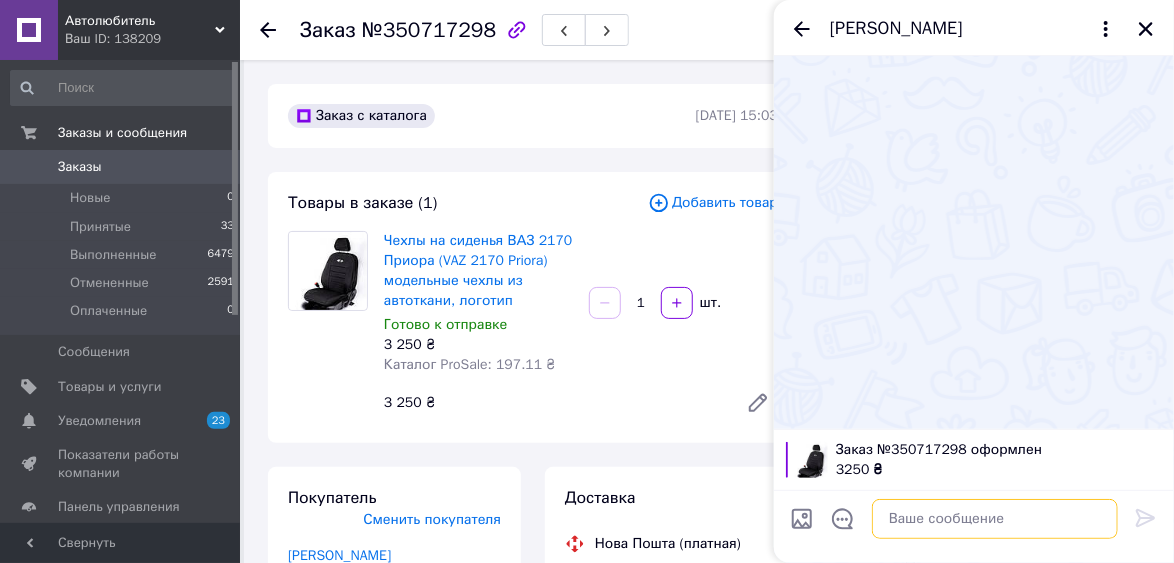 click at bounding box center [995, 519] 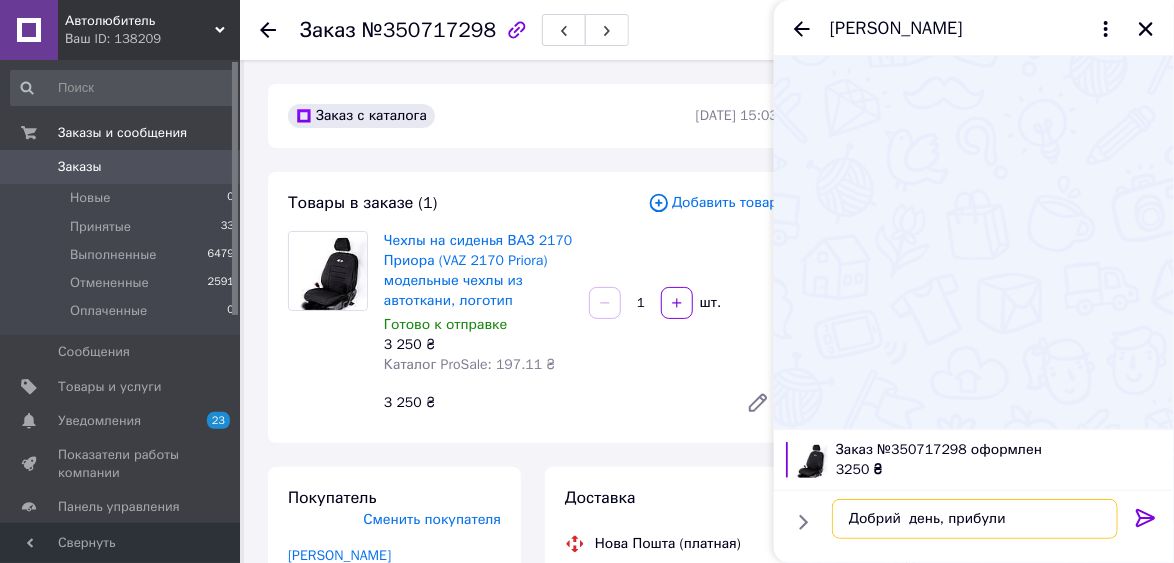 paste on "[PHONE_NUMBER]" 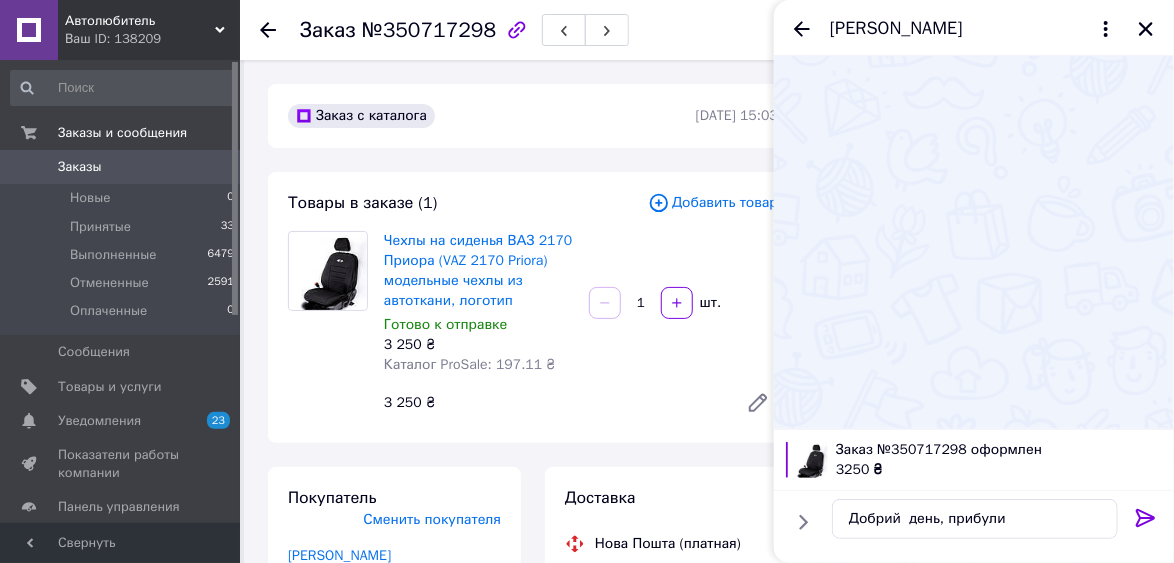 click on "Заказ №350717298 Статус заказа Принят Выполнен Отменен Оплаченный Заказ выполнен Заказ с каталога [DATE] 15:03 Товары в заказе (1) Добавить товар Чехлы на сиденья ВАЗ 2170 Приора (VAZ 2170 Priora) модельные чехлы из автоткани, логотип Готово к отправке 3 250 ₴ Каталог ProSale: 197.11 ₴  1   шт. 3 250 ₴ Покупатель Сменить покупателя [PERSON_NAME] 1 заказ у вас на 3 250 ₴ Без рейтинга   Добавить отзыв Добавить [PHONE_NUMBER] Оплата Наложенный платеж Доставка Нова Пошта (платная) Номер накладной 20451200650219 Статус отправления Готово к выдаче Получатель [PERSON_NAME] Телефон получателя [PHONE_NUMBER] <" at bounding box center [709, 773] 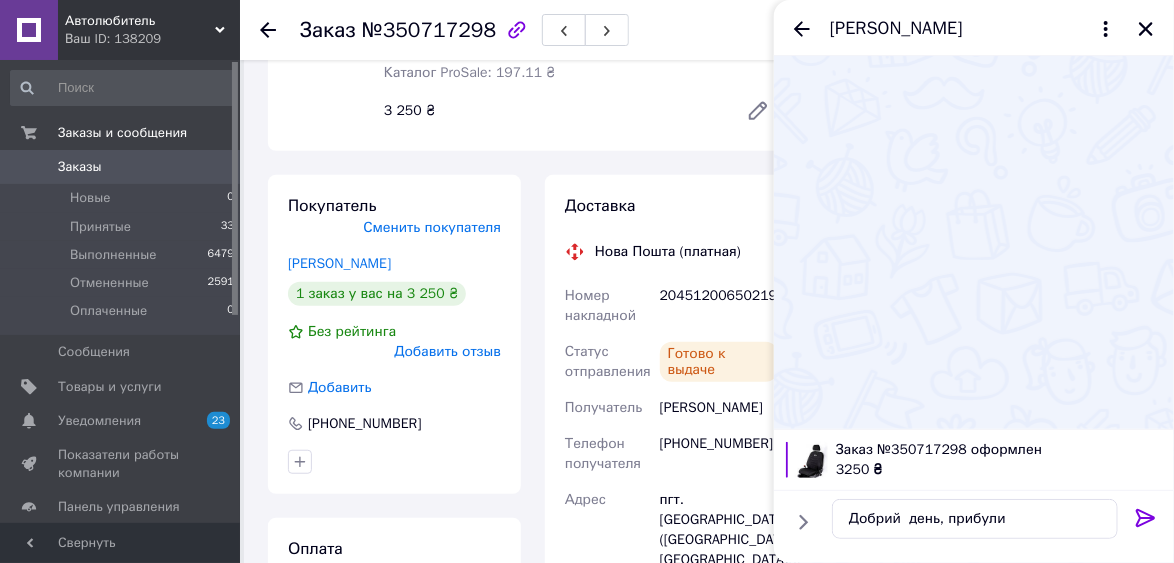 scroll, scrollTop: 320, scrollLeft: 0, axis: vertical 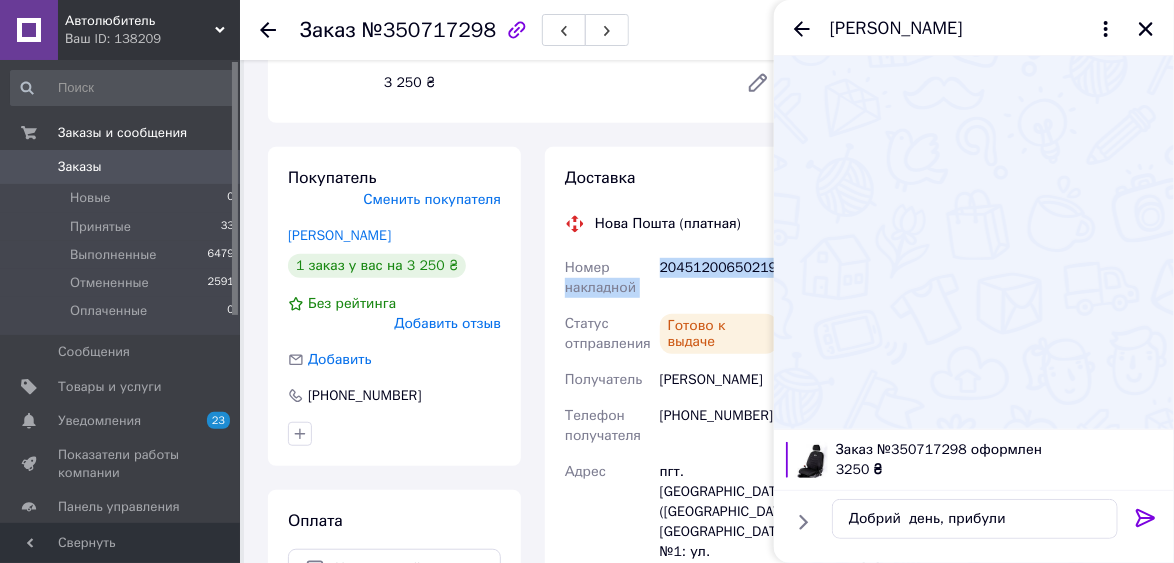 drag, startPoint x: 764, startPoint y: 273, endPoint x: 655, endPoint y: 273, distance: 109 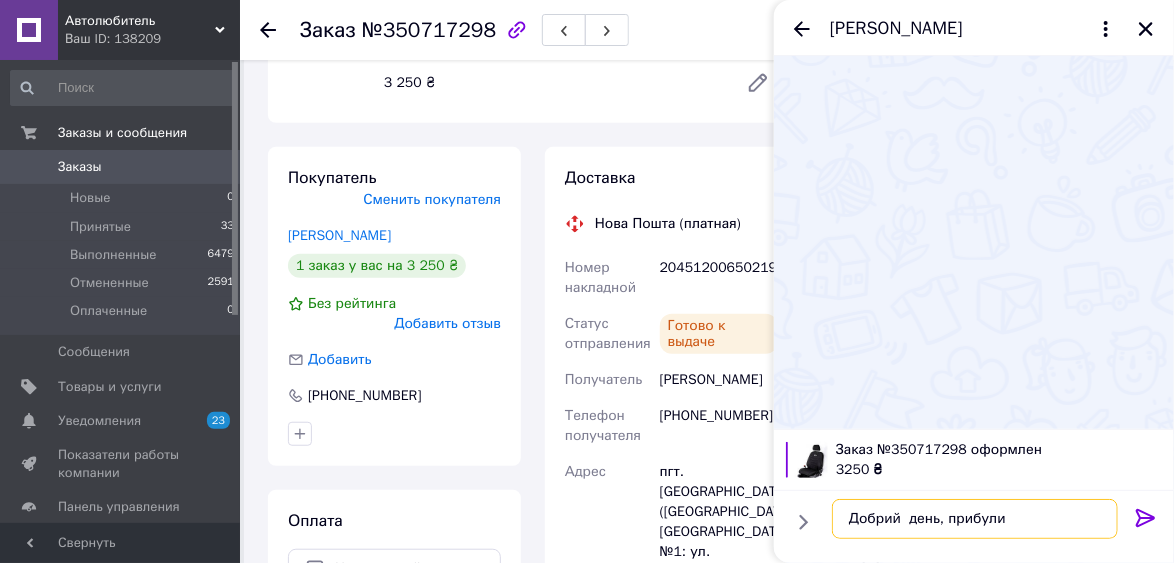 click on "Добрий  день, прибули" at bounding box center (975, 519) 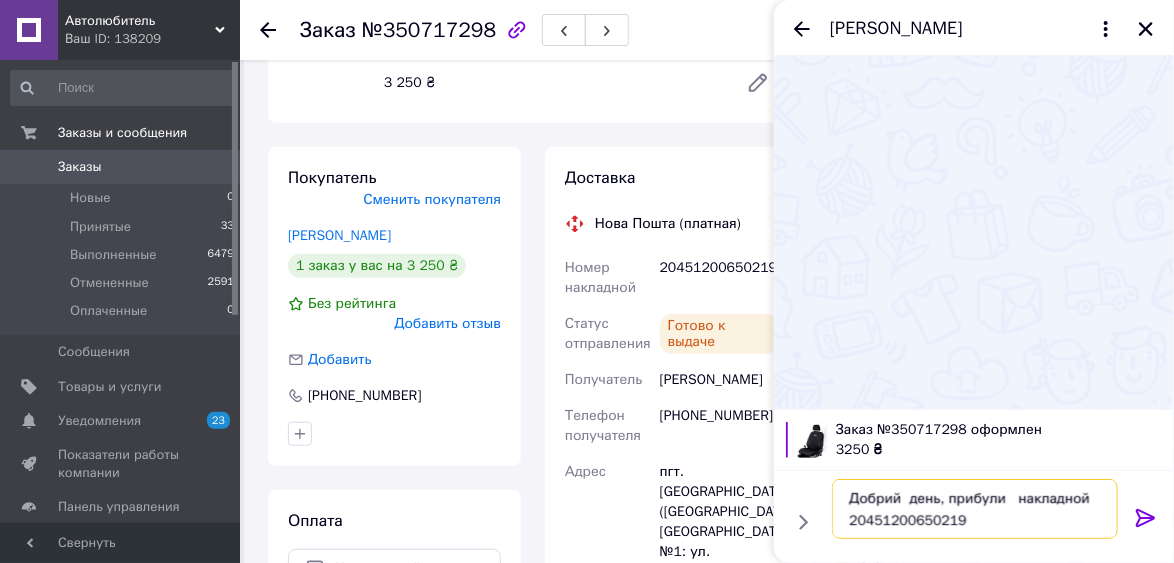 drag, startPoint x: 1083, startPoint y: 496, endPoint x: 1009, endPoint y: 500, distance: 74.10803 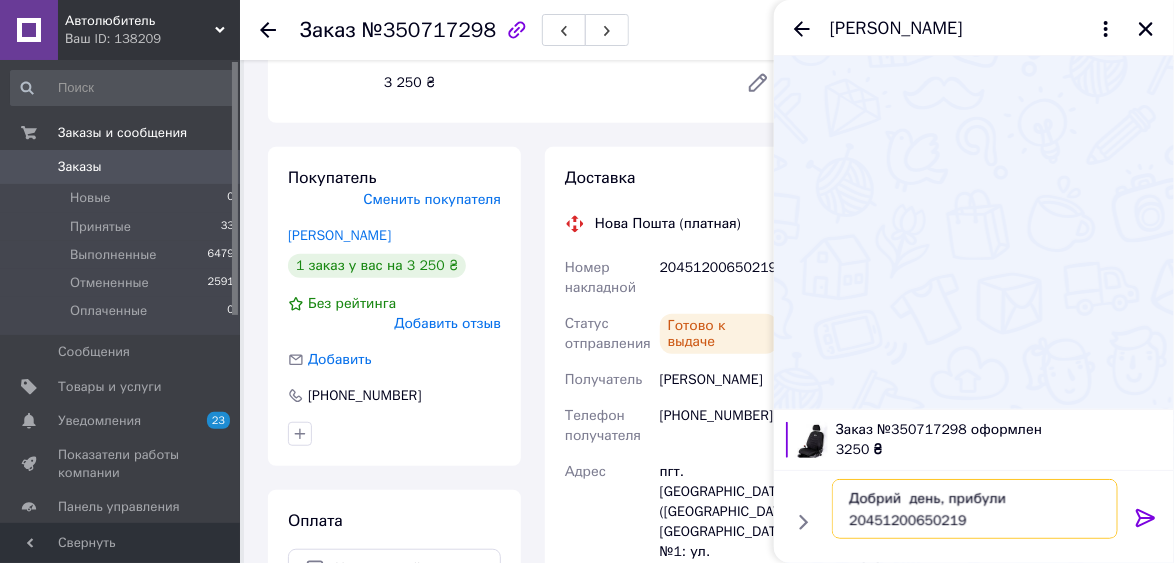 click on "Добрий  день, прибули
20451200650219" at bounding box center (975, 509) 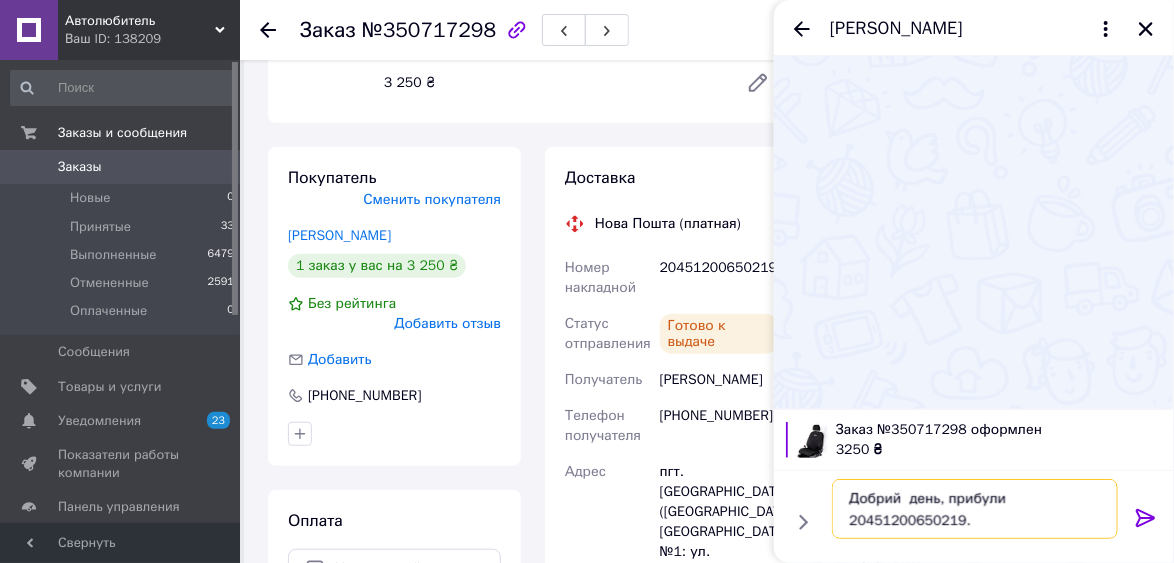 type on "Добрий  день, прибули
20451200650219." 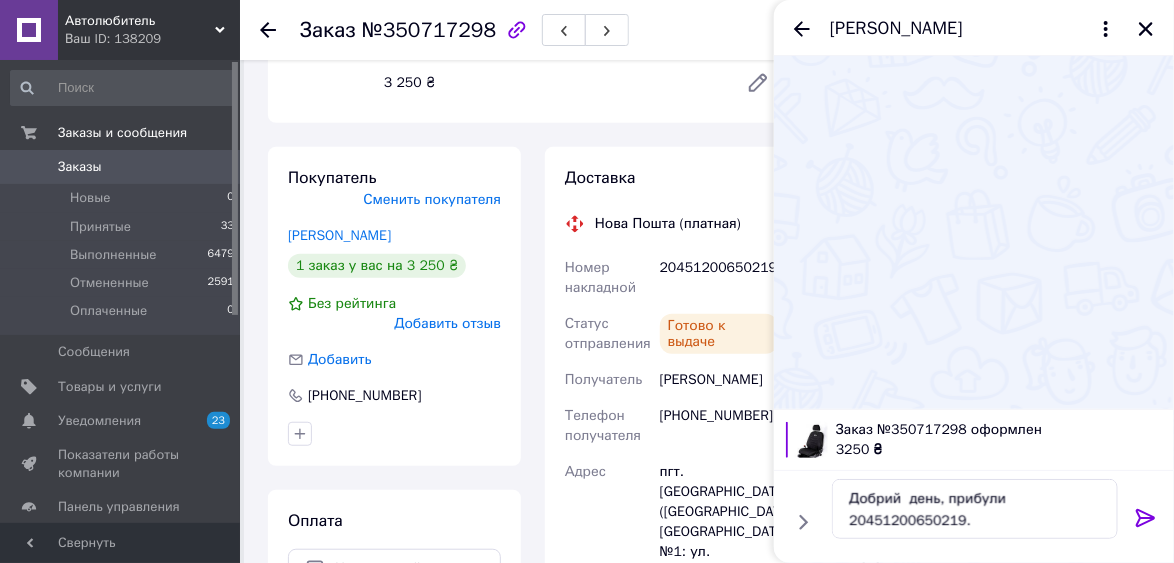 click 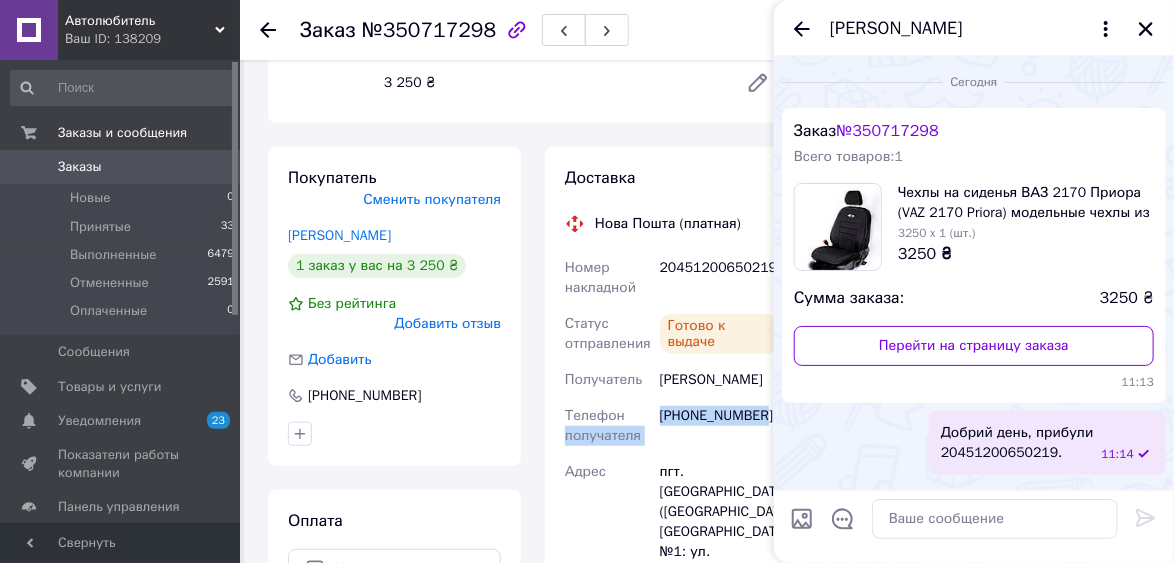 drag, startPoint x: 756, startPoint y: 417, endPoint x: 655, endPoint y: 416, distance: 101.00495 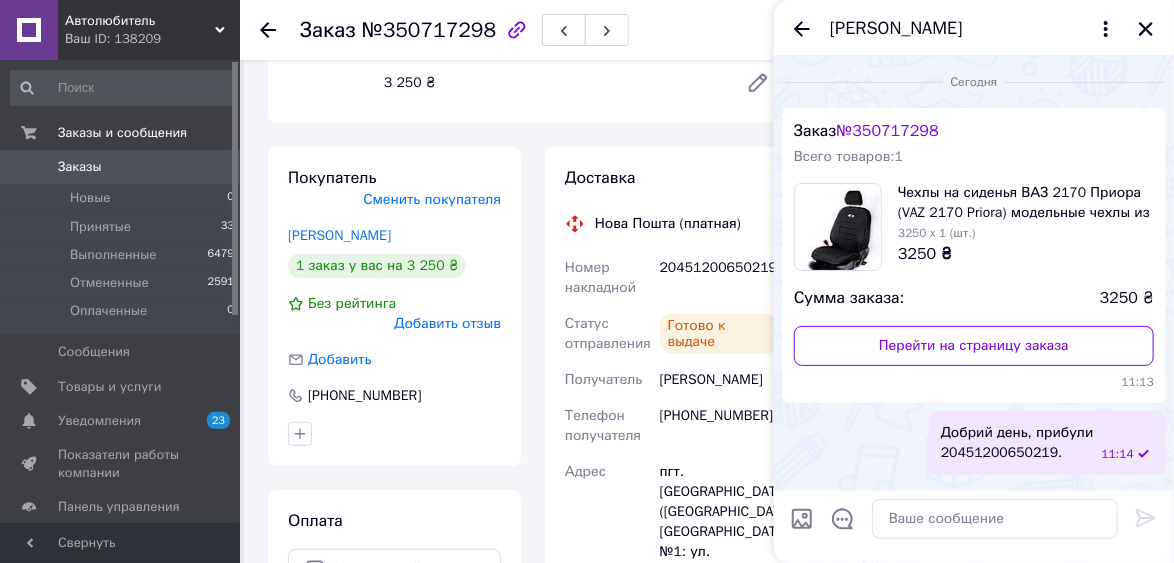 click on "Адрес" at bounding box center [608, 532] 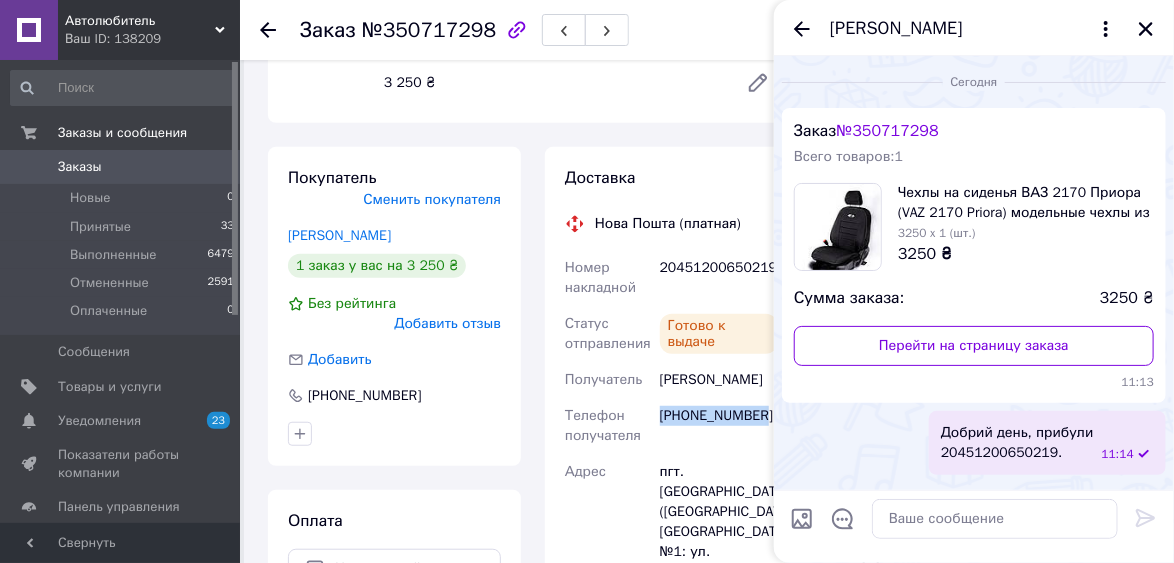 drag, startPoint x: 664, startPoint y: 418, endPoint x: 744, endPoint y: 405, distance: 81.04937 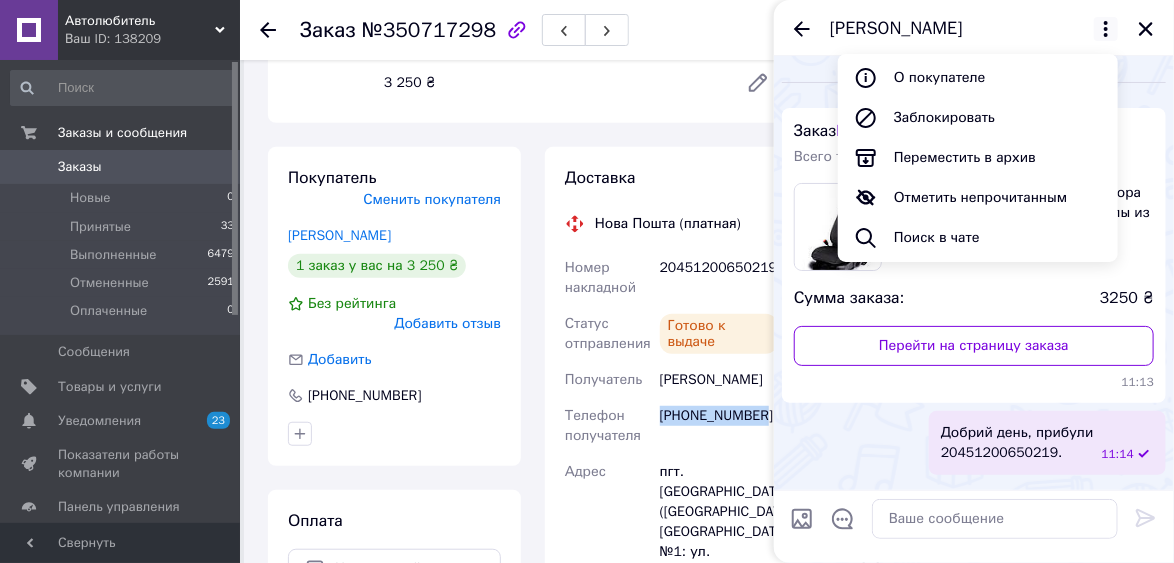 drag, startPoint x: 763, startPoint y: 380, endPoint x: 662, endPoint y: 387, distance: 101.24229 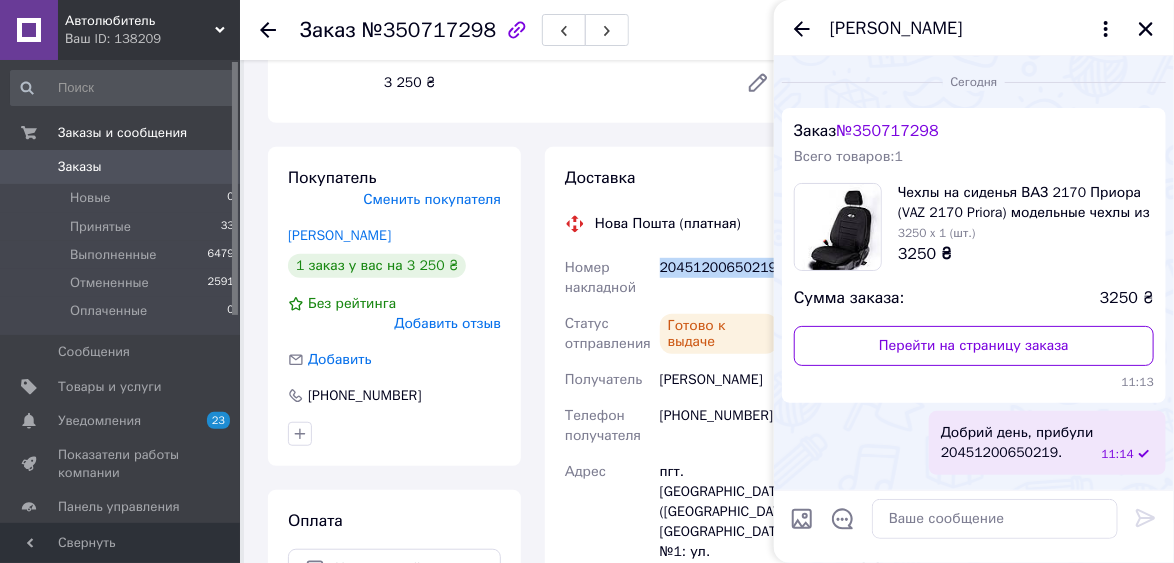 drag, startPoint x: 659, startPoint y: 273, endPoint x: 753, endPoint y: 272, distance: 94.00532 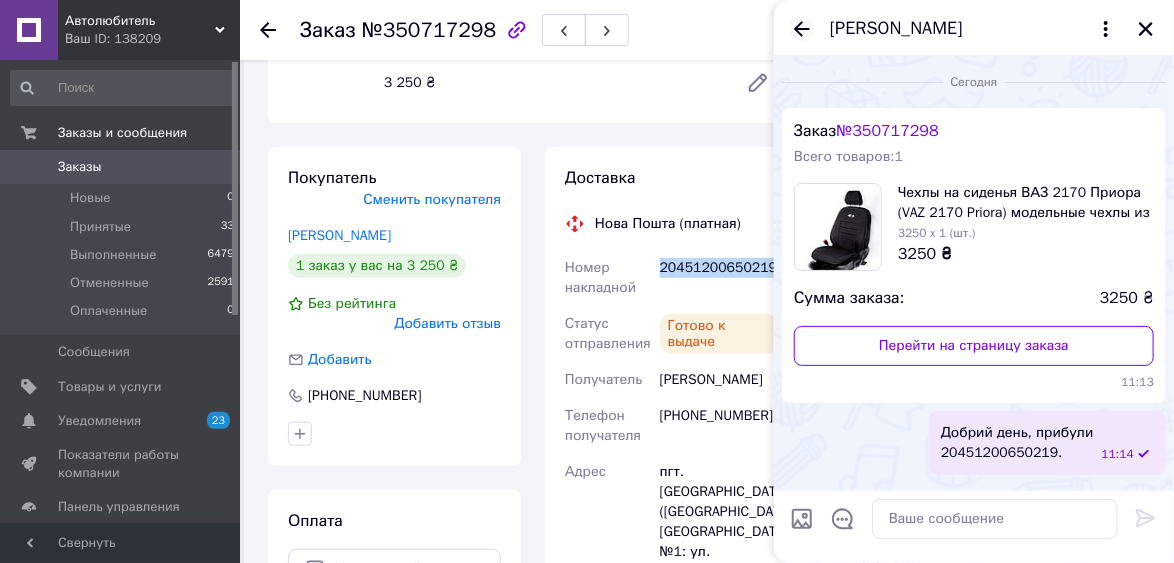 click 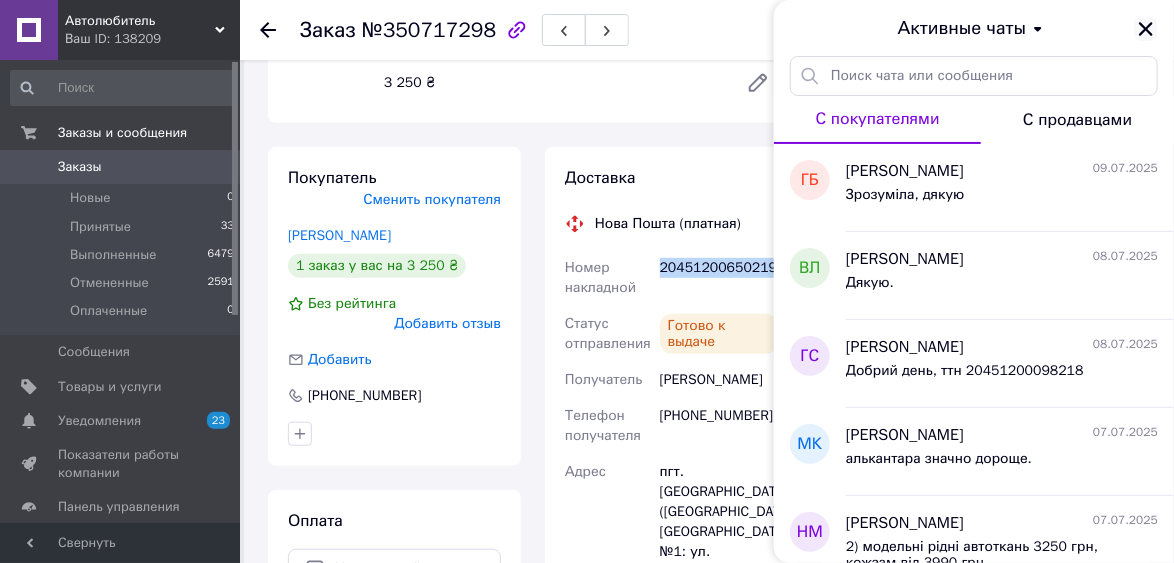 click 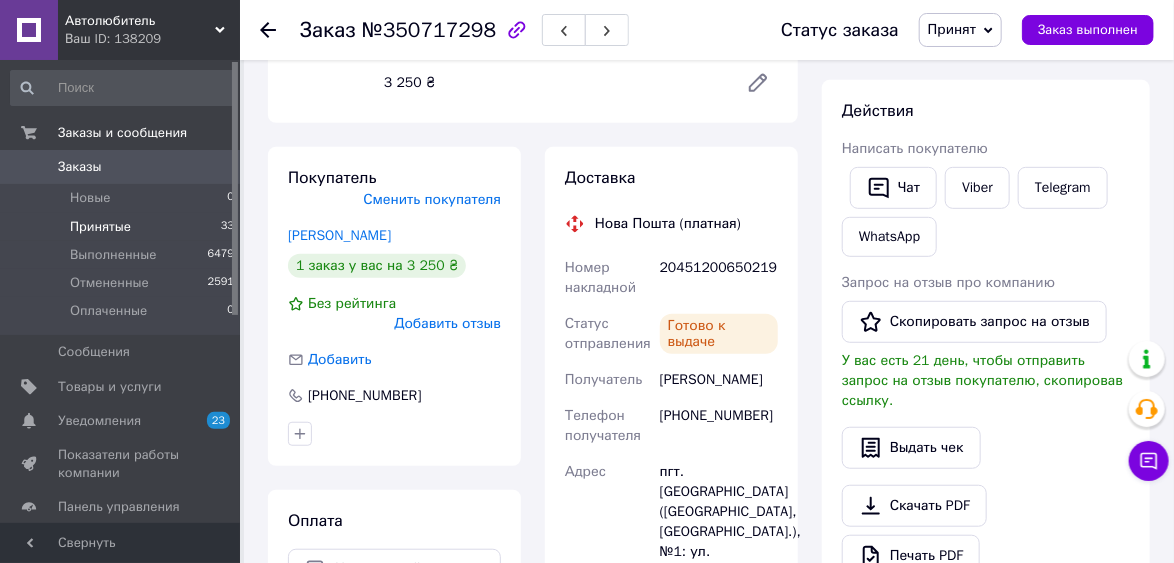 click on "Принятые" at bounding box center (100, 227) 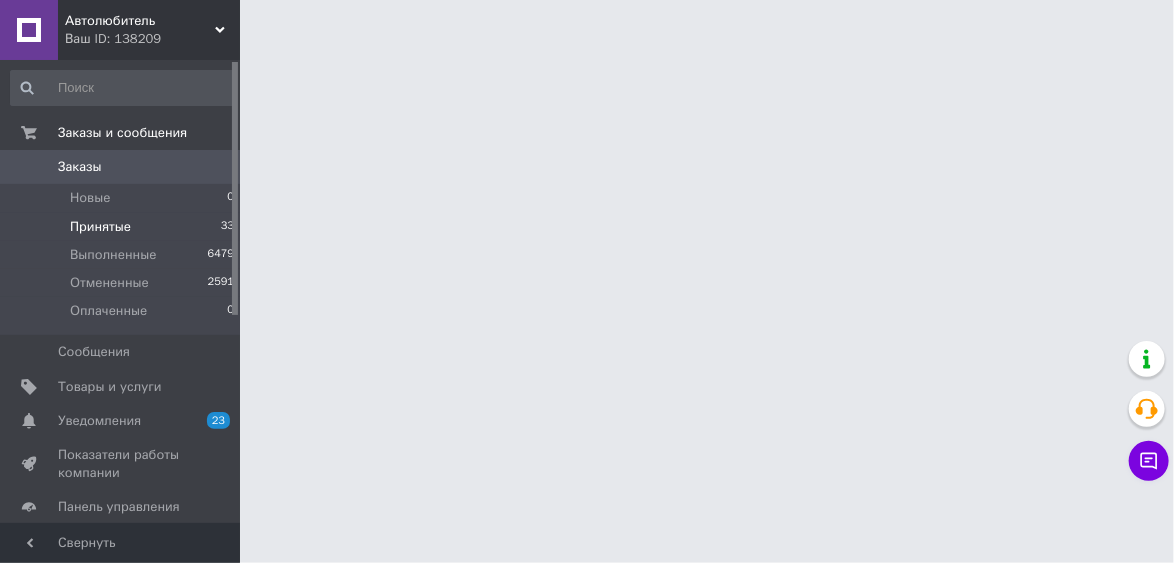 scroll, scrollTop: 0, scrollLeft: 0, axis: both 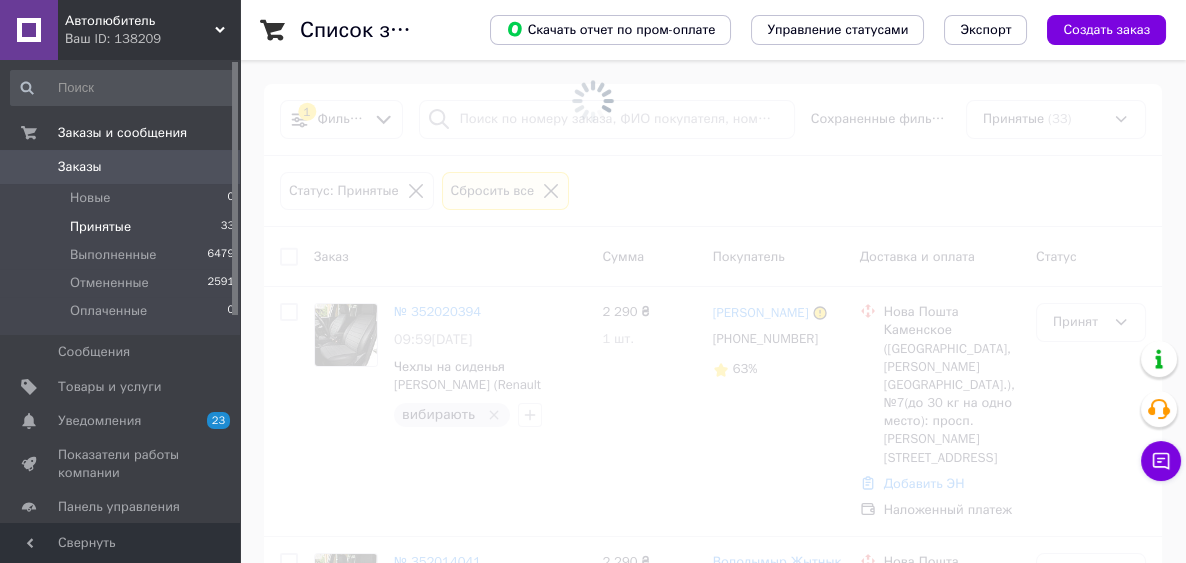 click 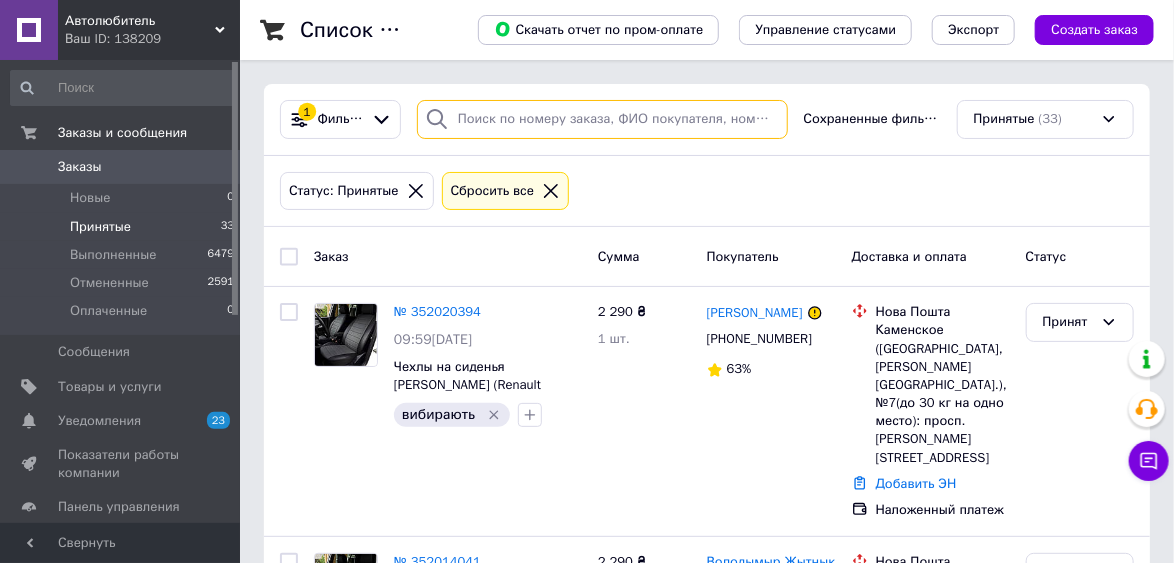 click at bounding box center (602, 119) 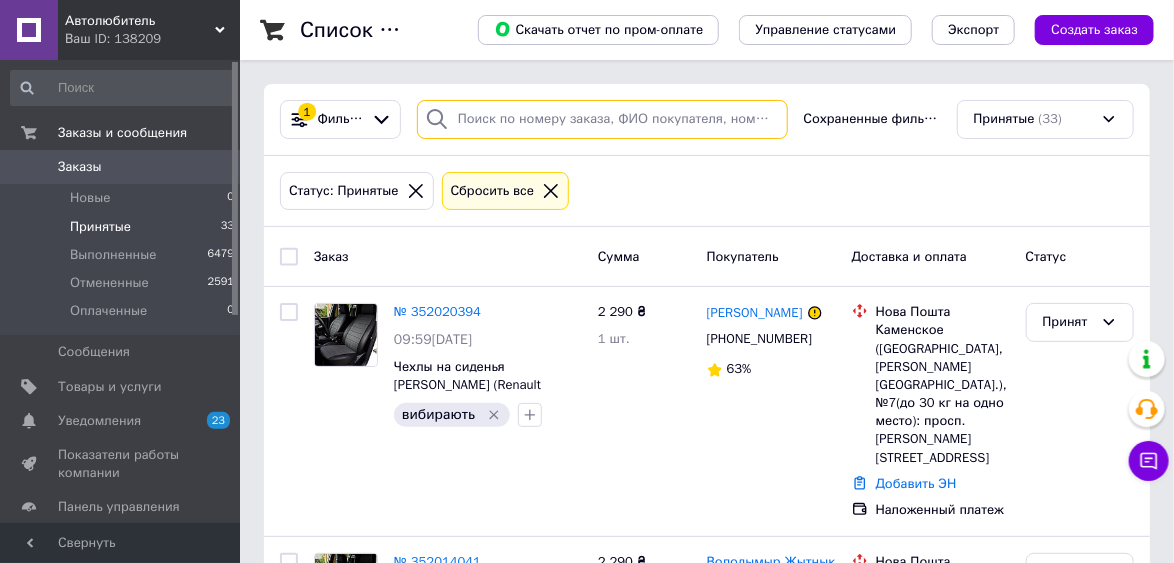 paste on "[PHONE_NUMBER]" 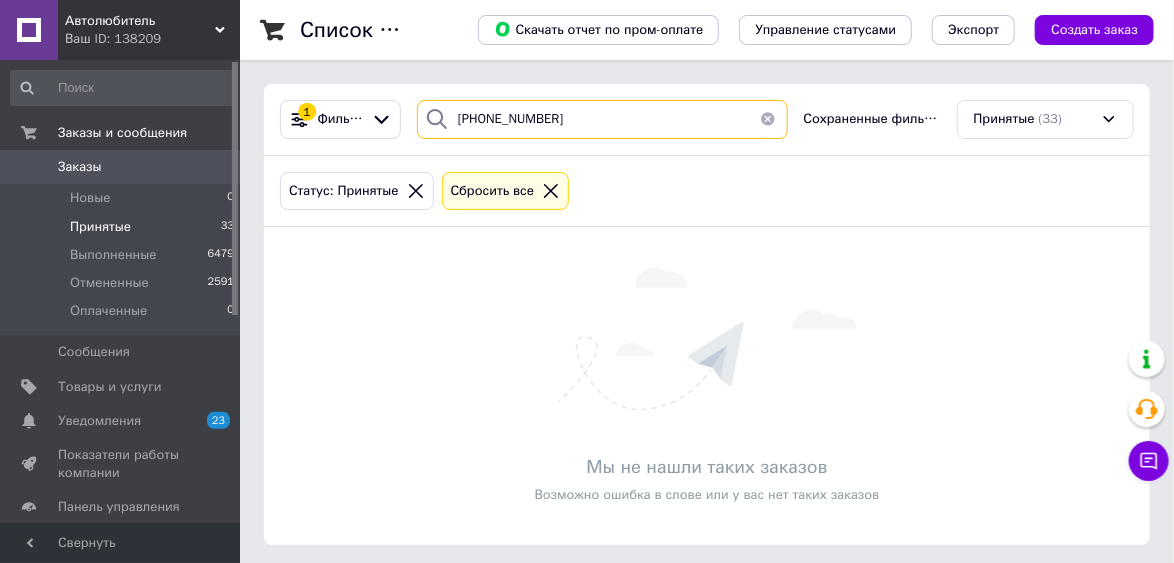 type on "[PHONE_NUMBER]" 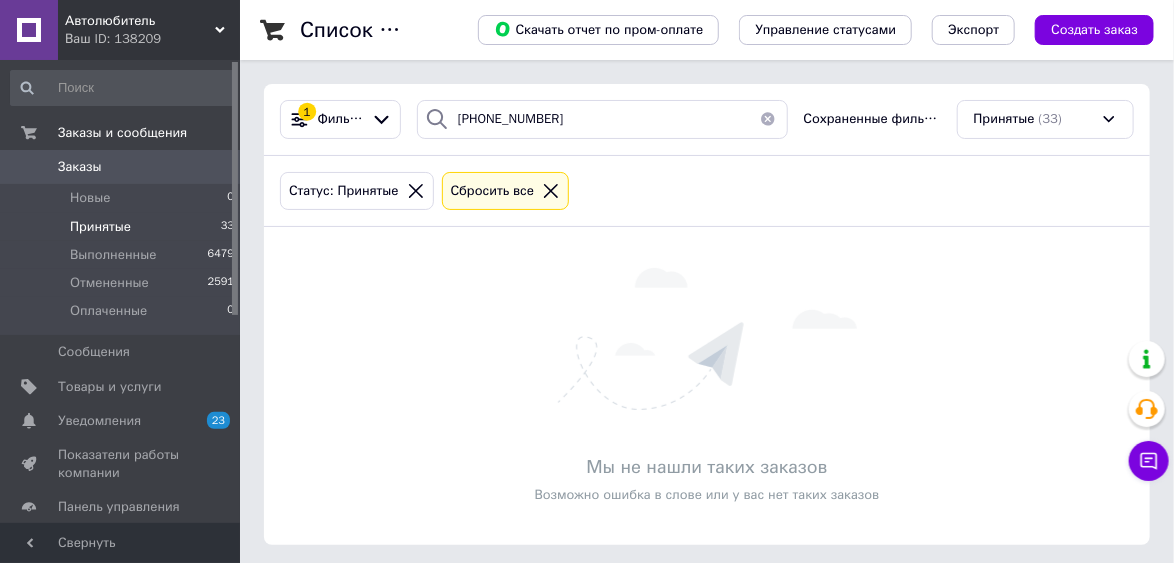 click on "Мы не нашли таких заказов Возможно ошибка в слове или у вас нет таких заказов" at bounding box center [707, 386] 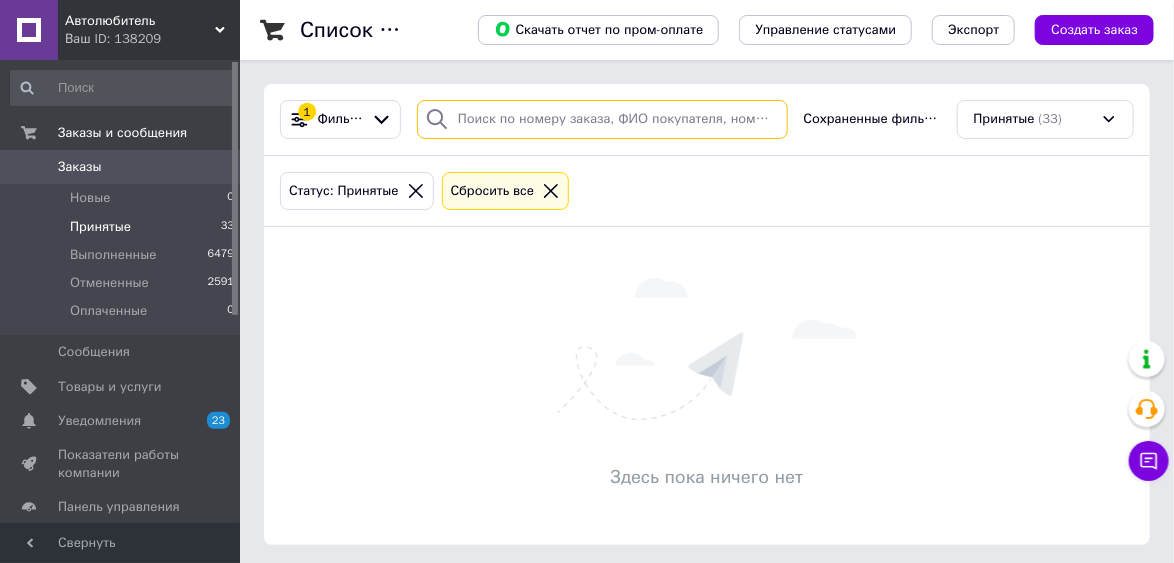 drag, startPoint x: 554, startPoint y: 117, endPoint x: 444, endPoint y: 121, distance: 110.0727 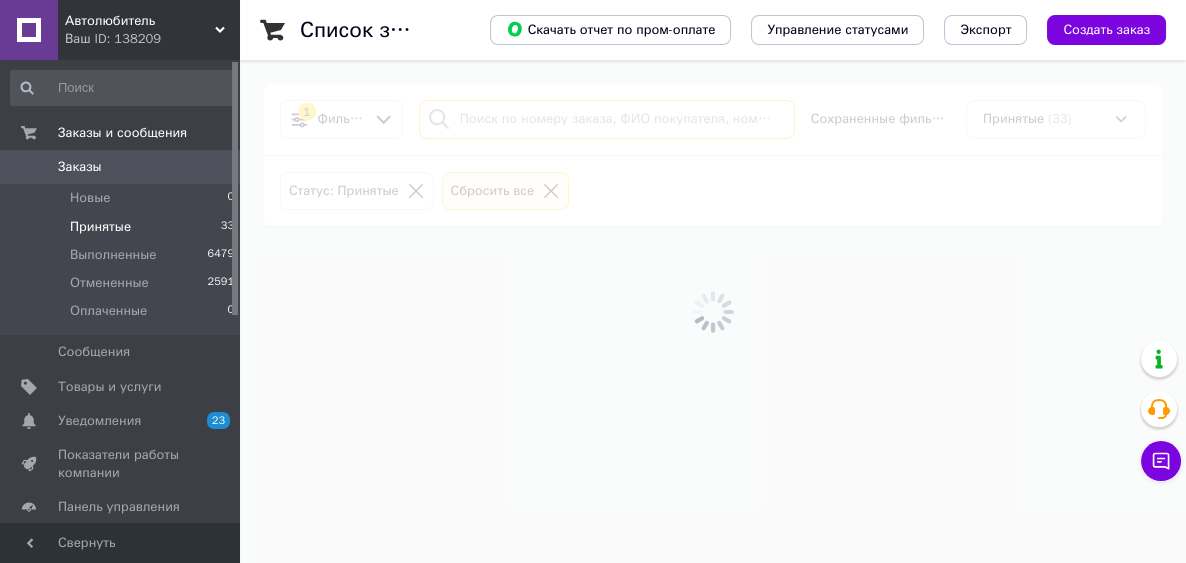 type 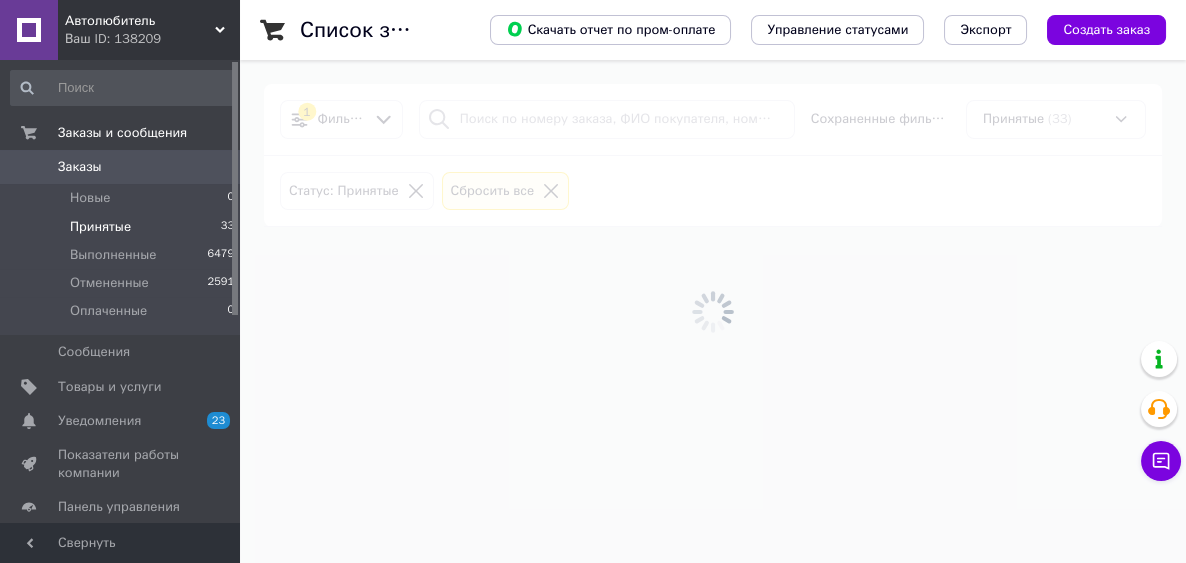 click on "Заказы" at bounding box center (80, 167) 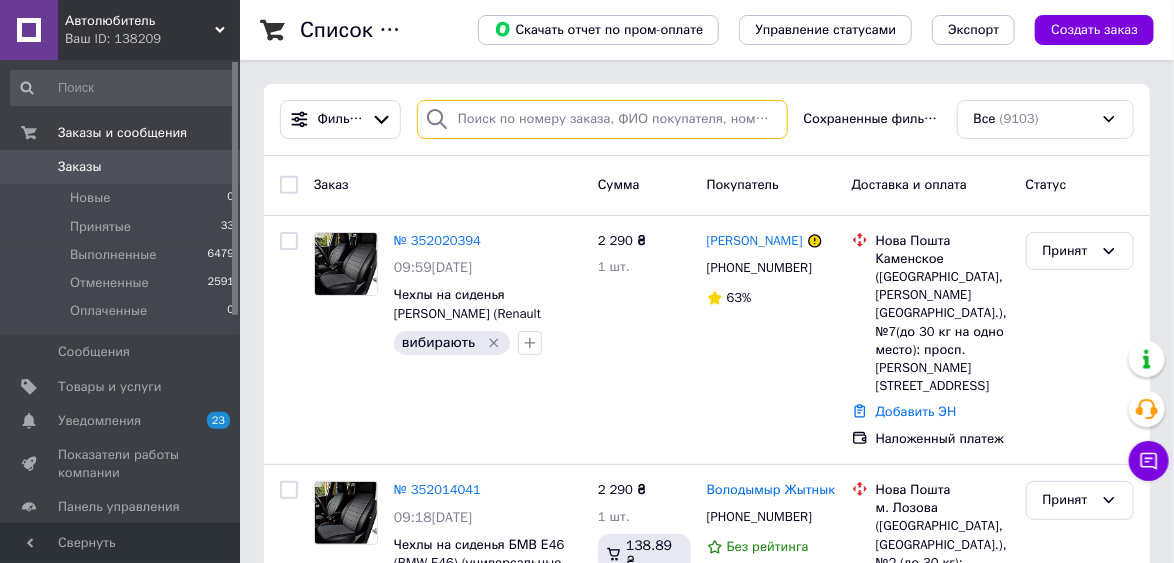 click at bounding box center [602, 119] 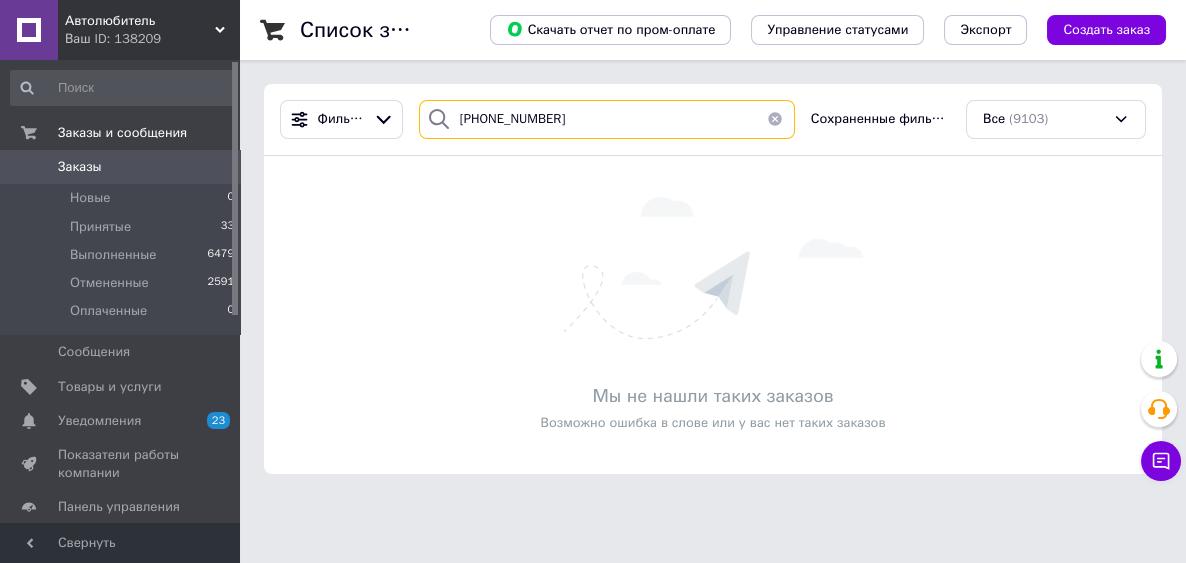 type on "[PHONE_NUMBER]" 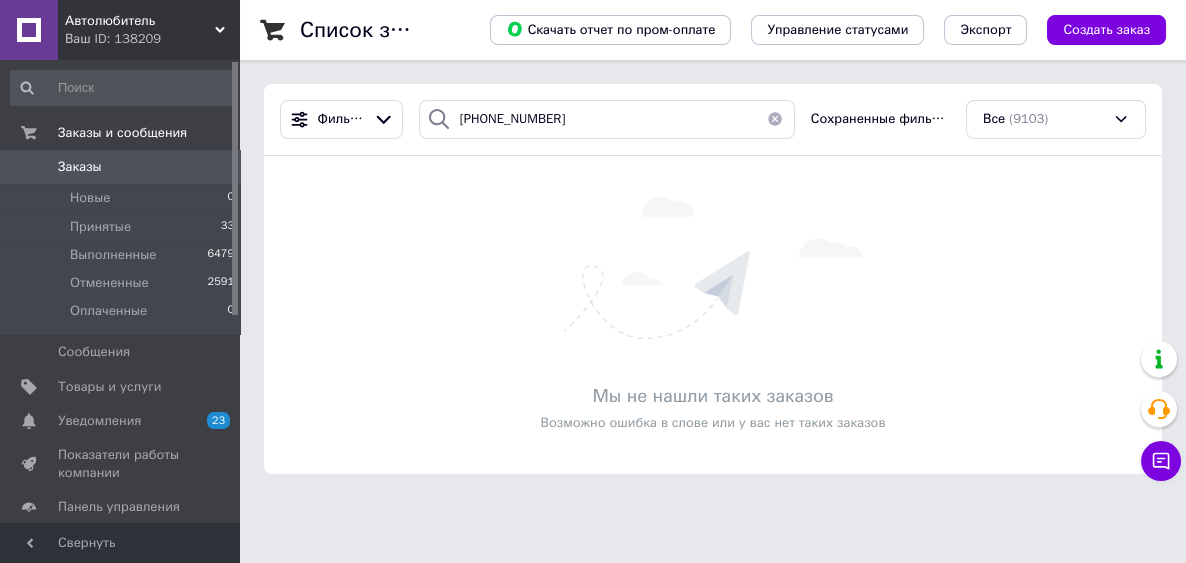 click on "Мы не нашли таких заказов Возможно ошибка в слове или у вас нет таких заказов" at bounding box center (713, 315) 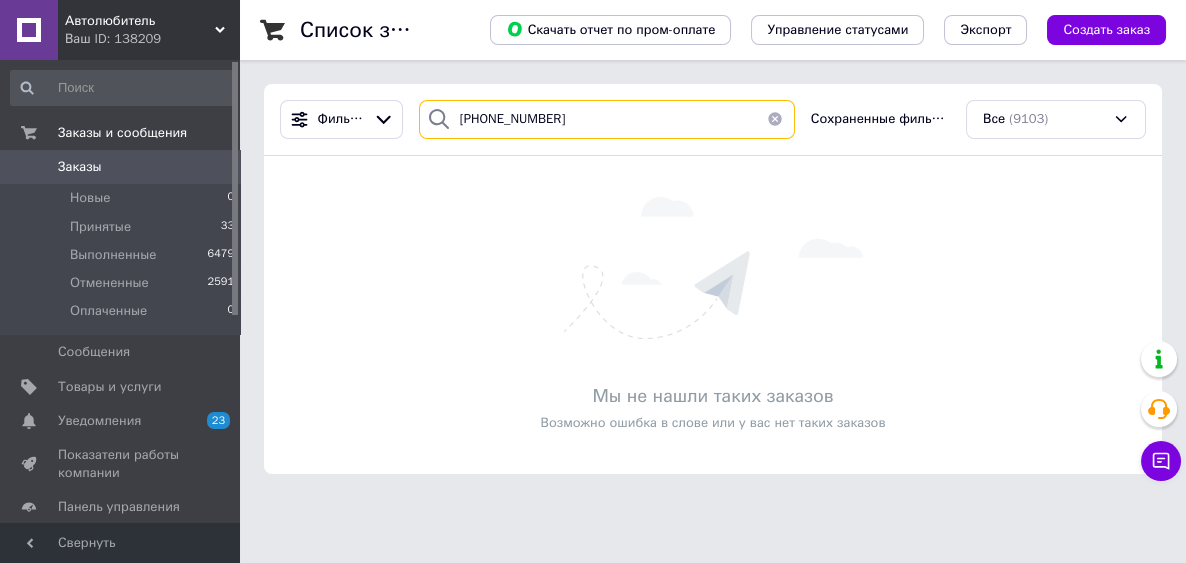 drag, startPoint x: 559, startPoint y: 120, endPoint x: 452, endPoint y: 119, distance: 107.00467 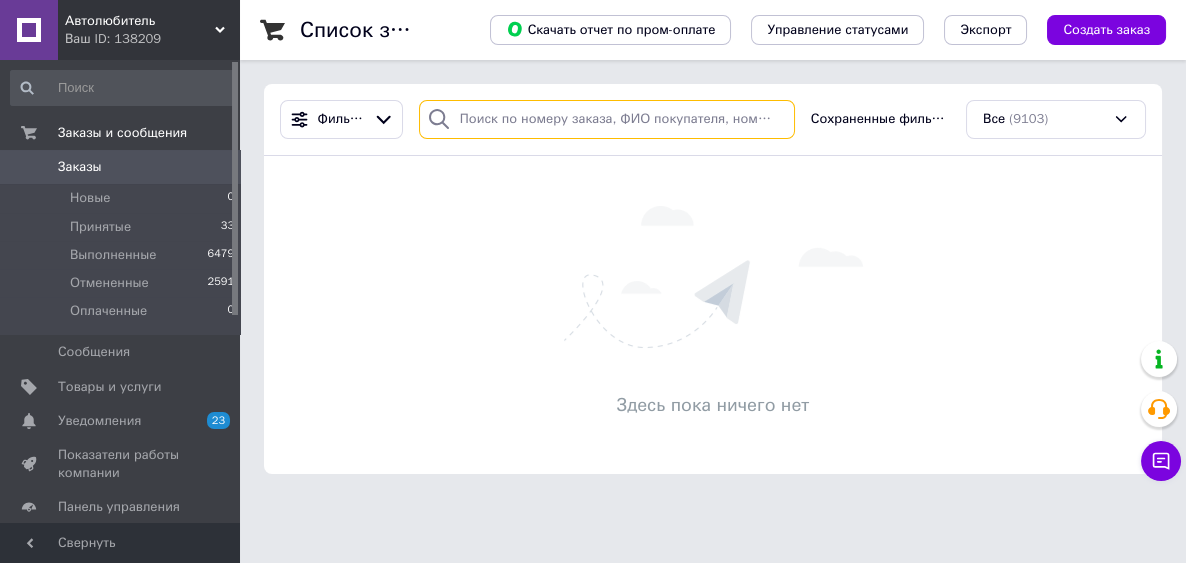 click on "Фильтры Сохраненные фильтры: Все (9103) Здесь пока ничего нет" at bounding box center [713, 279] 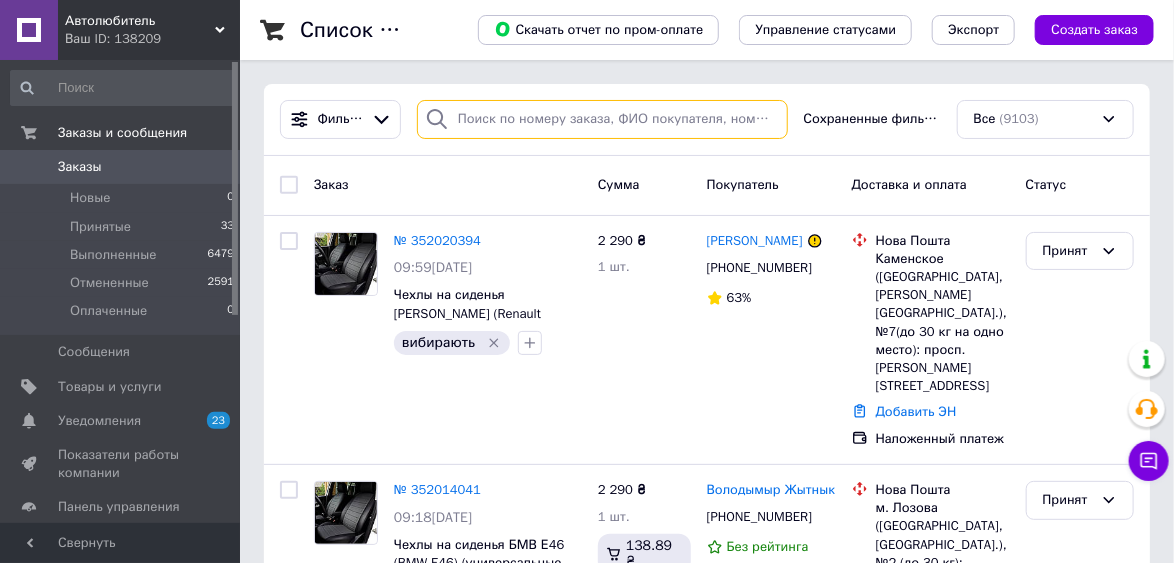 click at bounding box center [602, 119] 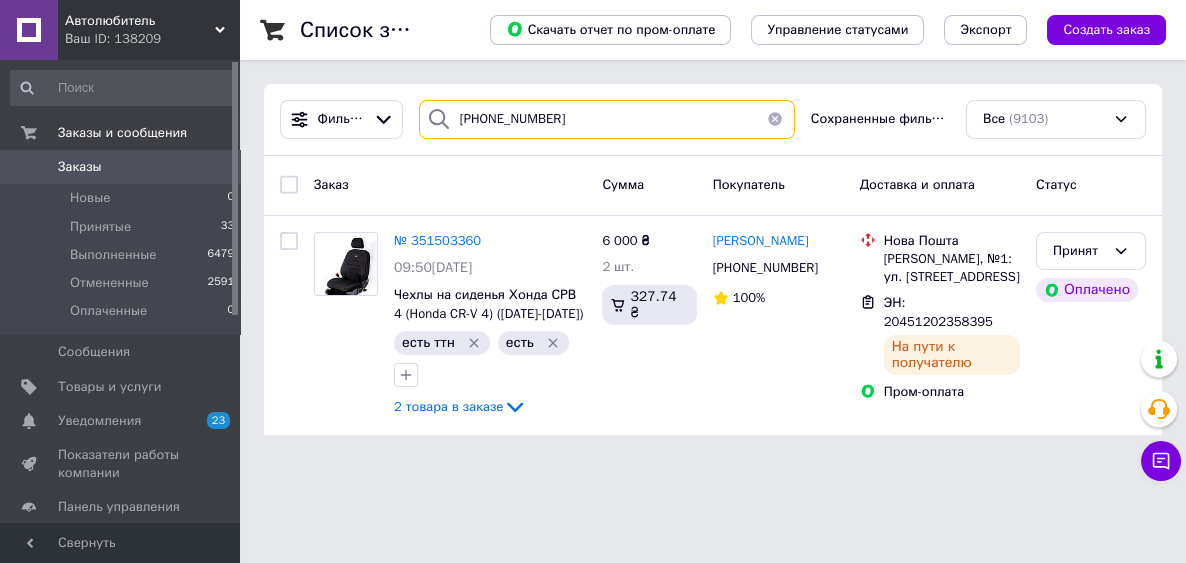 type on "[PHONE_NUMBER]" 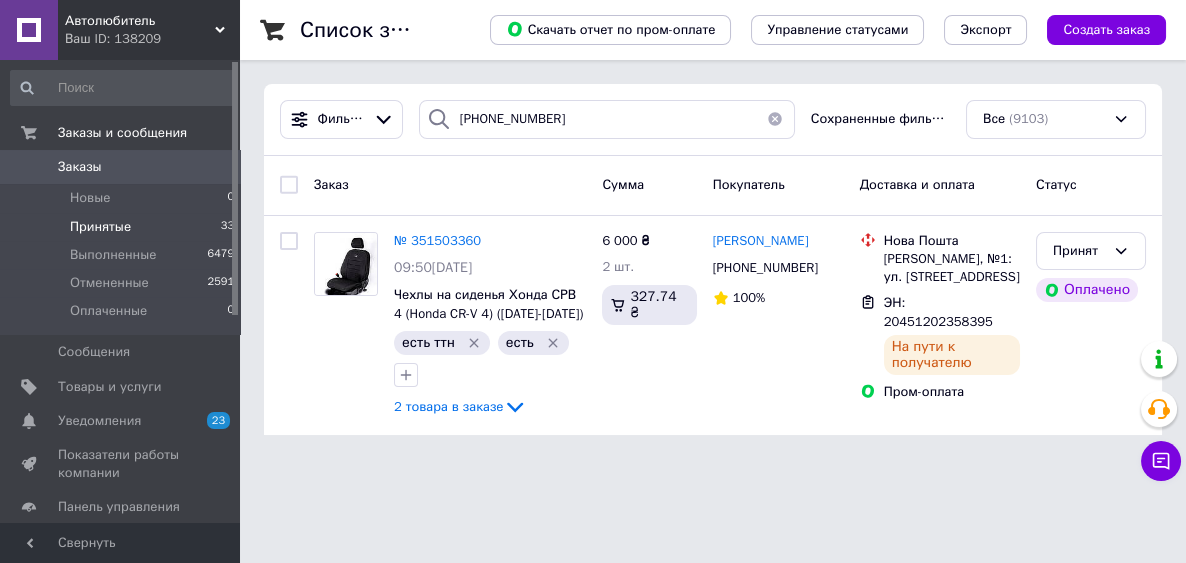 click on "Принятые" at bounding box center (100, 227) 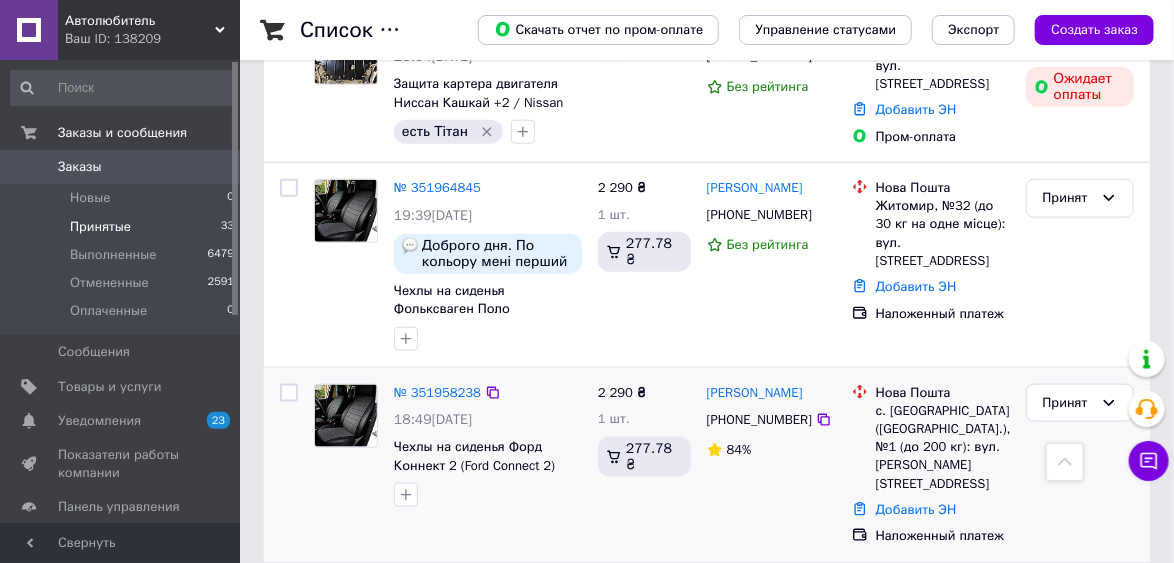 scroll, scrollTop: 720, scrollLeft: 0, axis: vertical 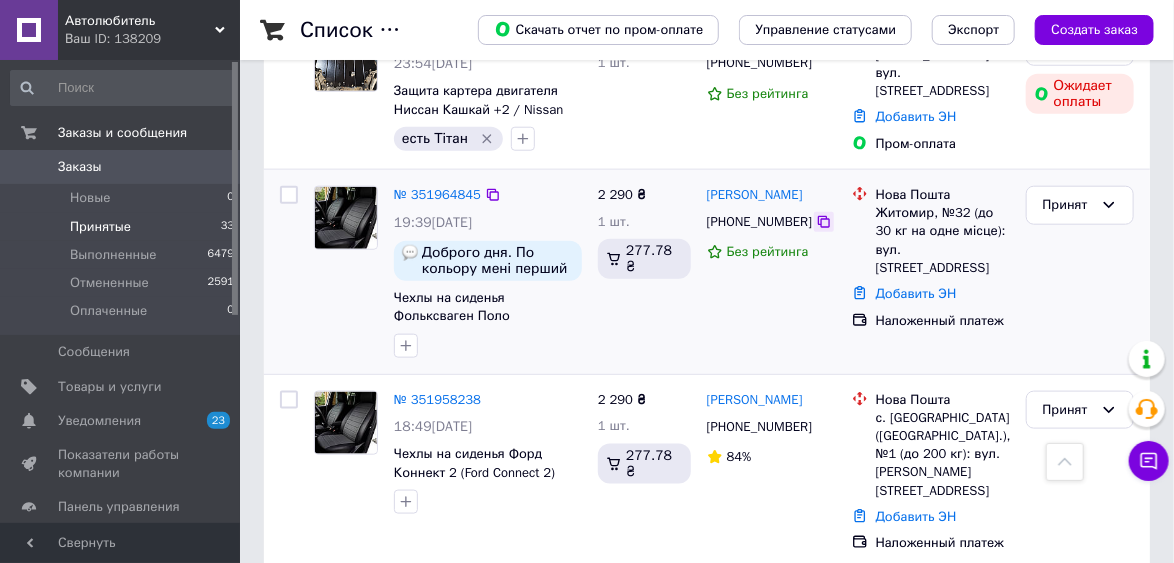click 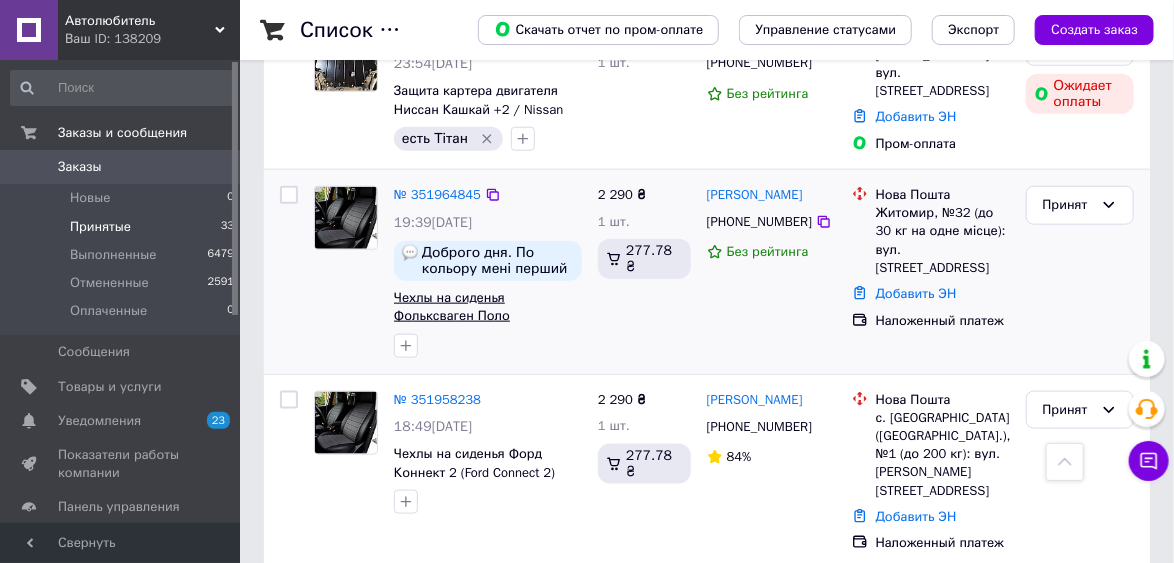 drag, startPoint x: 527, startPoint y: 259, endPoint x: 433, endPoint y: 263, distance: 94.08507 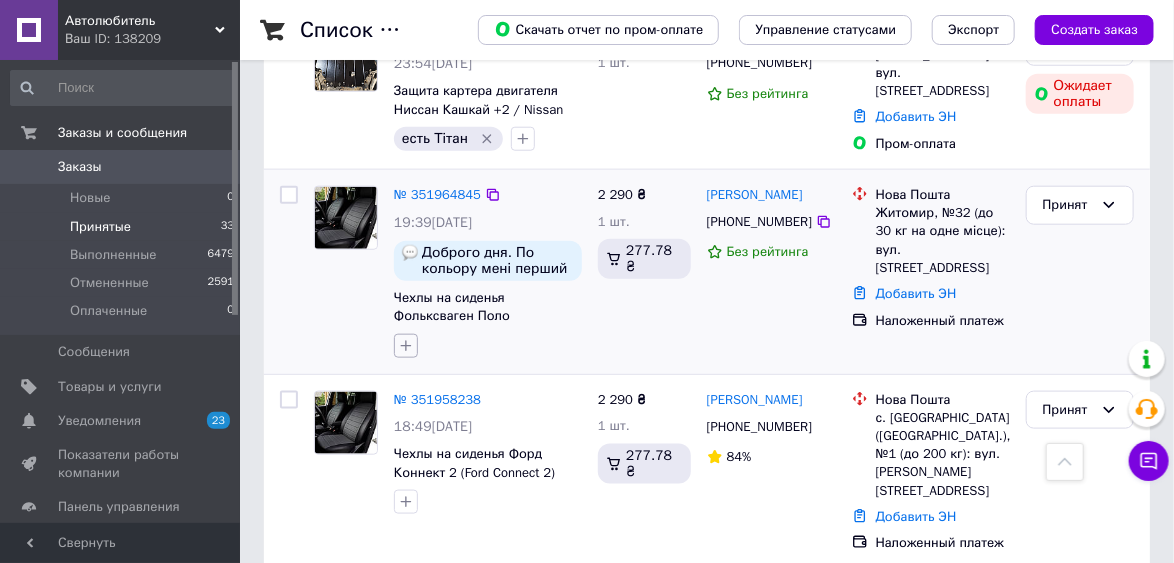 click 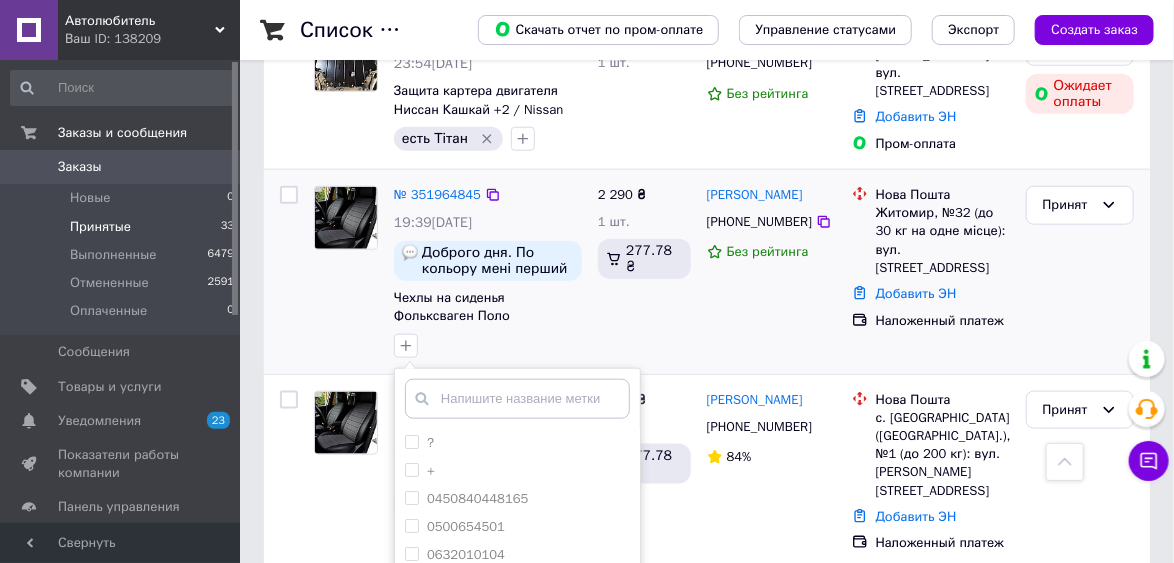 click at bounding box center [517, 399] 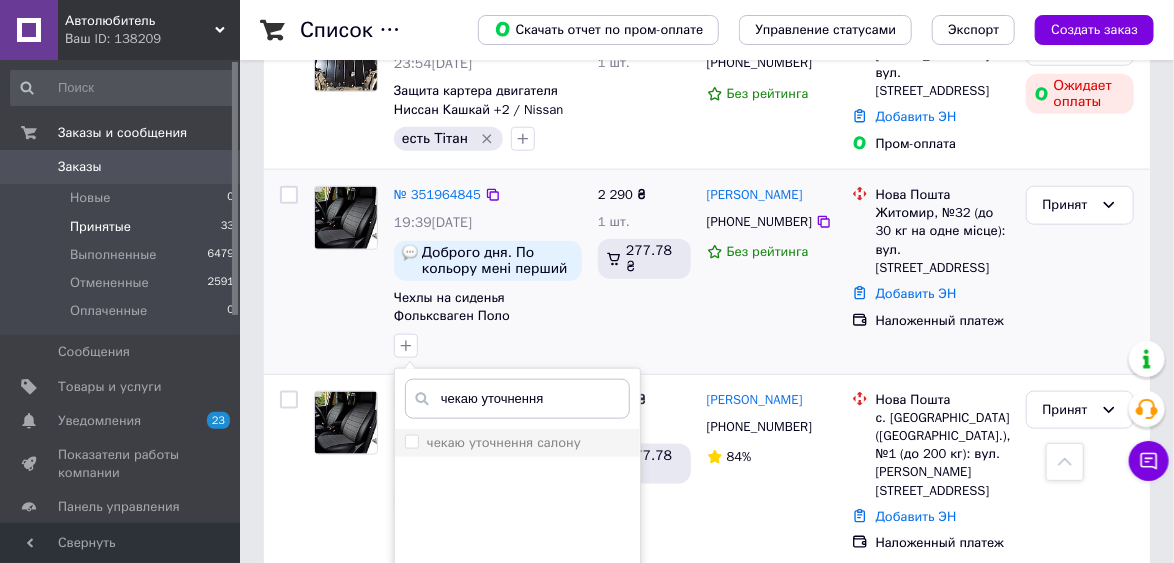 type on "чекаю уточнення" 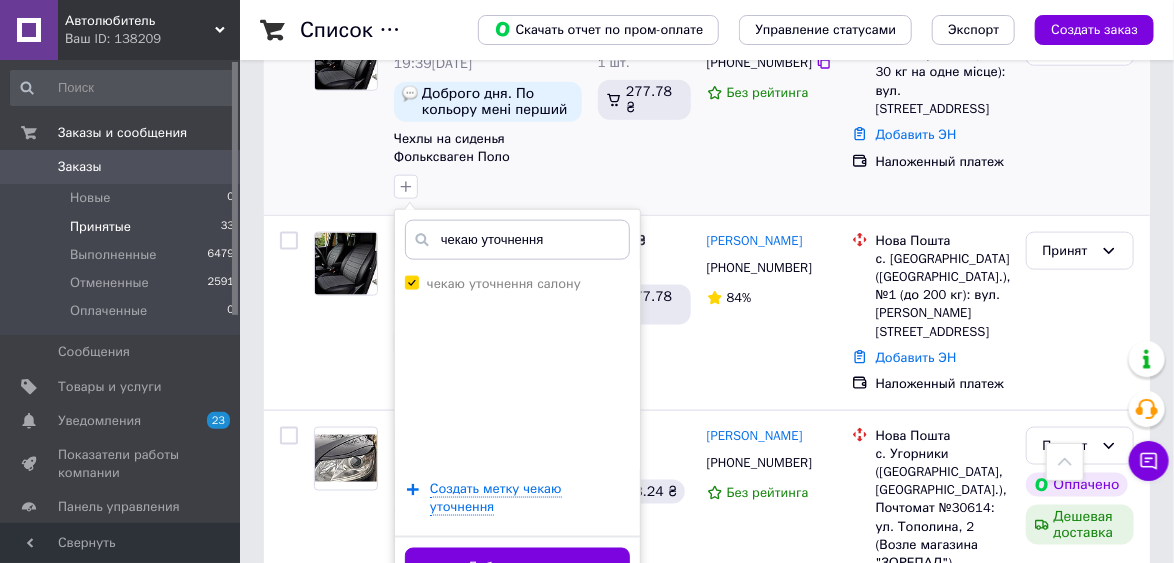 scroll, scrollTop: 880, scrollLeft: 0, axis: vertical 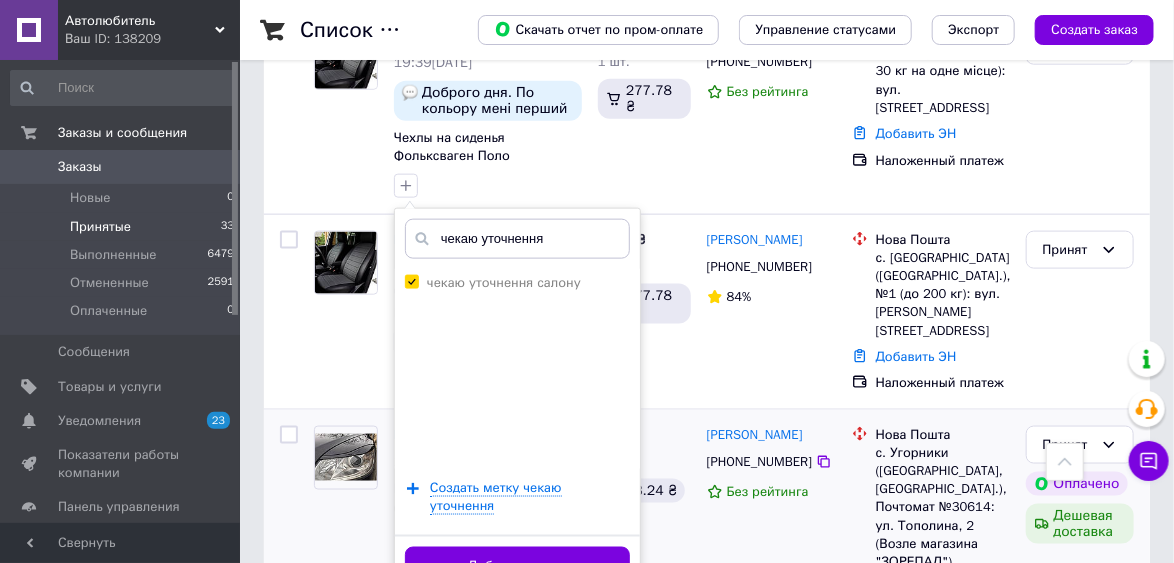 click on "Добавить метку" at bounding box center [517, 566] 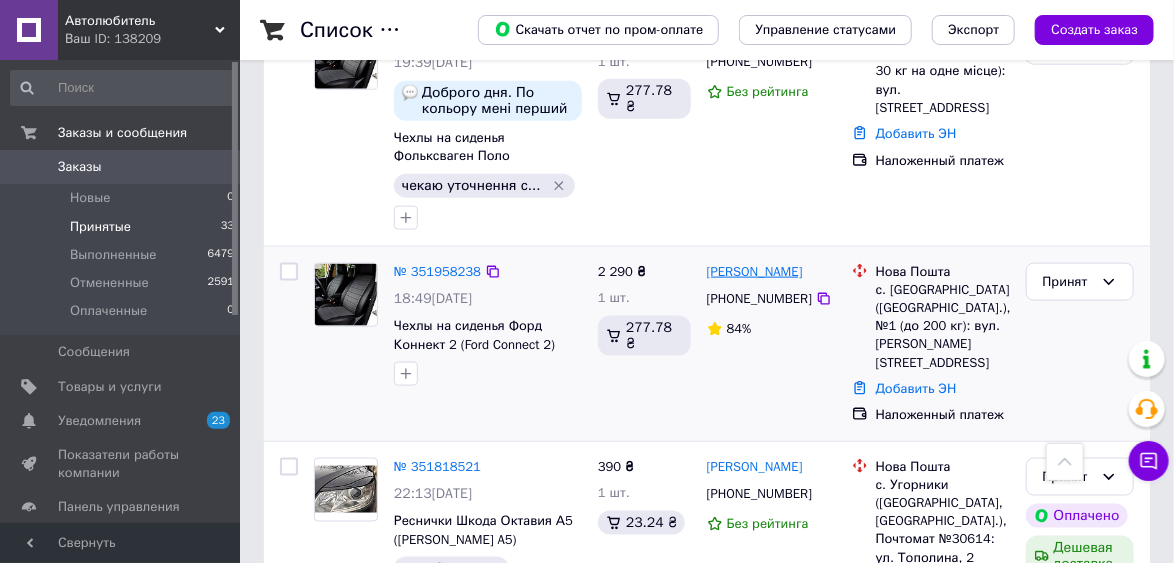 click on "[PERSON_NAME]" at bounding box center (755, 272) 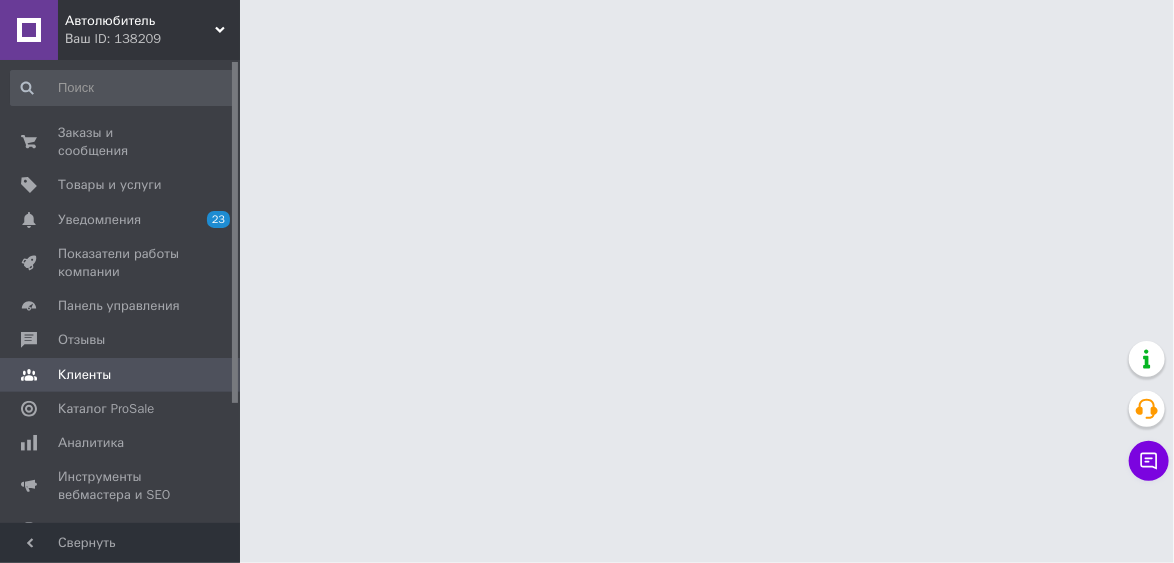 scroll, scrollTop: 0, scrollLeft: 0, axis: both 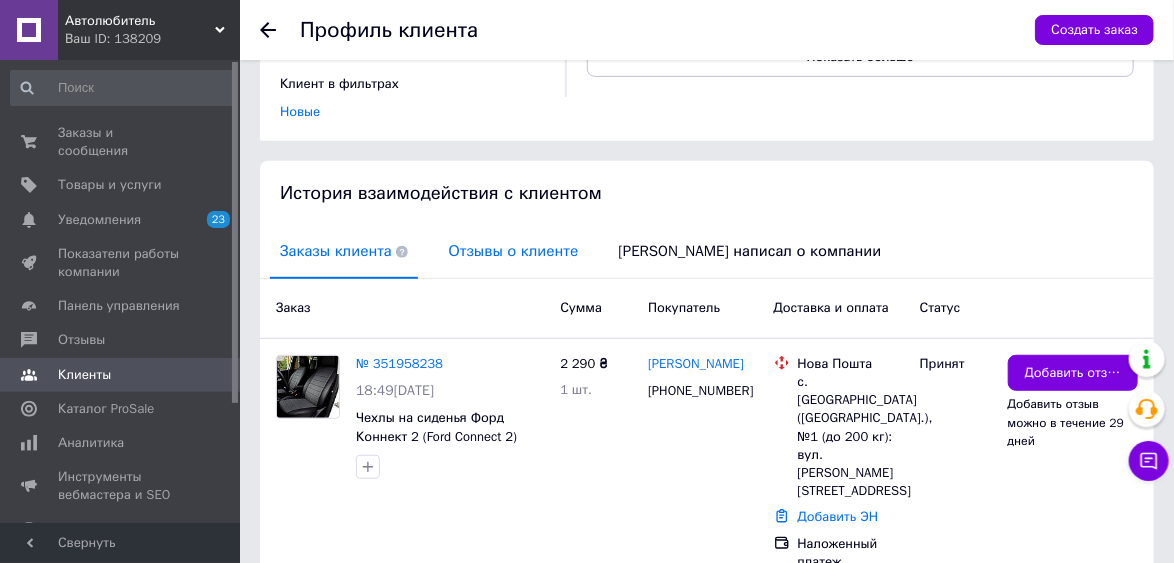 click on "Отзывы о клиенте" at bounding box center (513, 251) 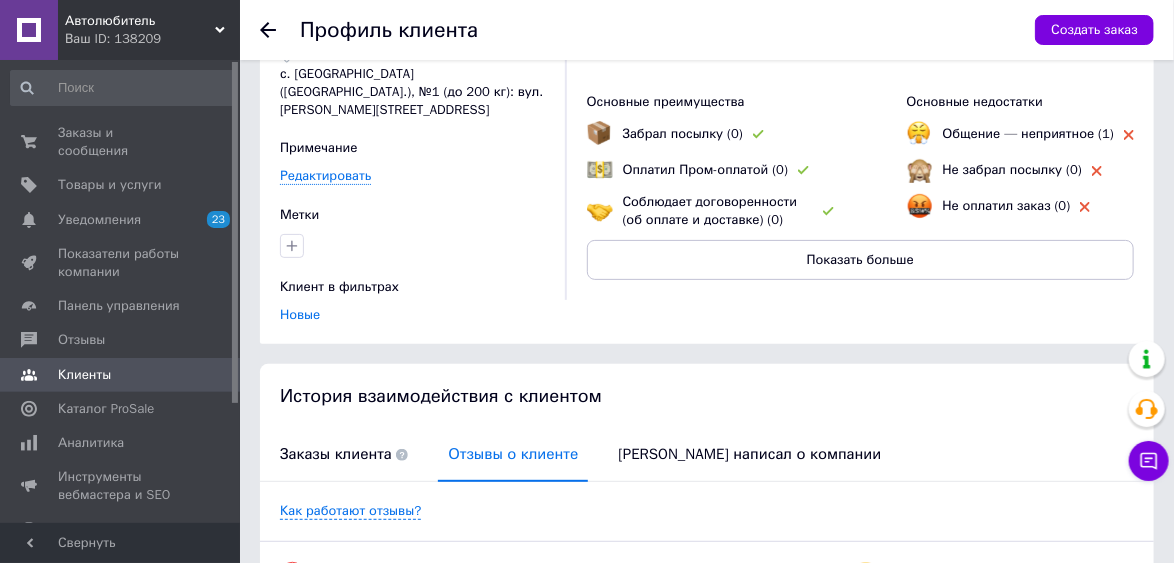 scroll, scrollTop: 0, scrollLeft: 0, axis: both 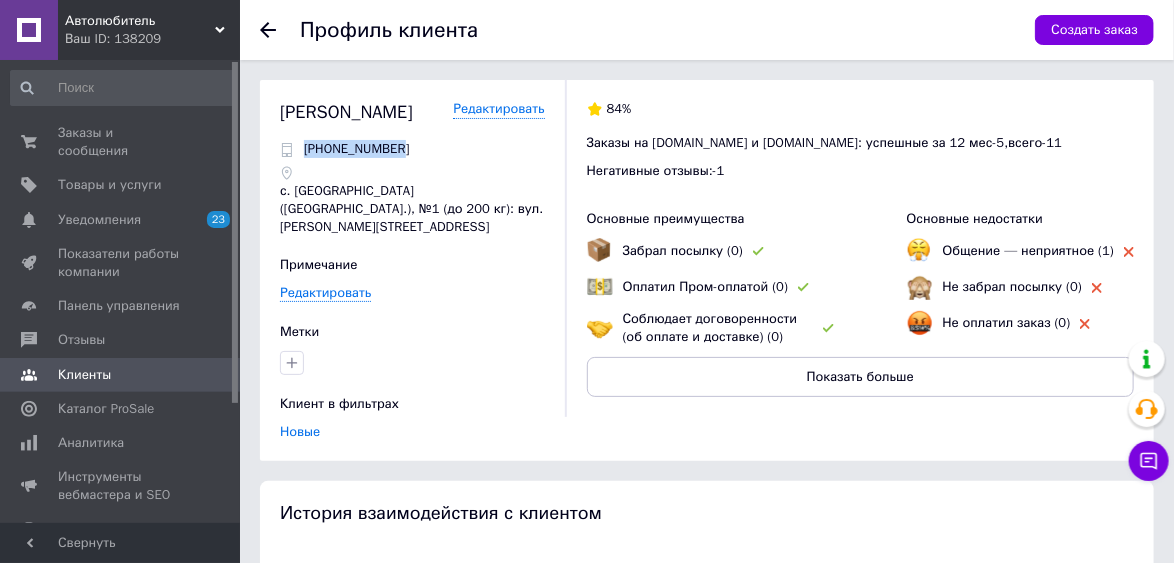 drag, startPoint x: 408, startPoint y: 150, endPoint x: 312, endPoint y: 135, distance: 97.16481 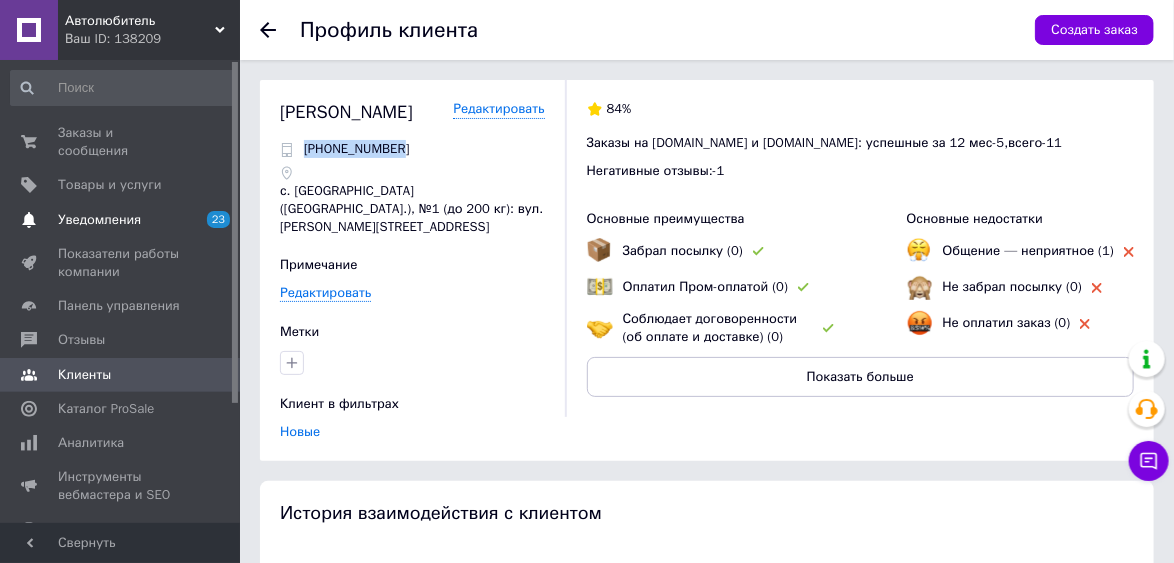 click on "Уведомления" at bounding box center (99, 220) 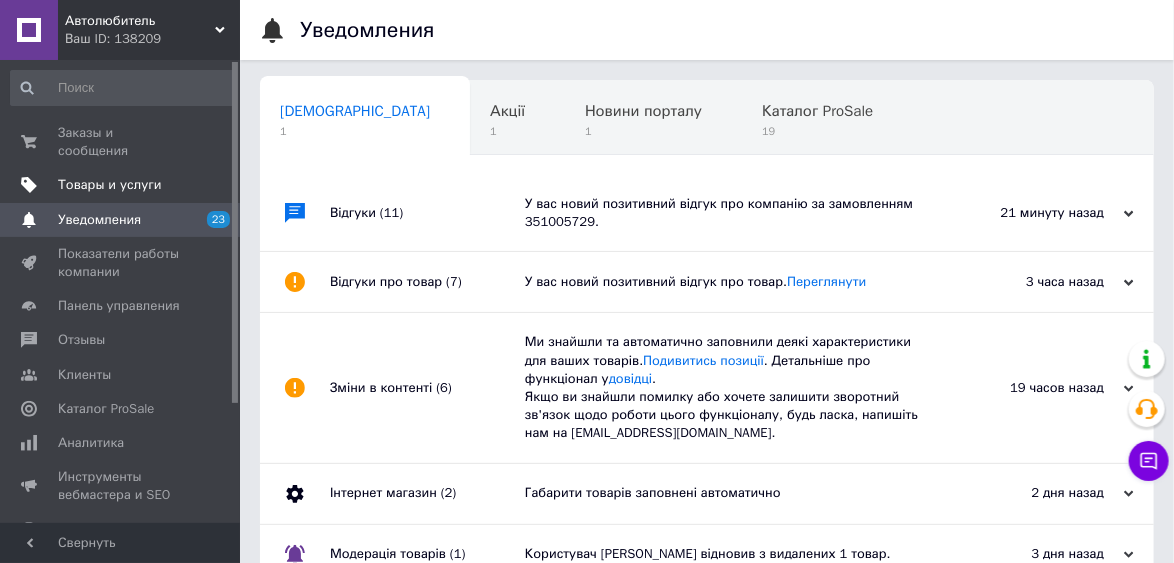 scroll, scrollTop: 0, scrollLeft: 9, axis: horizontal 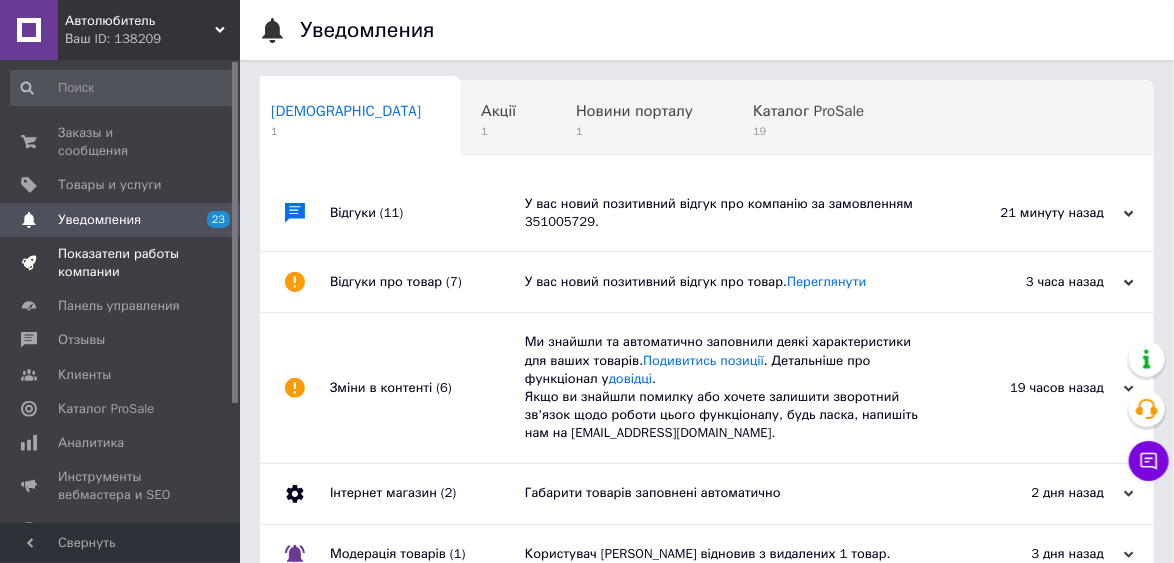 click on "Показатели работы компании" at bounding box center (121, 263) 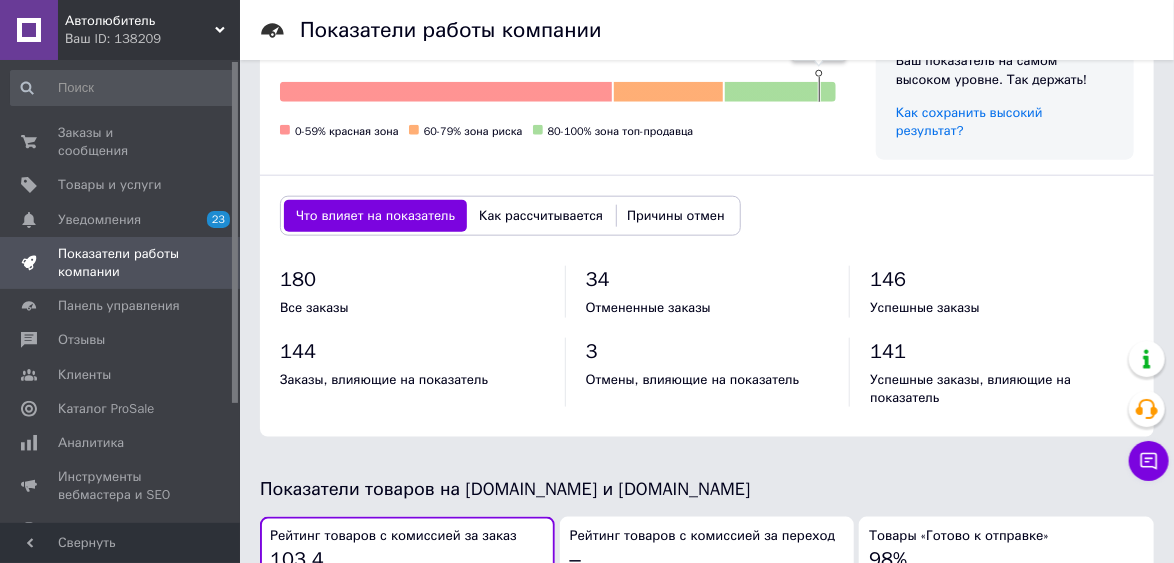 scroll, scrollTop: 800, scrollLeft: 0, axis: vertical 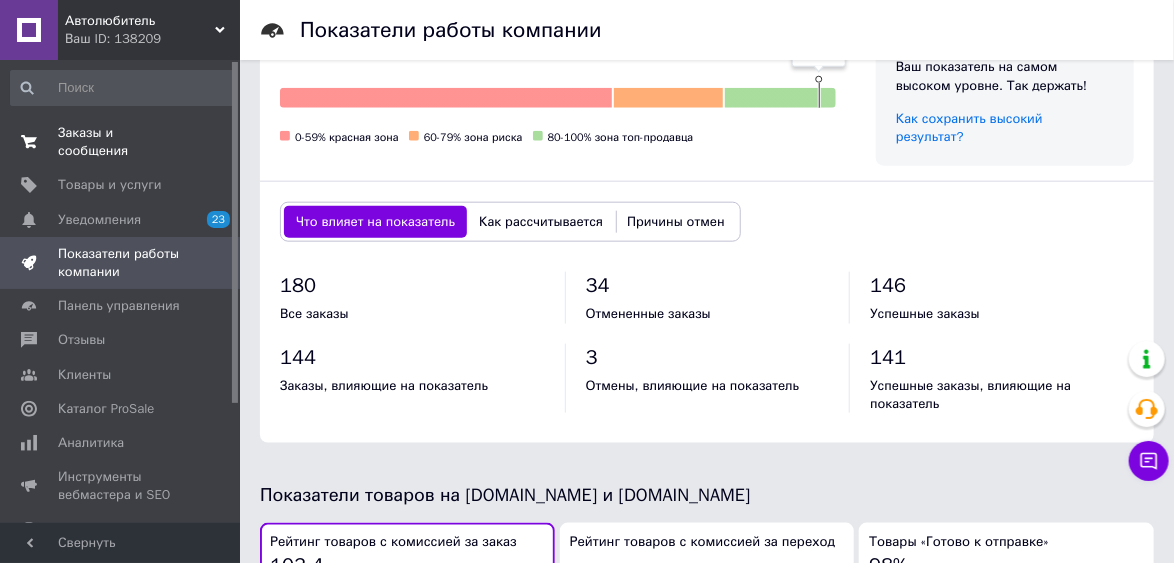 click on "Заказы и сообщения" at bounding box center [121, 142] 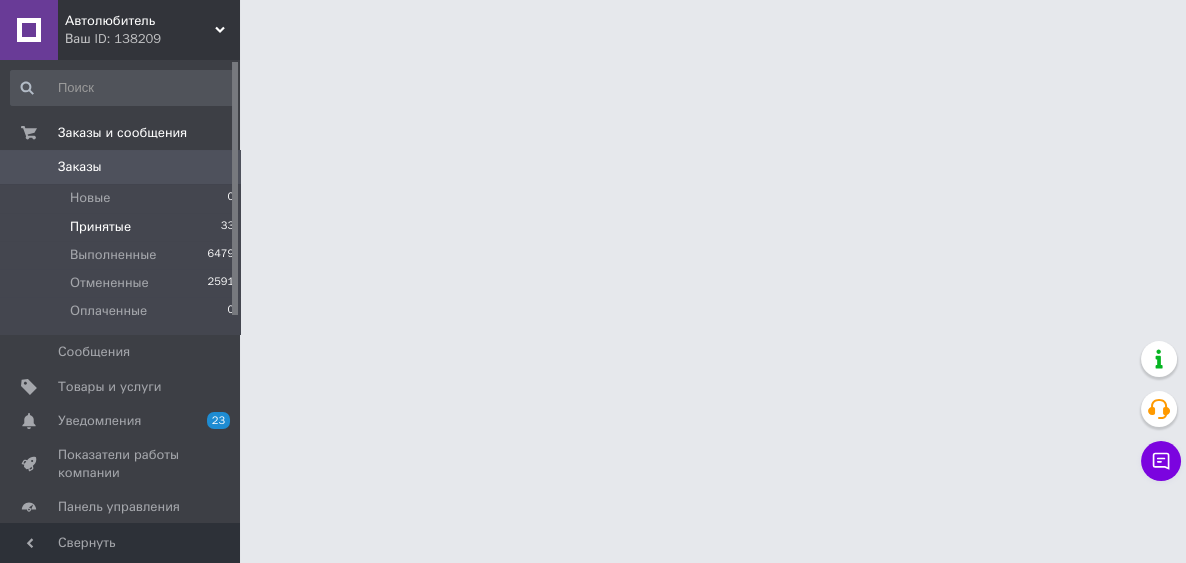 click on "Принятые" at bounding box center (100, 227) 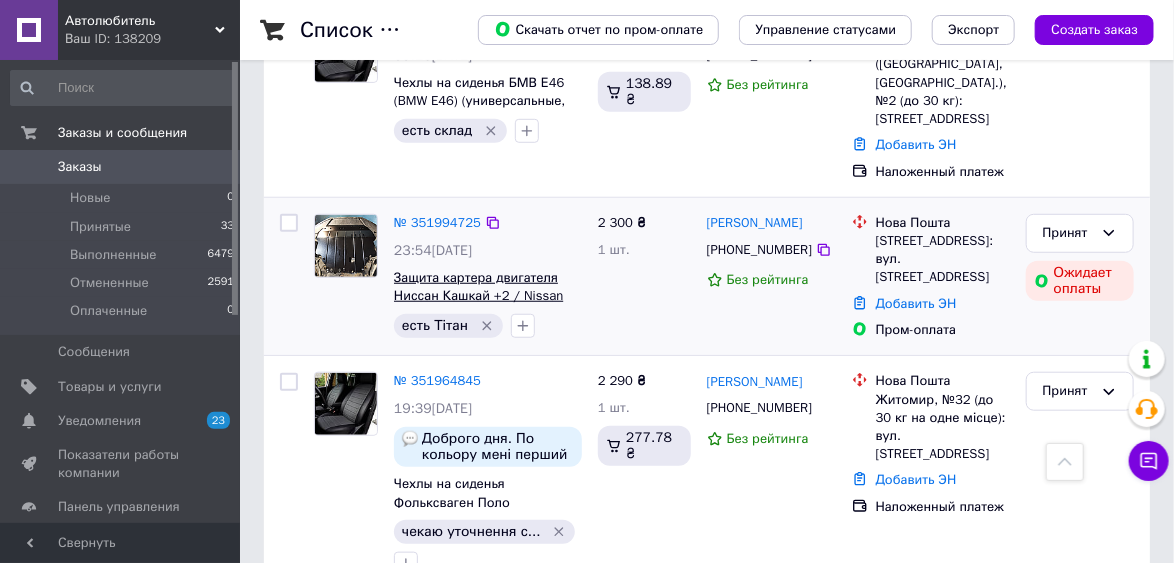 scroll, scrollTop: 480, scrollLeft: 0, axis: vertical 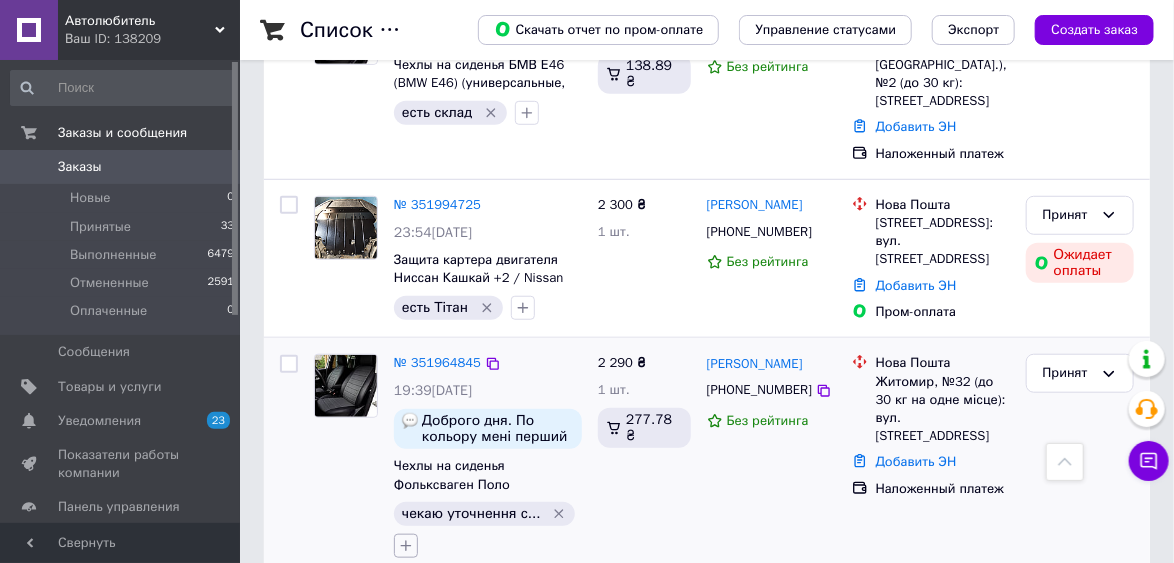 click 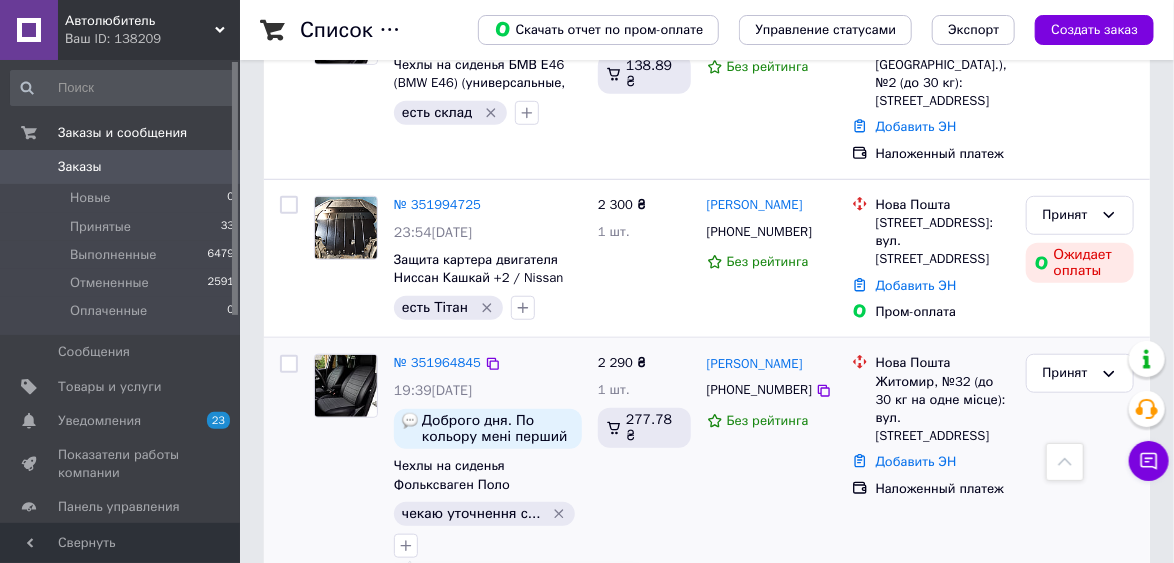 drag, startPoint x: 458, startPoint y: 538, endPoint x: 476, endPoint y: 514, distance: 30 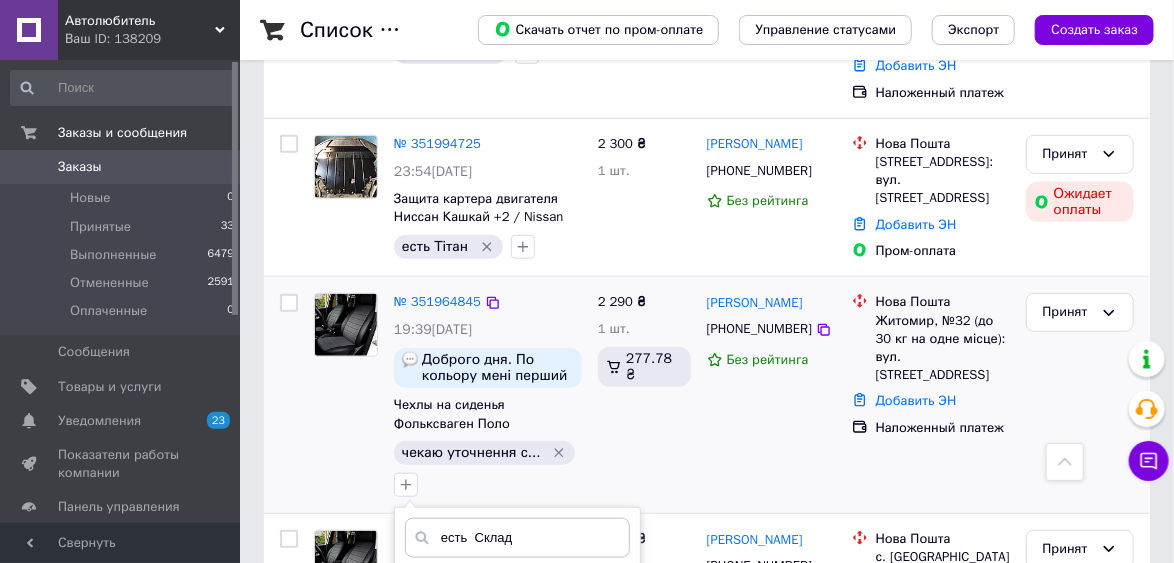 scroll, scrollTop: 720, scrollLeft: 0, axis: vertical 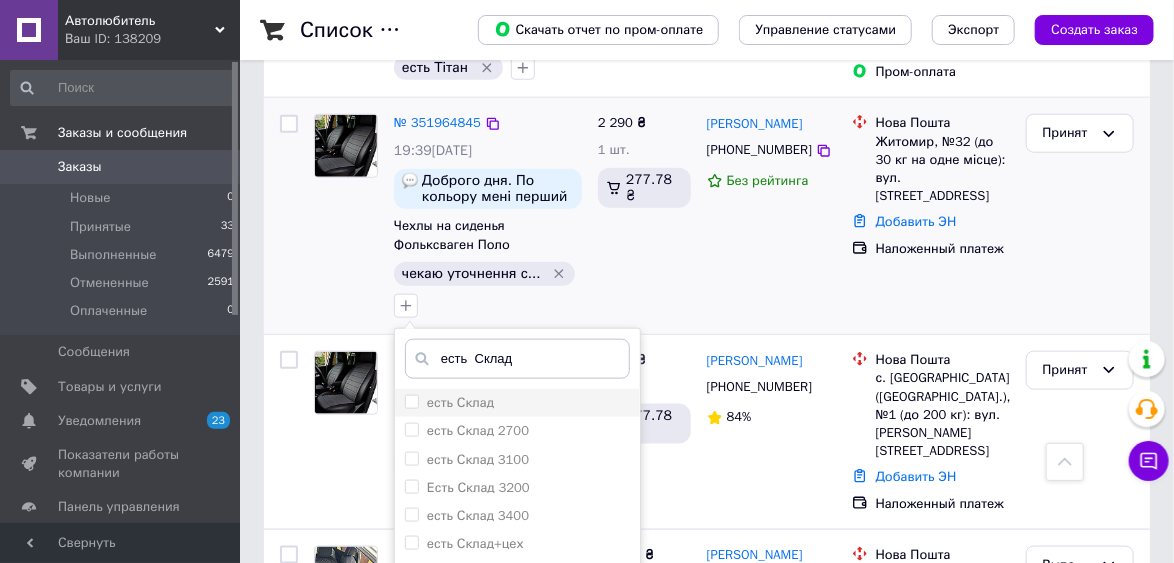 type on "есть  Склад" 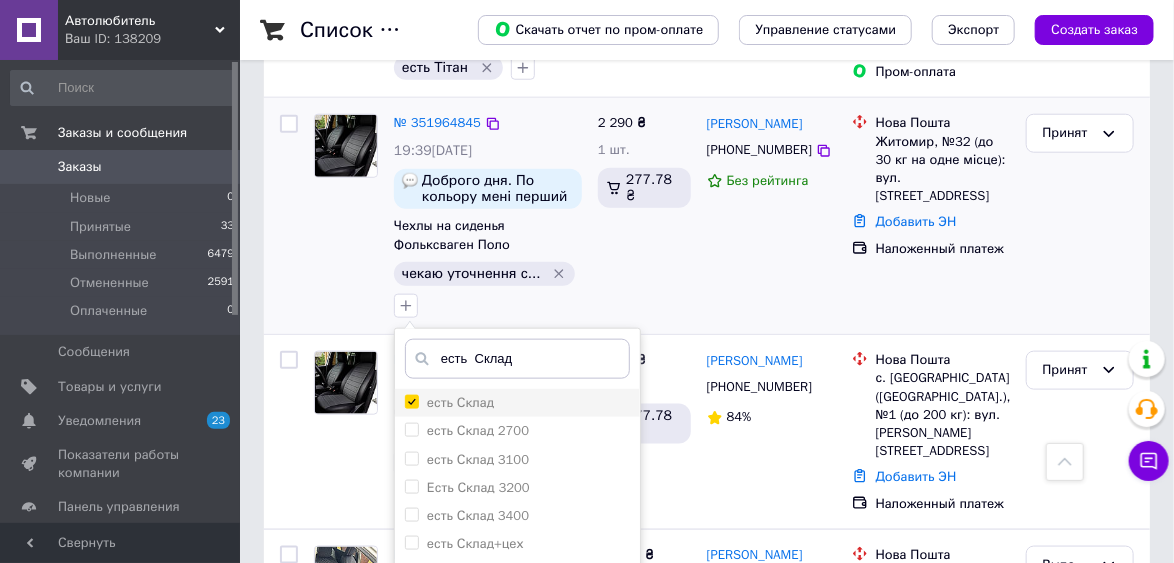checkbox on "true" 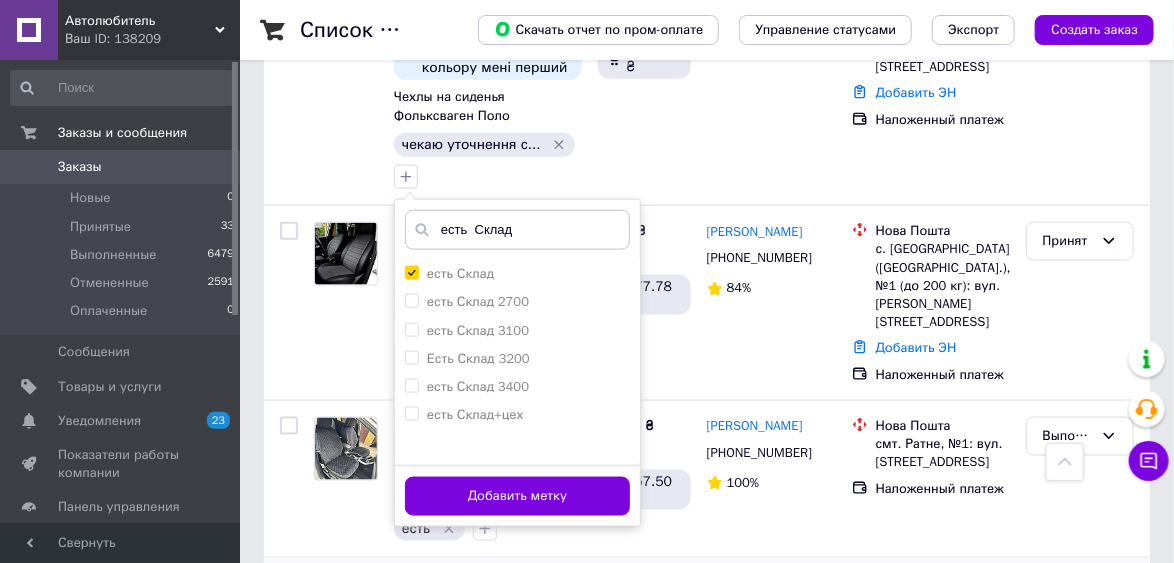 scroll, scrollTop: 880, scrollLeft: 0, axis: vertical 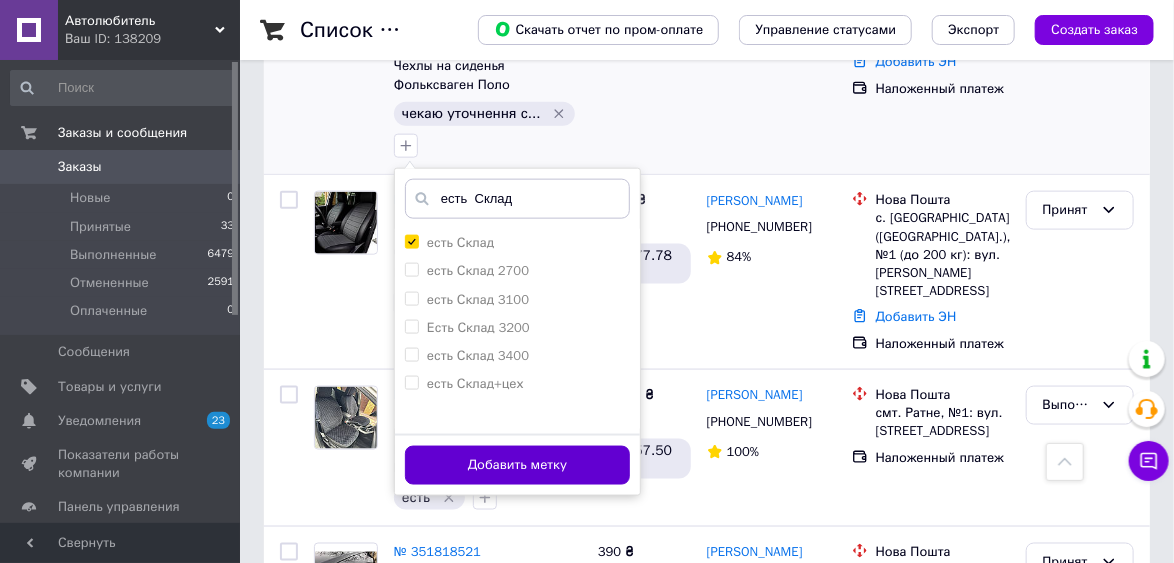 click on "Добавить метку" at bounding box center (517, 465) 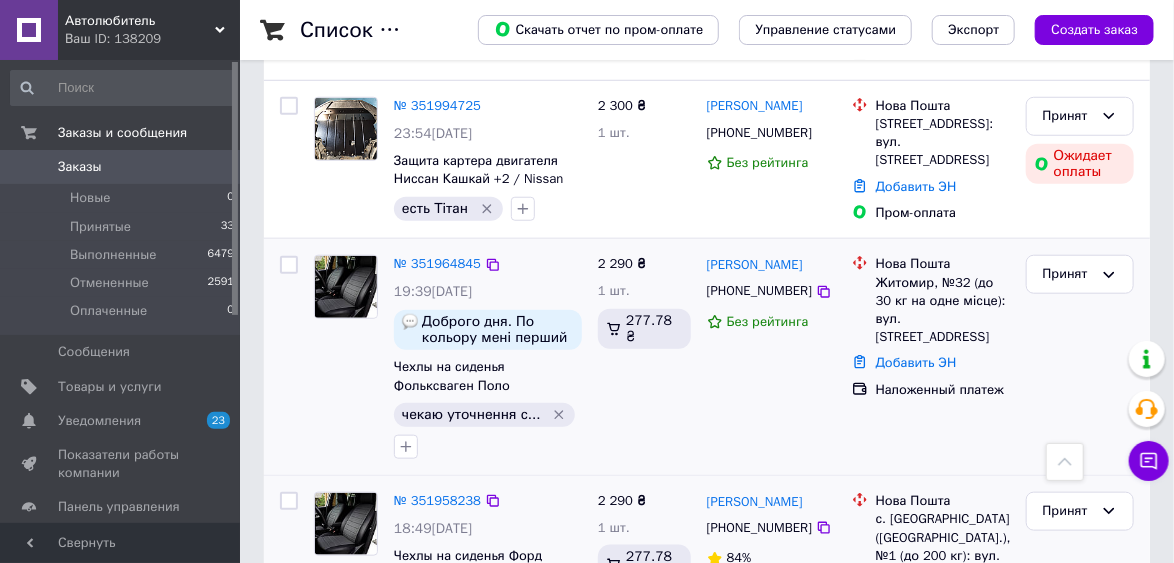 scroll, scrollTop: 560, scrollLeft: 0, axis: vertical 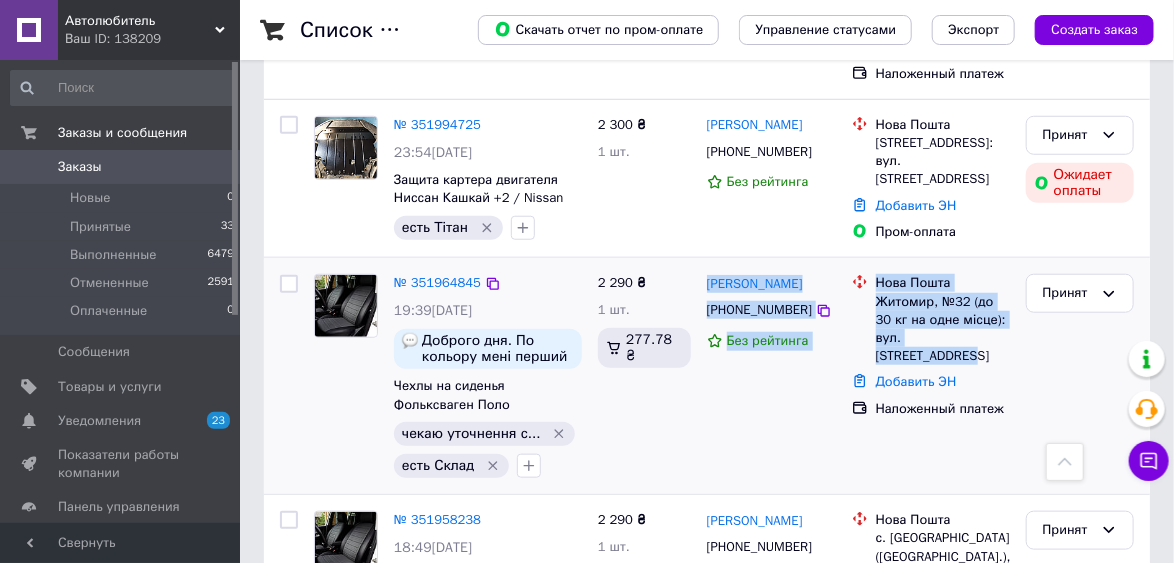 drag, startPoint x: 701, startPoint y: 222, endPoint x: 914, endPoint y: 216, distance: 213.08449 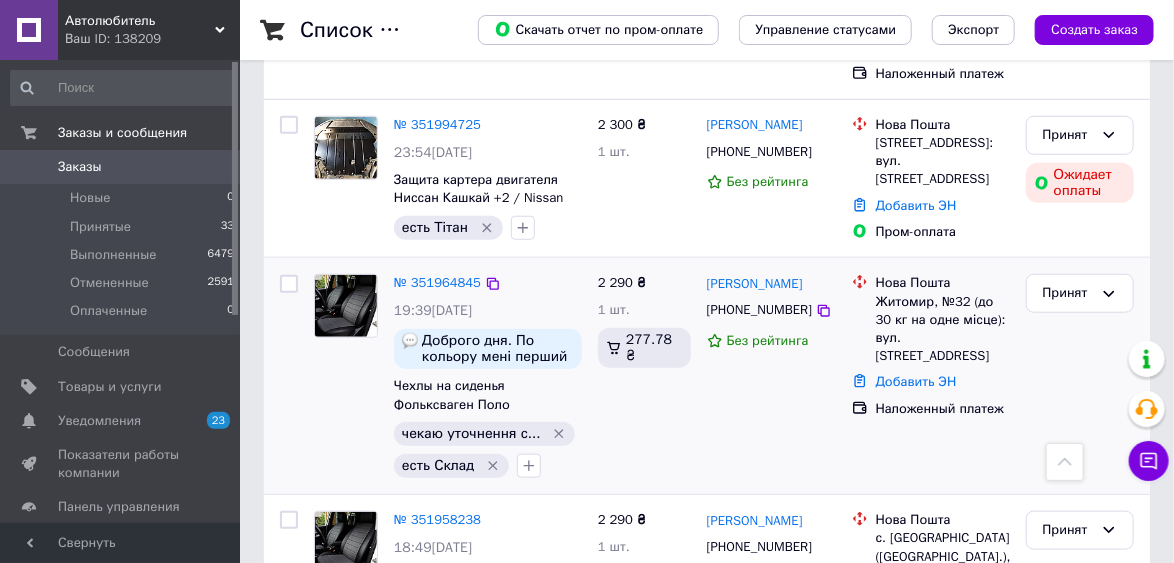 drag, startPoint x: 807, startPoint y: 258, endPoint x: 772, endPoint y: 271, distance: 37.336308 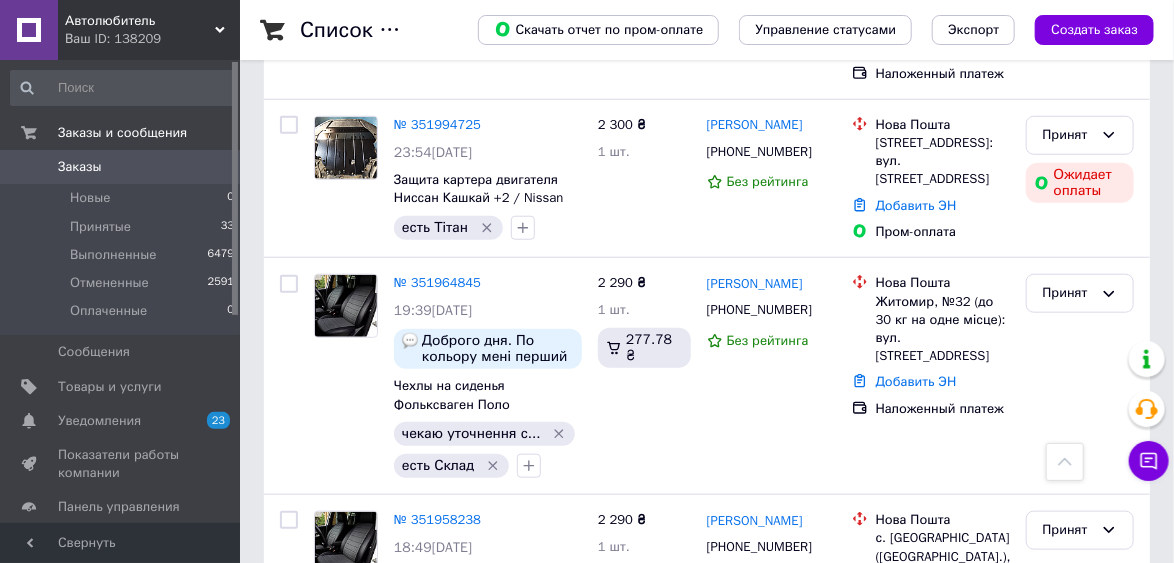 click 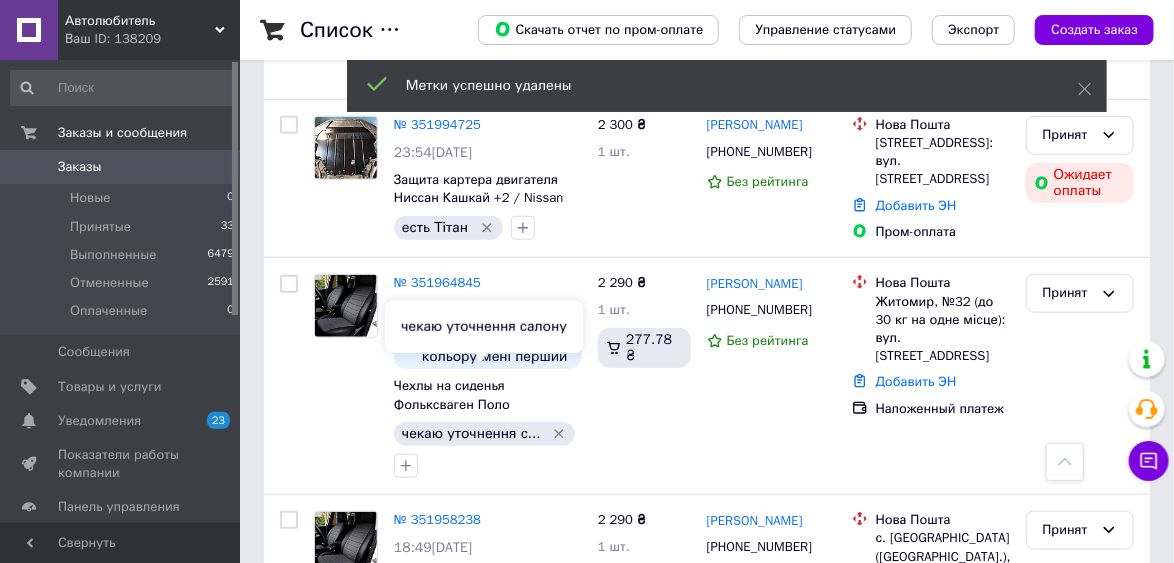 click 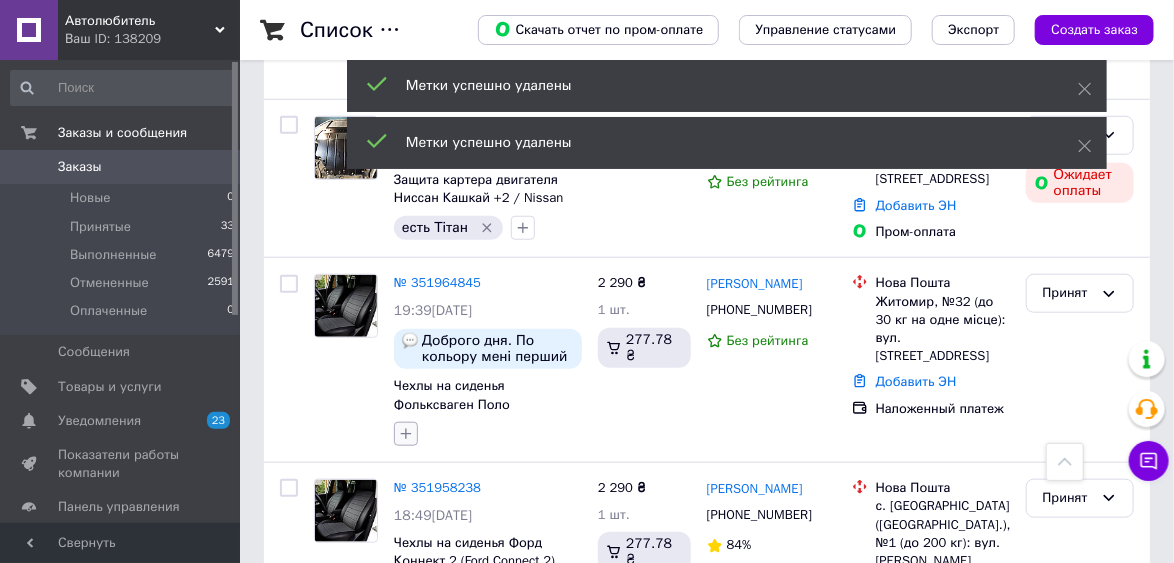 click 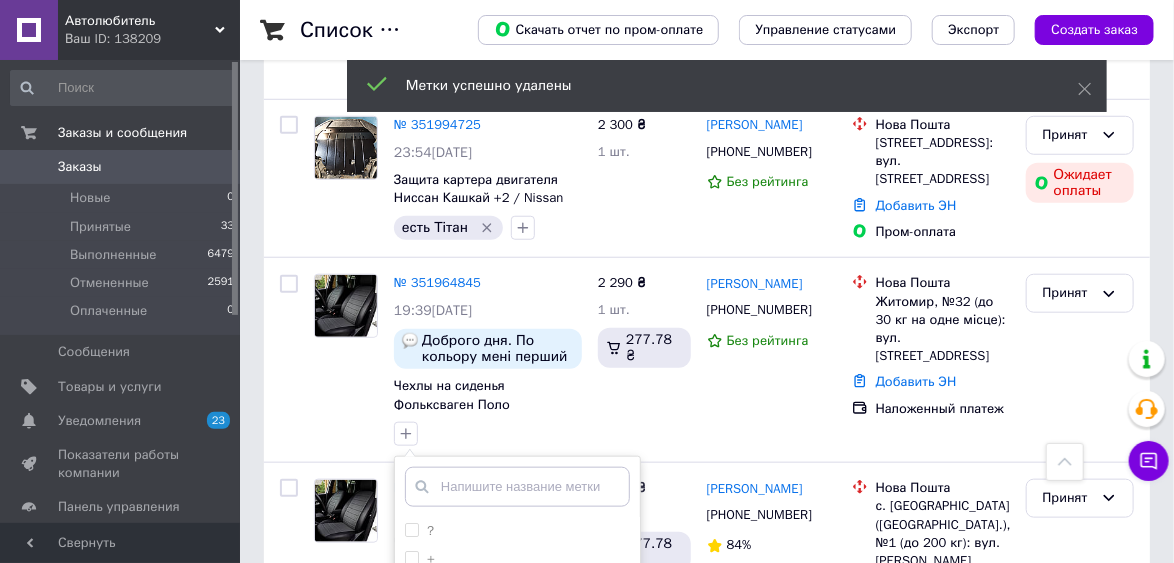 click at bounding box center [517, 487] 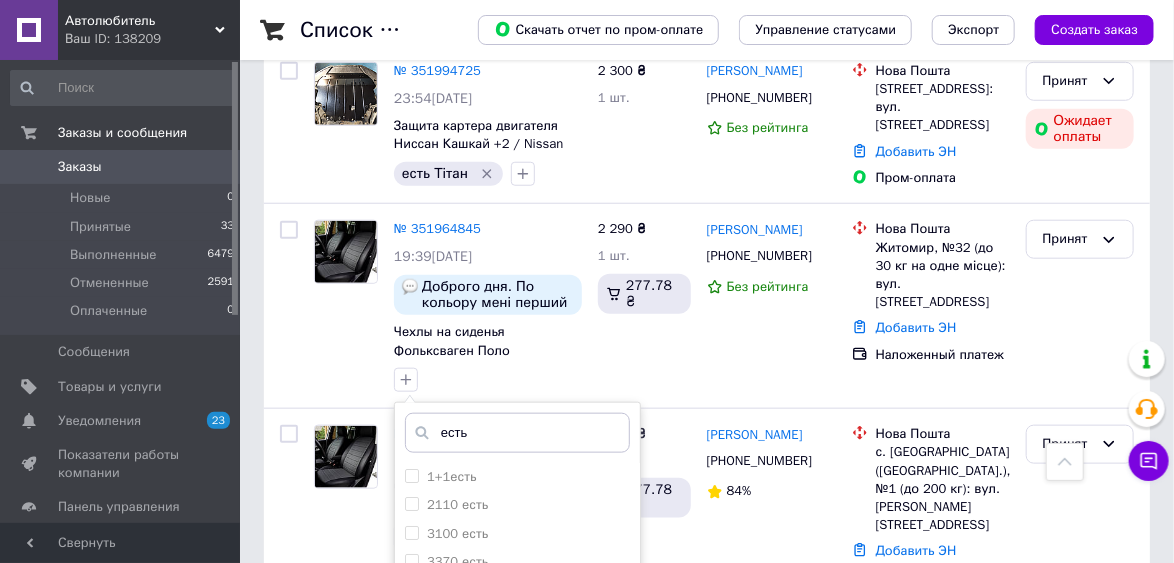 scroll, scrollTop: 800, scrollLeft: 0, axis: vertical 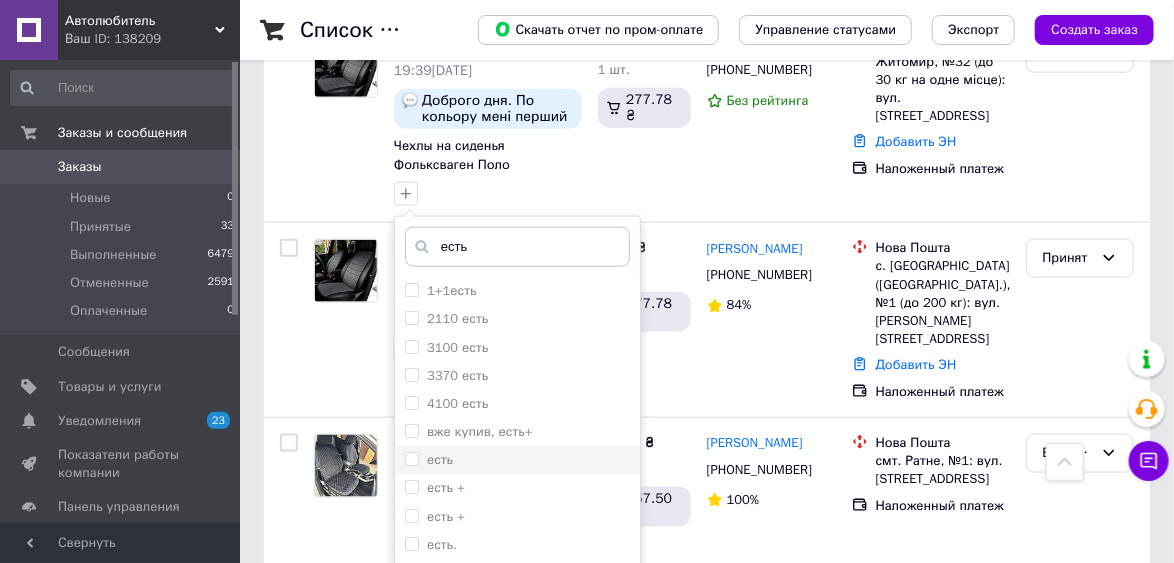 type on "есть" 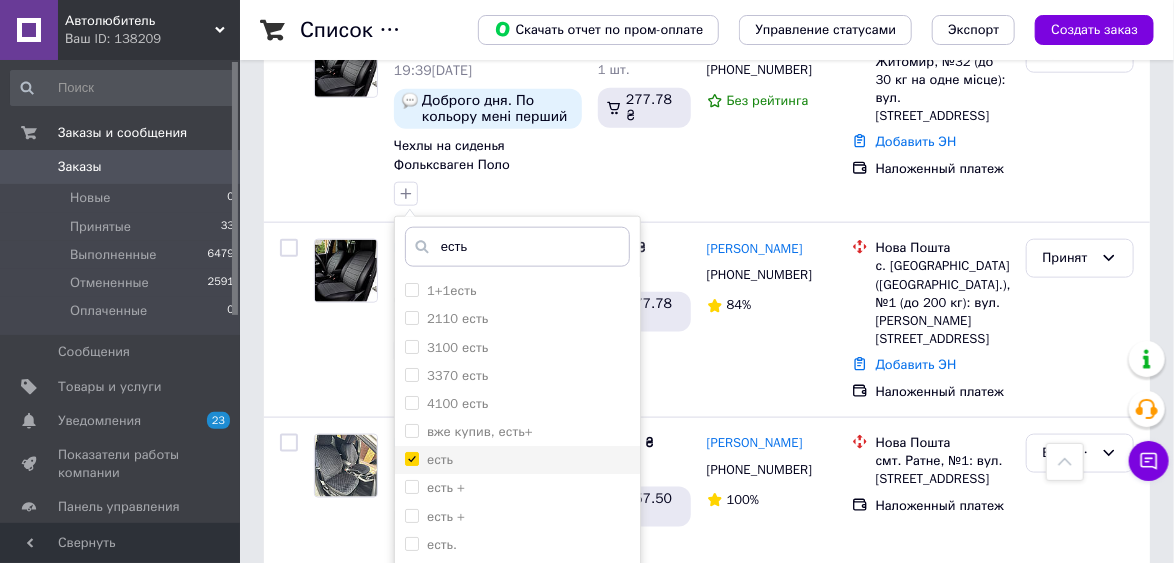 click on "есть" at bounding box center (411, 458) 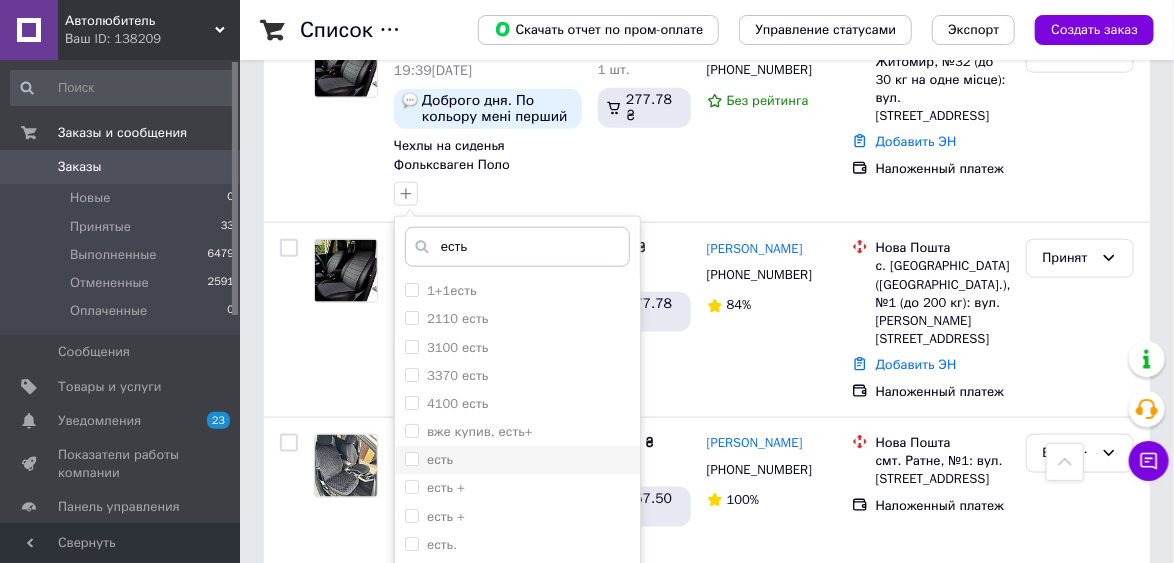 click at bounding box center (412, 459) 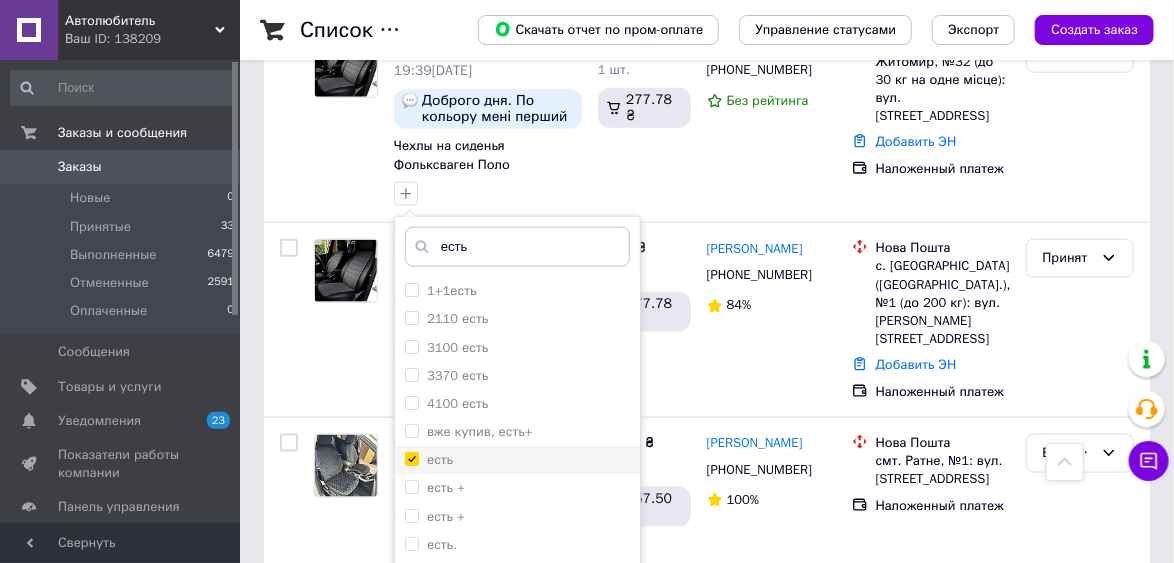 click on "есть" at bounding box center (411, 458) 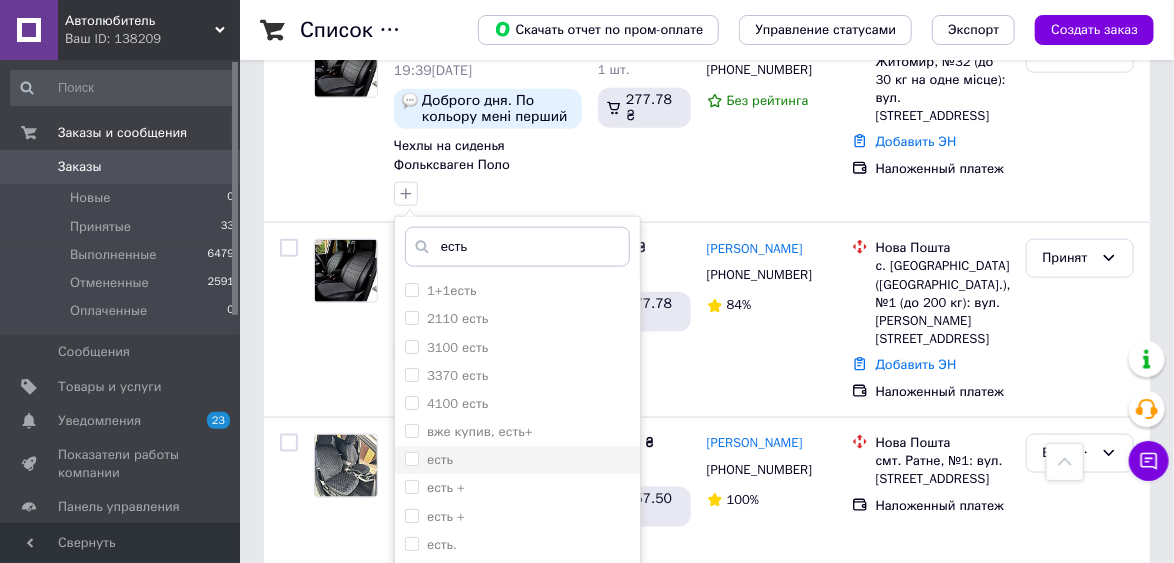 click on "есть" at bounding box center (411, 458) 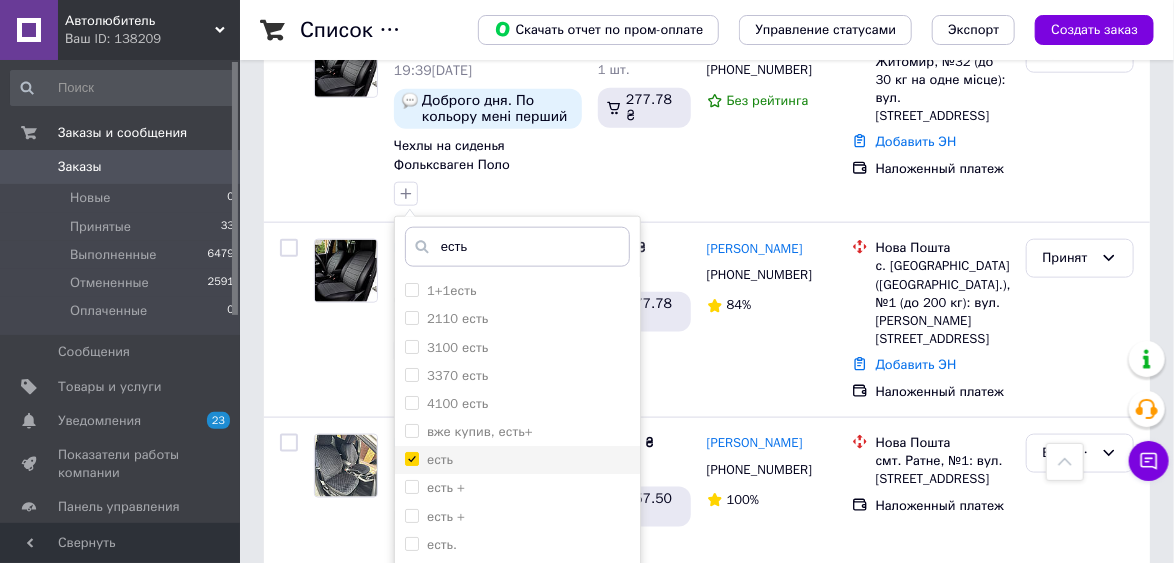 checkbox on "true" 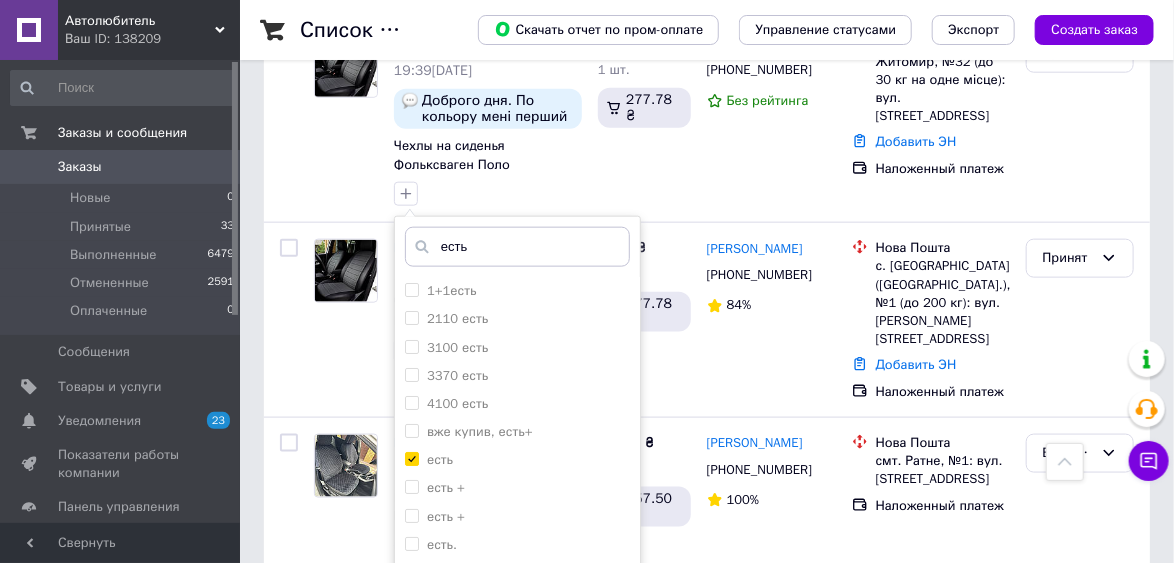 click on "Добавить метку" at bounding box center (517, 613) 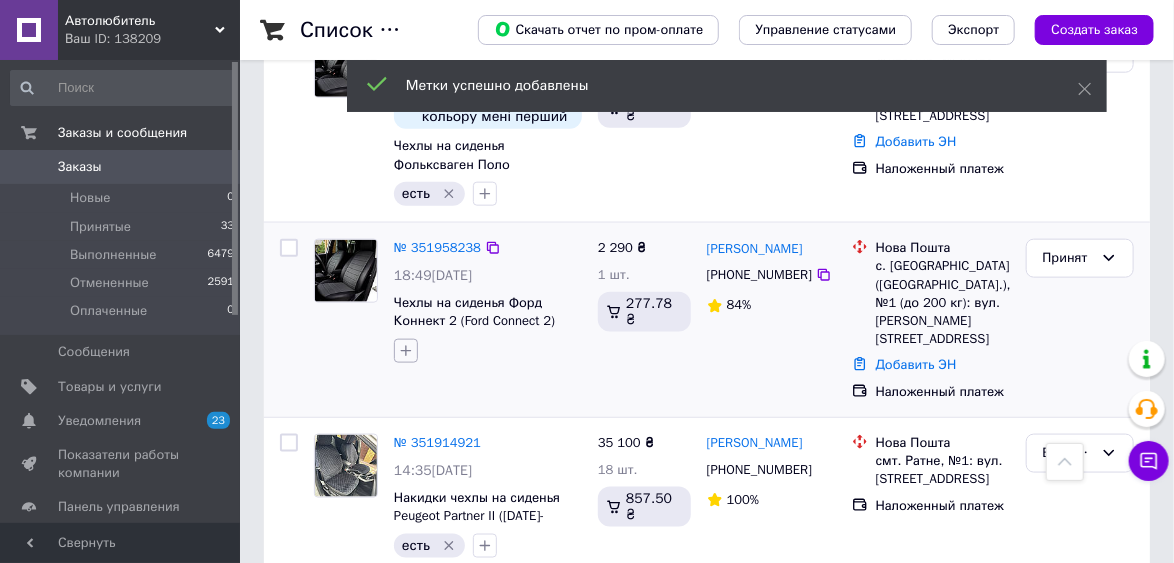 click 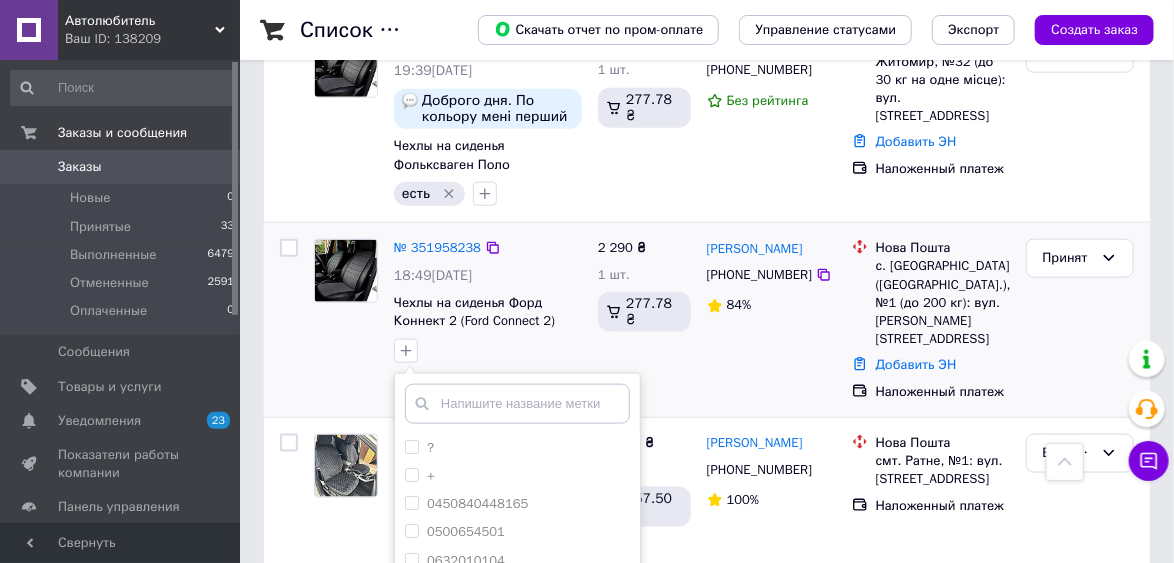 click at bounding box center [517, 404] 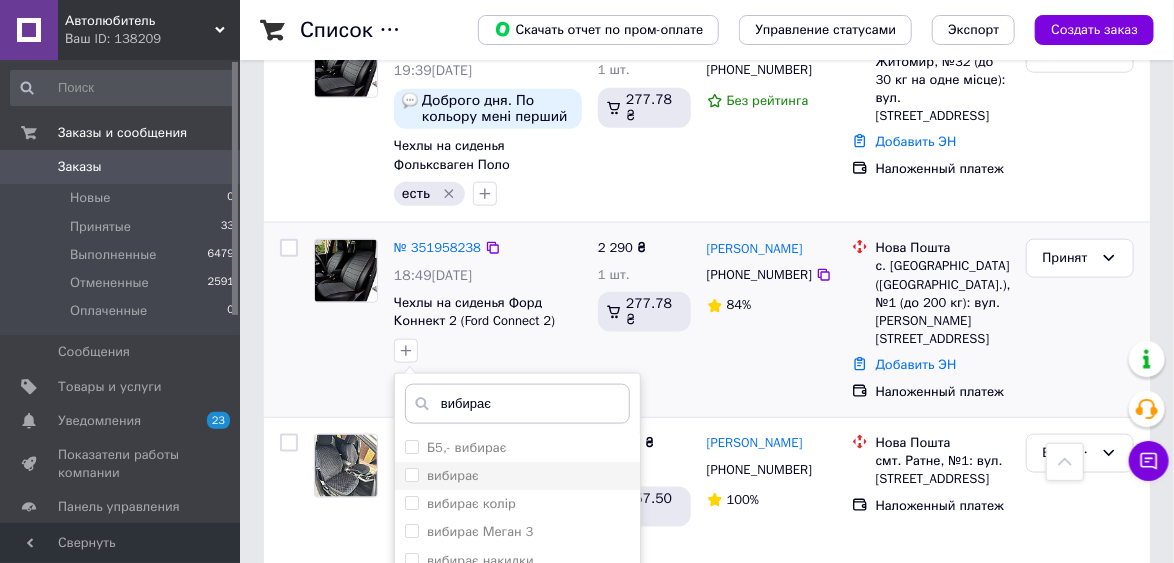 type on "вибирає" 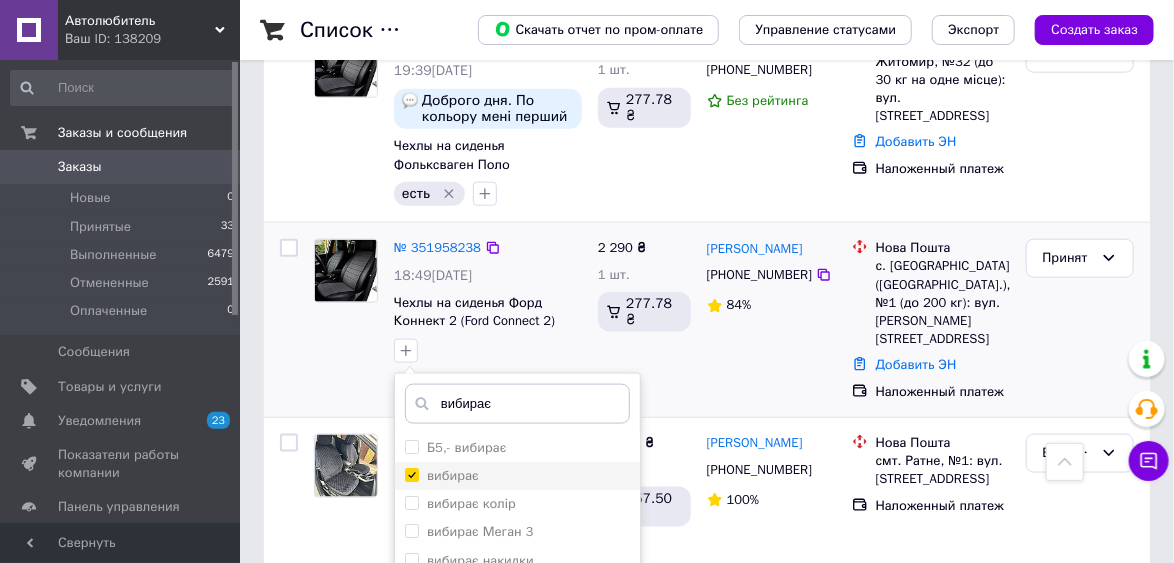 checkbox on "true" 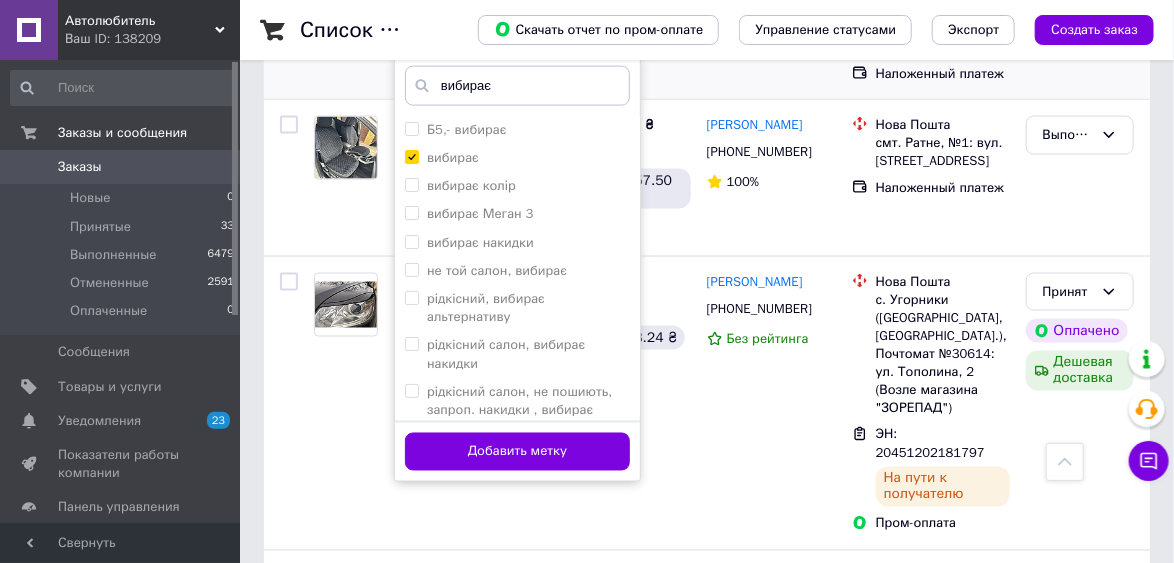 scroll, scrollTop: 1120, scrollLeft: 0, axis: vertical 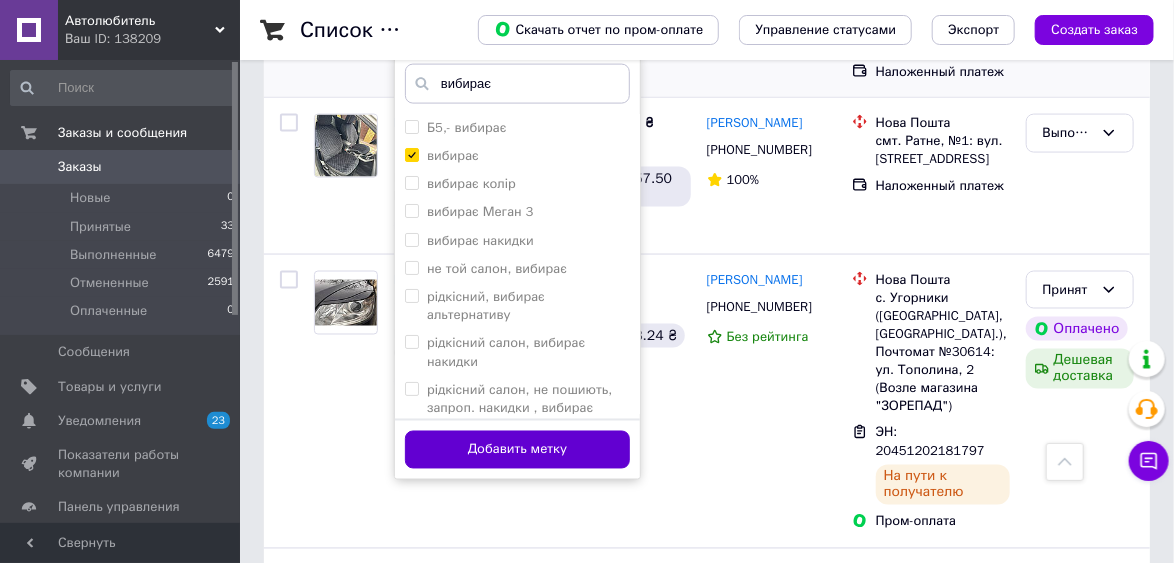 click on "Добавить метку" at bounding box center [517, 450] 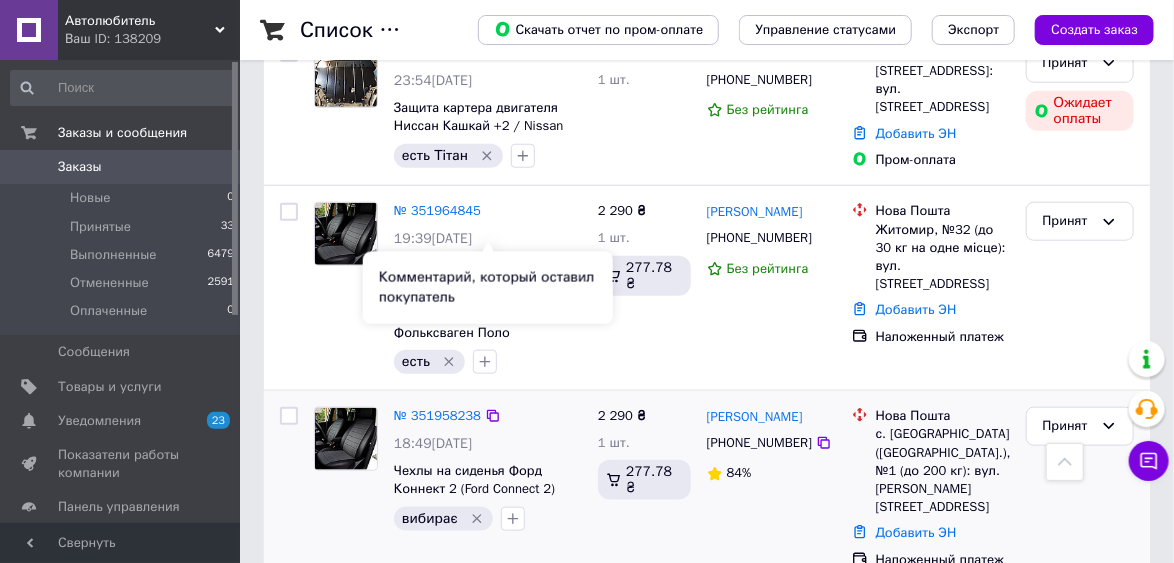 scroll, scrollTop: 640, scrollLeft: 0, axis: vertical 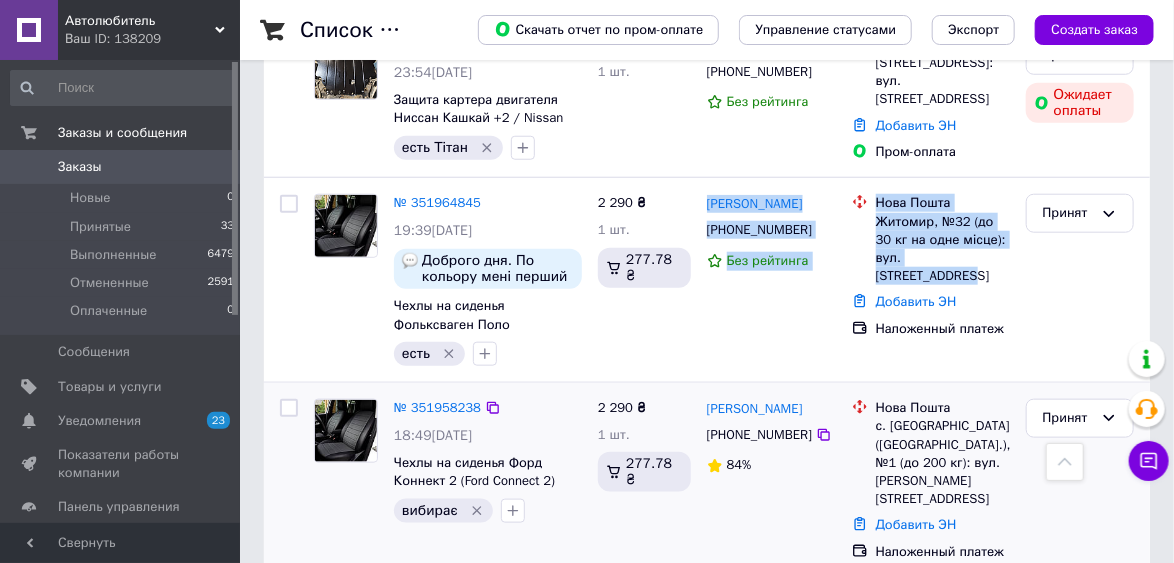 drag, startPoint x: 706, startPoint y: 147, endPoint x: 1007, endPoint y: 208, distance: 307.11887 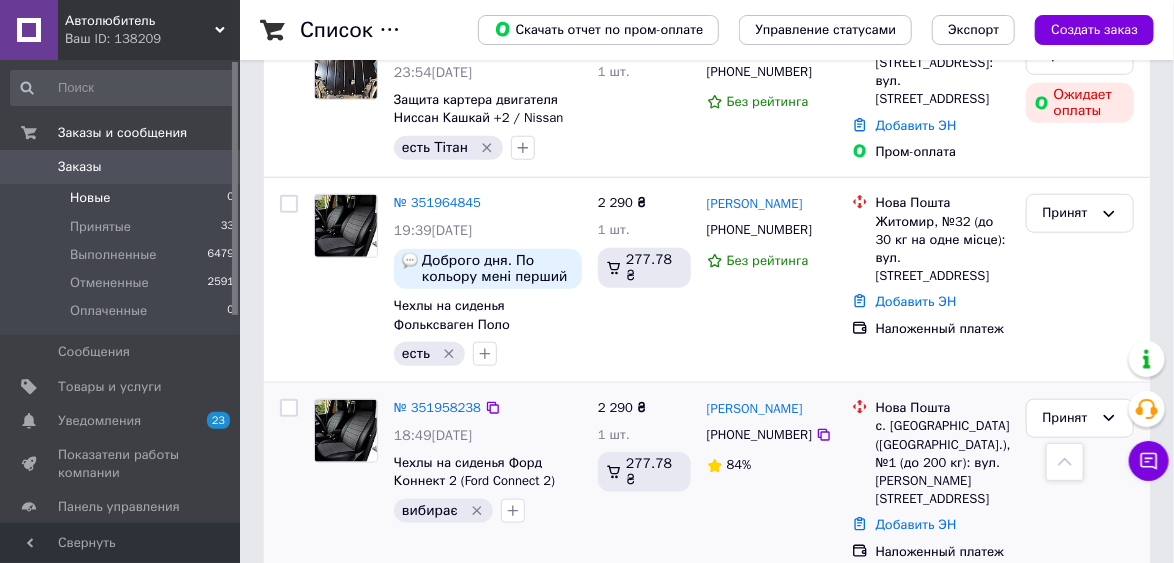 click on "Новые" at bounding box center (90, 198) 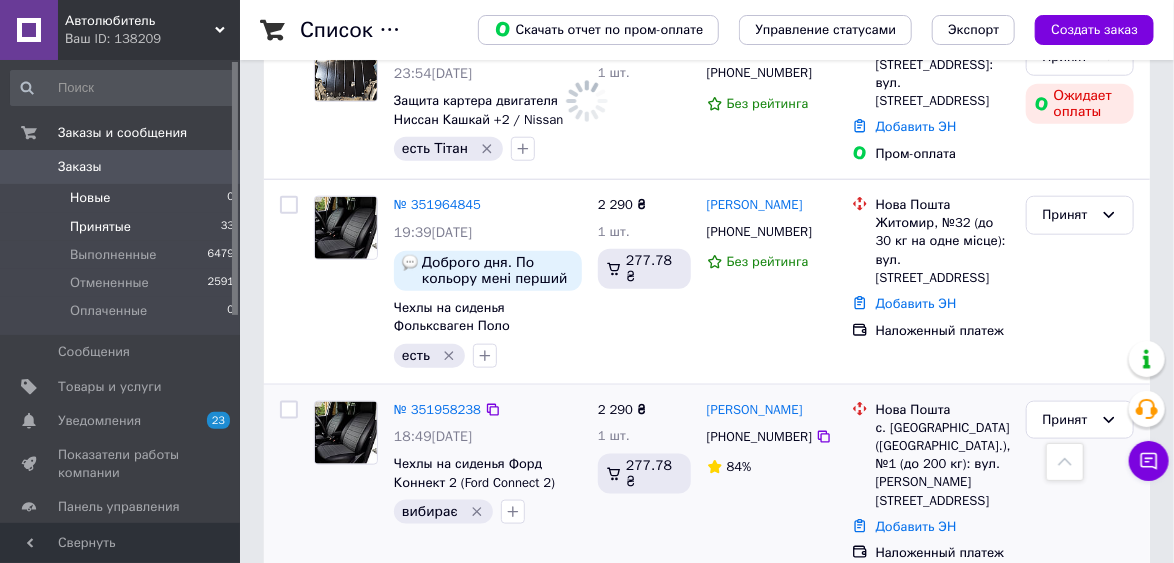 scroll, scrollTop: 0, scrollLeft: 0, axis: both 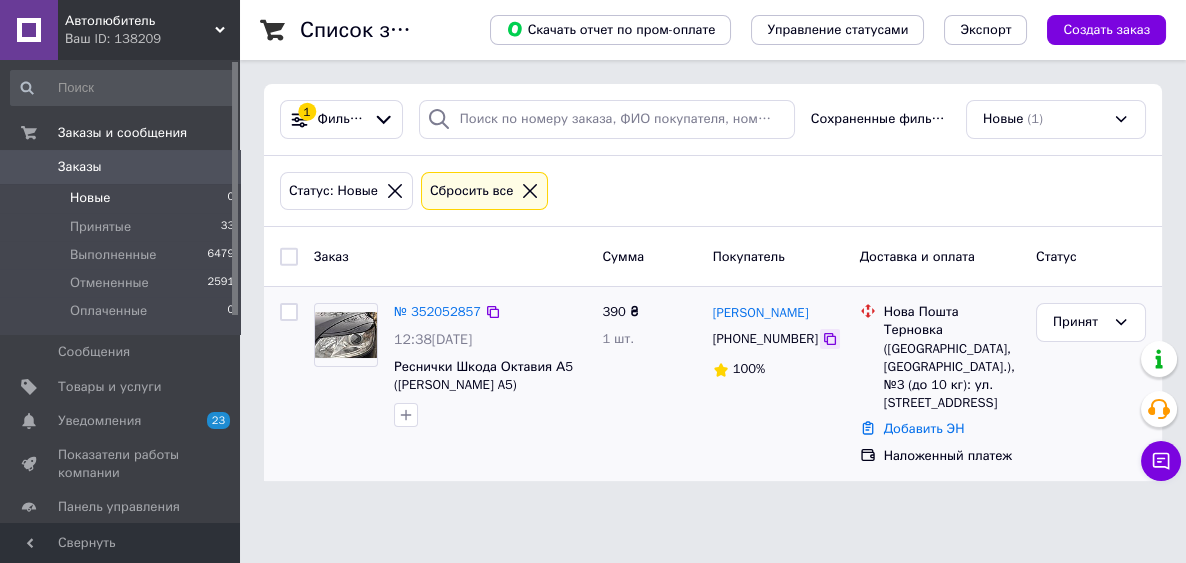 click 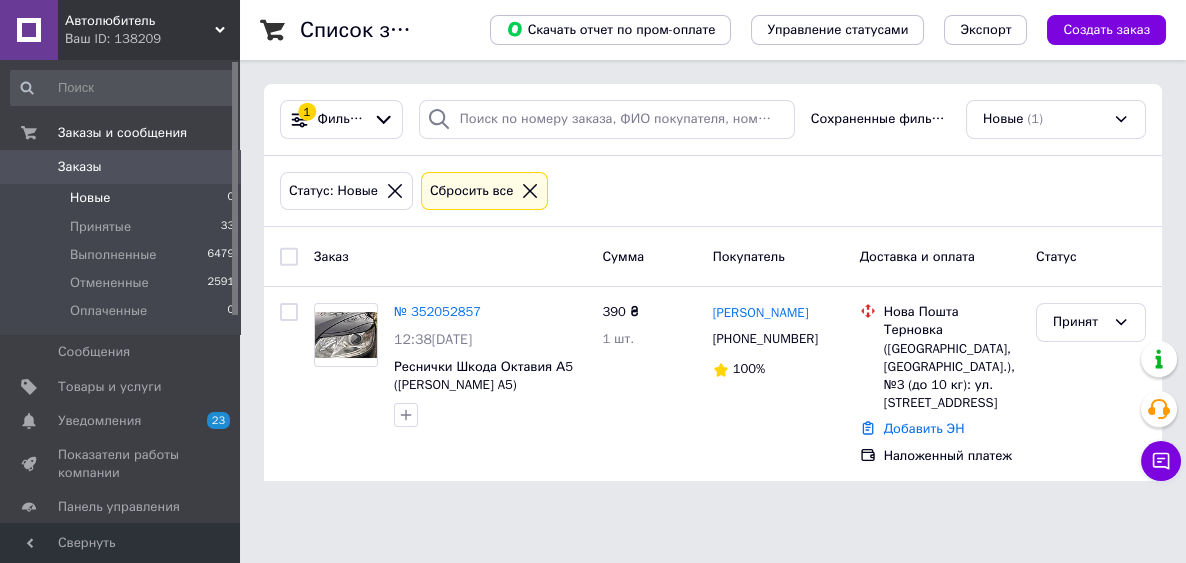 click on "Статус: Новые Сбросить все" at bounding box center [713, 191] 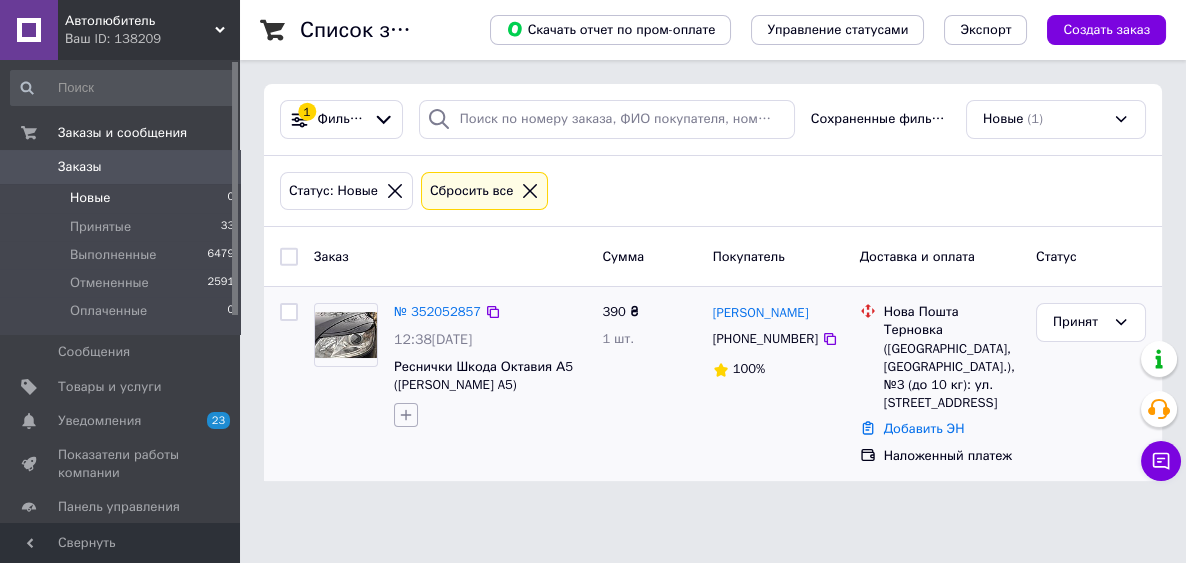 click at bounding box center [406, 415] 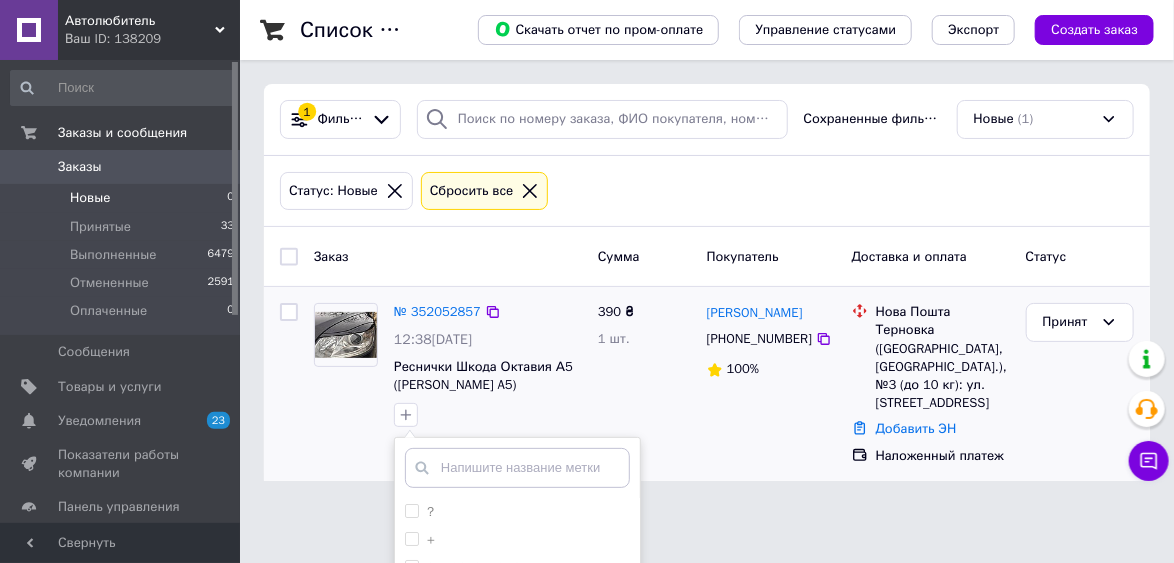 click at bounding box center [517, 468] 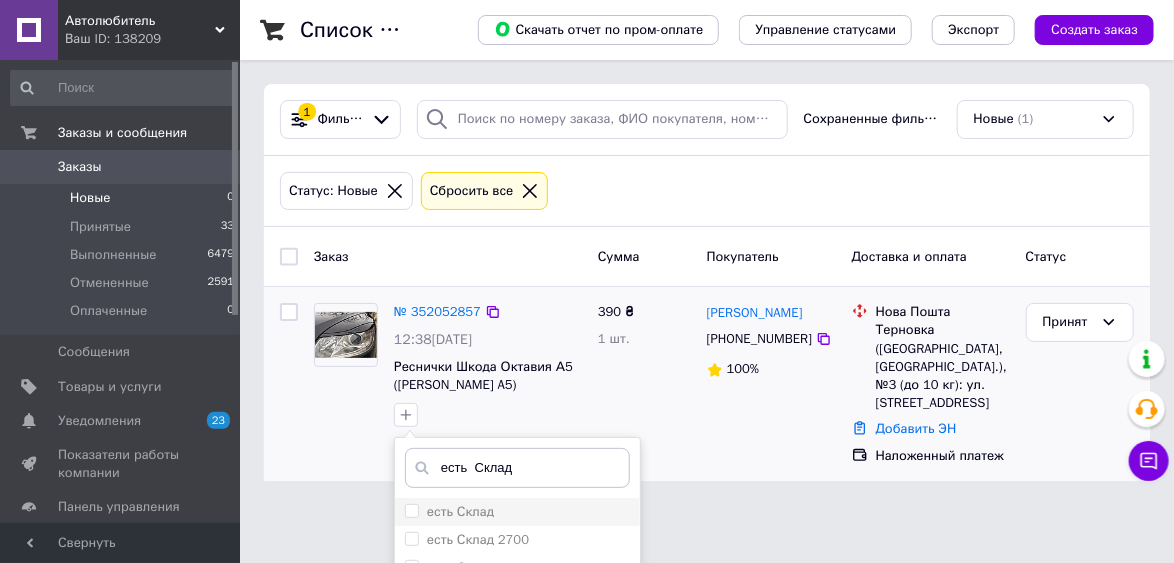 type on "есть  Склад" 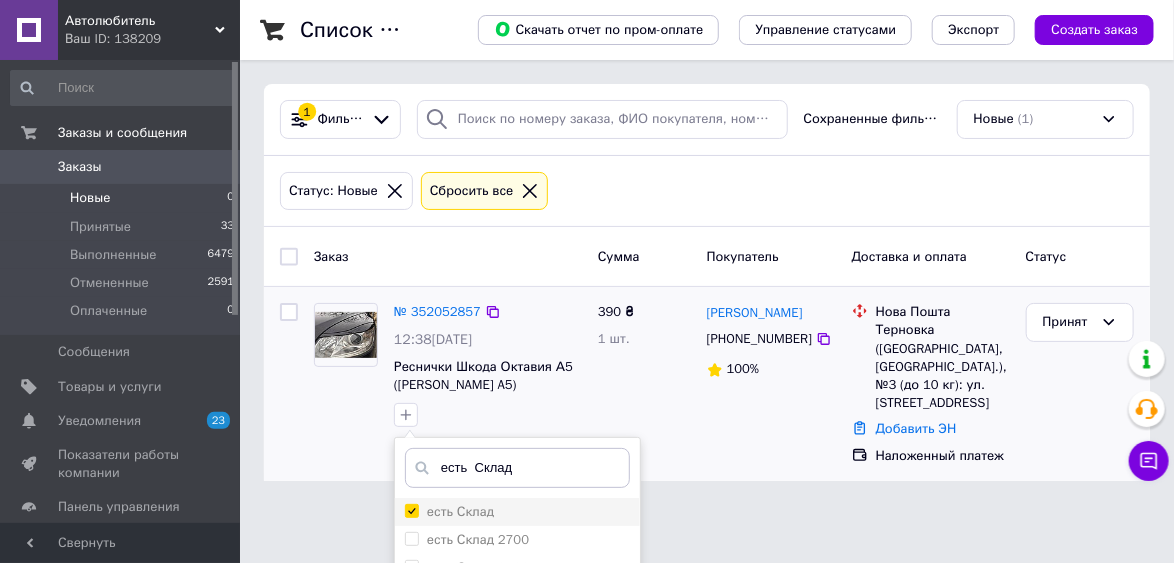checkbox on "true" 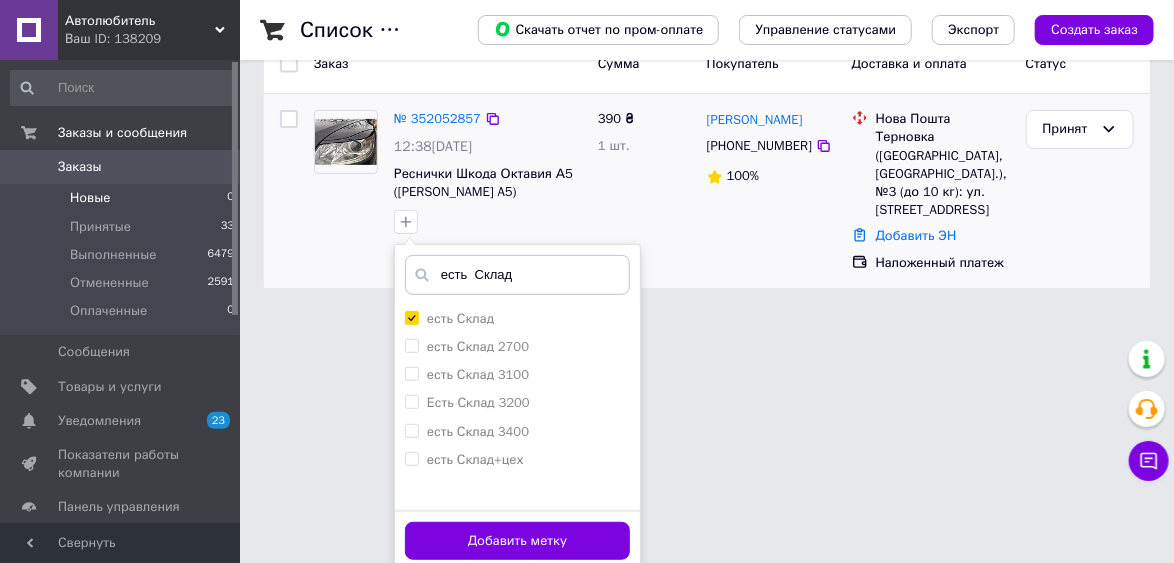 scroll, scrollTop: 197, scrollLeft: 0, axis: vertical 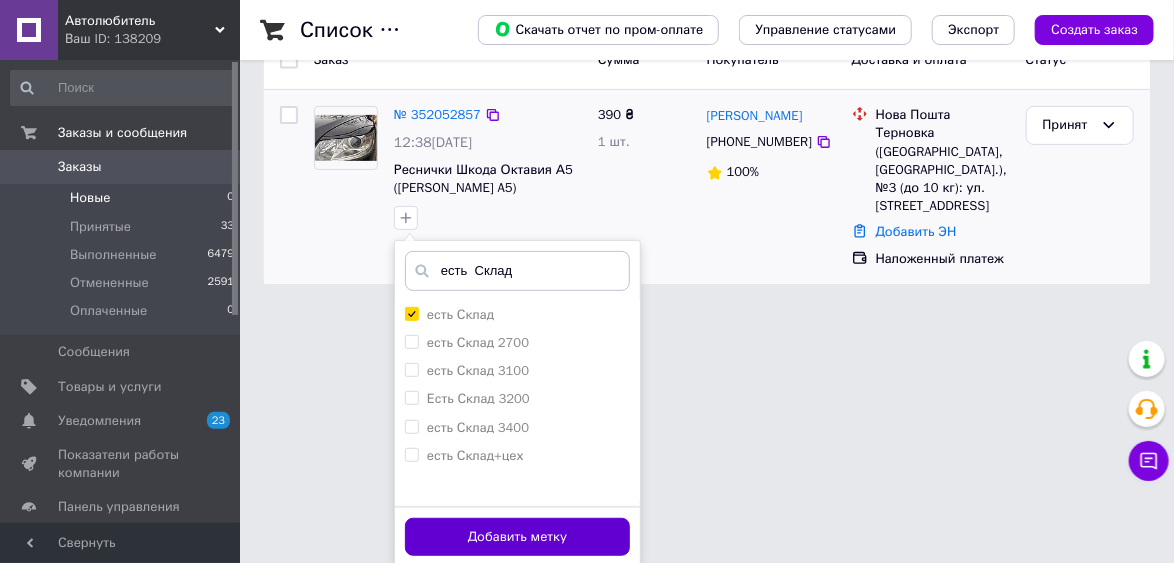 click on "Добавить метку" at bounding box center (517, 537) 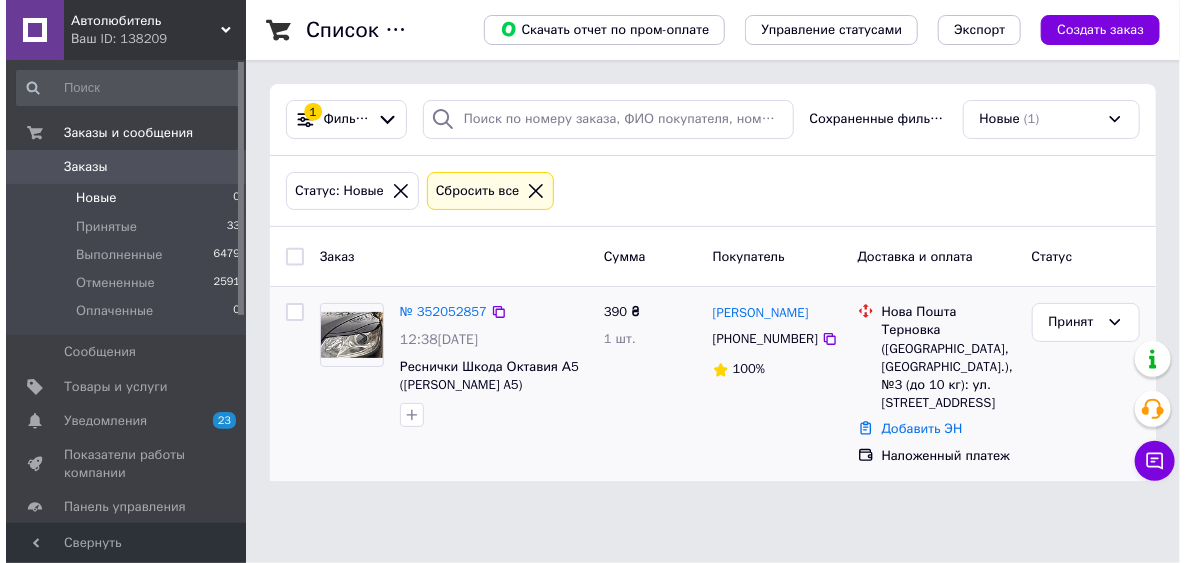 scroll, scrollTop: 0, scrollLeft: 0, axis: both 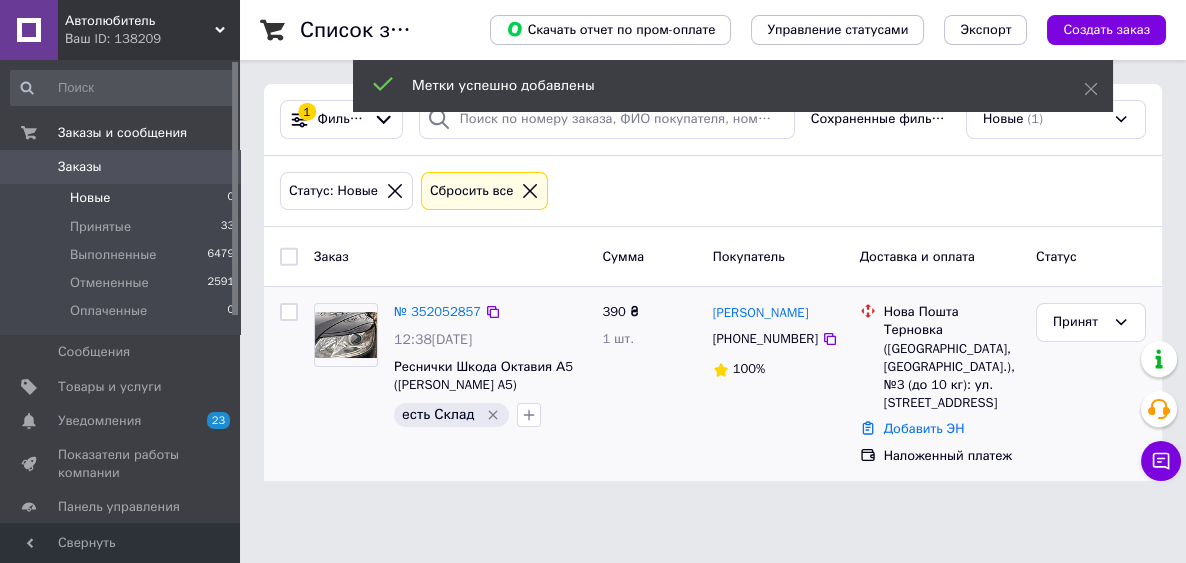 drag, startPoint x: 717, startPoint y: 313, endPoint x: 943, endPoint y: 370, distance: 233.07724 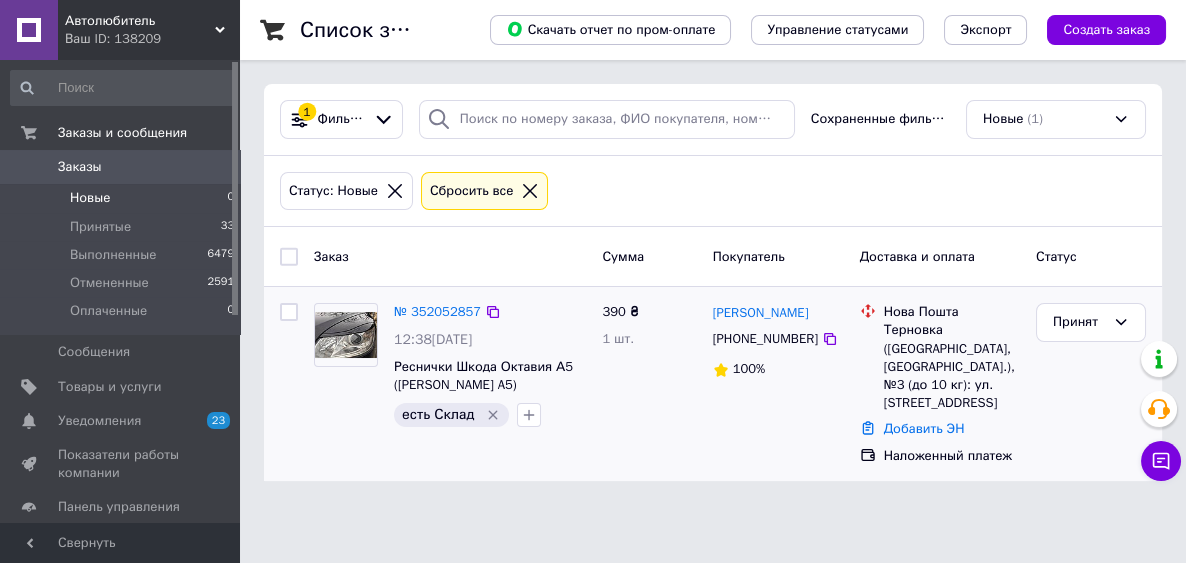 click on "Принят" at bounding box center (1091, 384) 